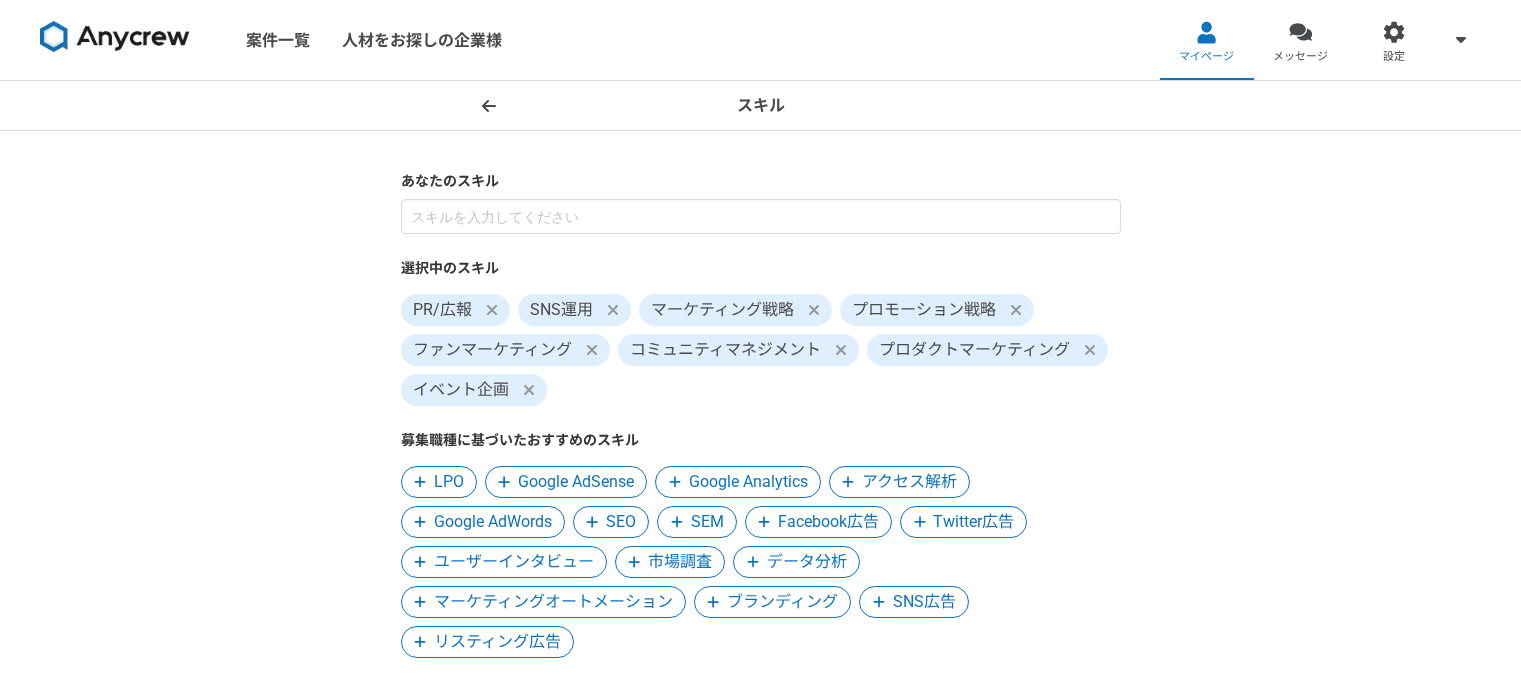 scroll, scrollTop: 0, scrollLeft: 0, axis: both 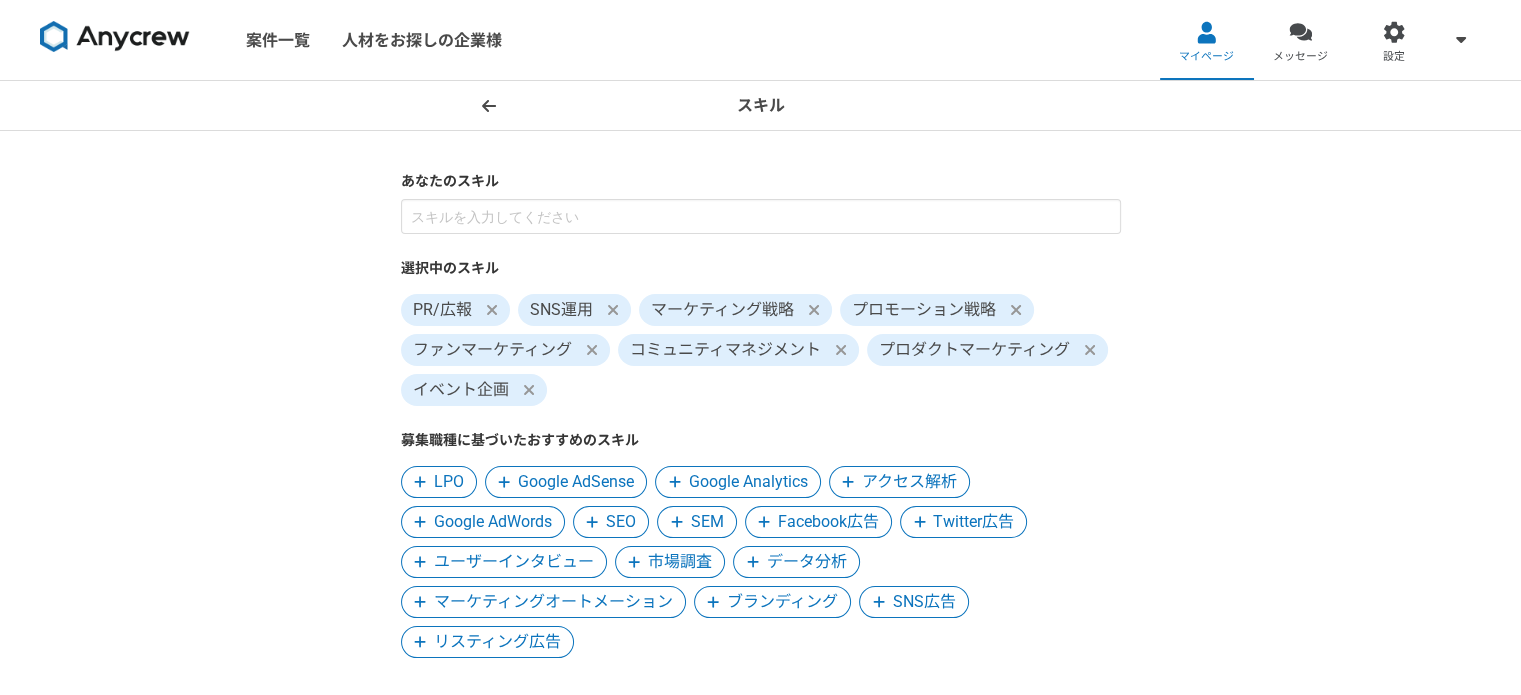 click on "ユーザーインタビュー" at bounding box center (514, 562) 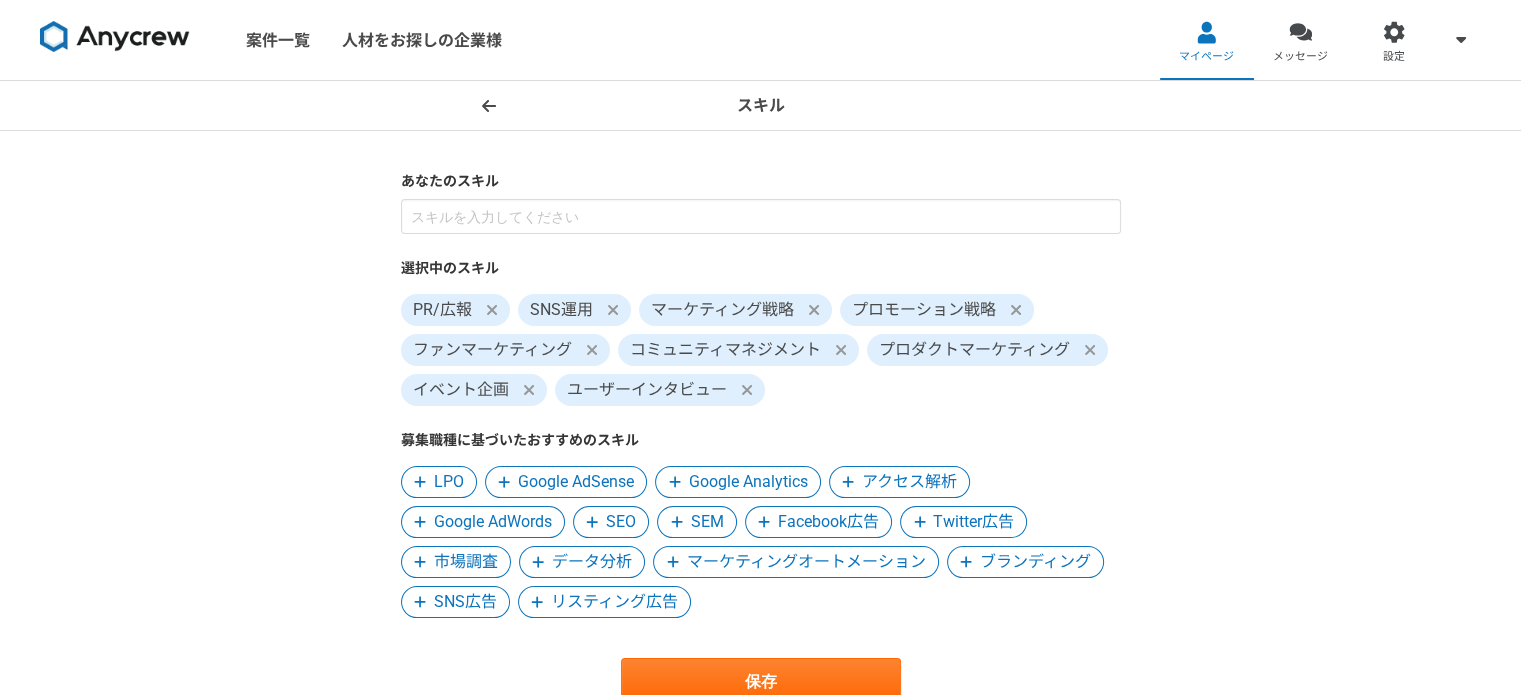 click on "市場調査" at bounding box center [466, 562] 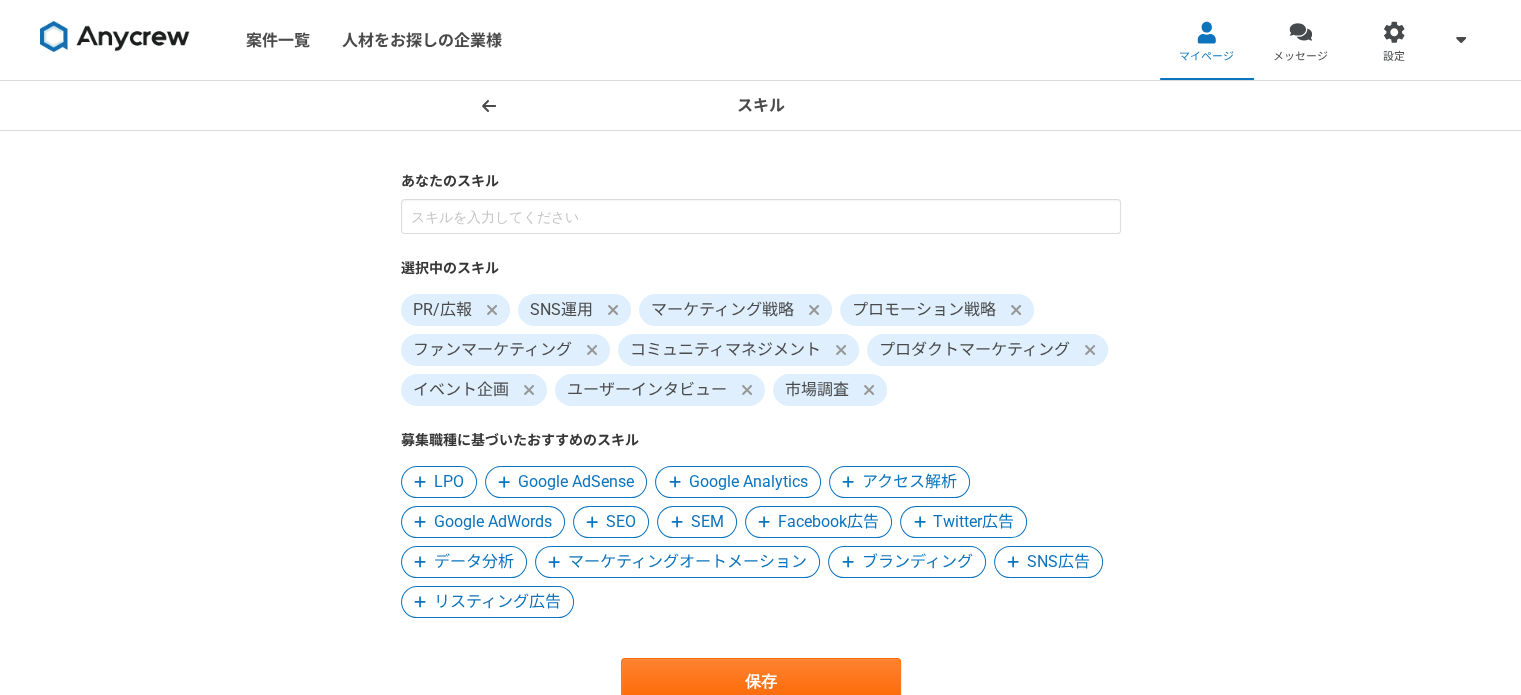 click on "SNS広告" at bounding box center (1058, 562) 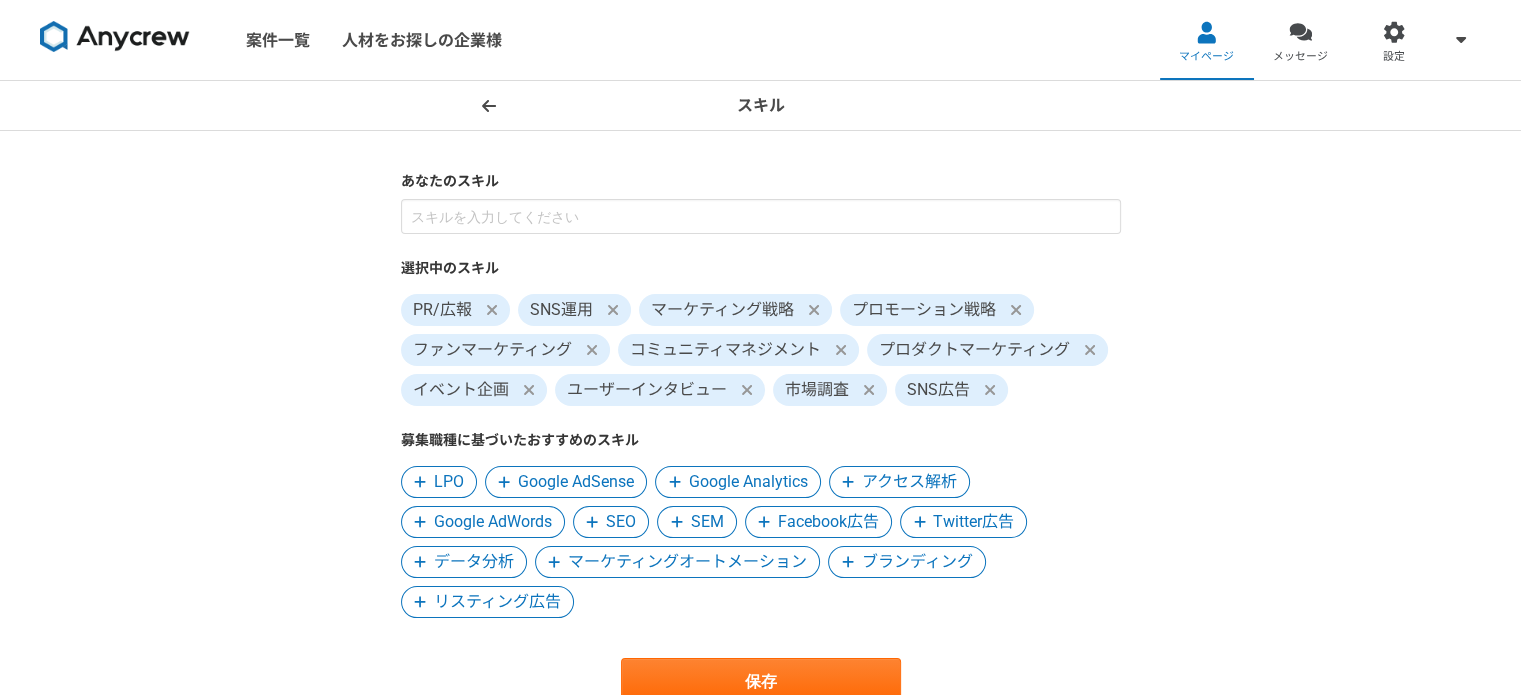 click on "Twitter広告" at bounding box center (973, 522) 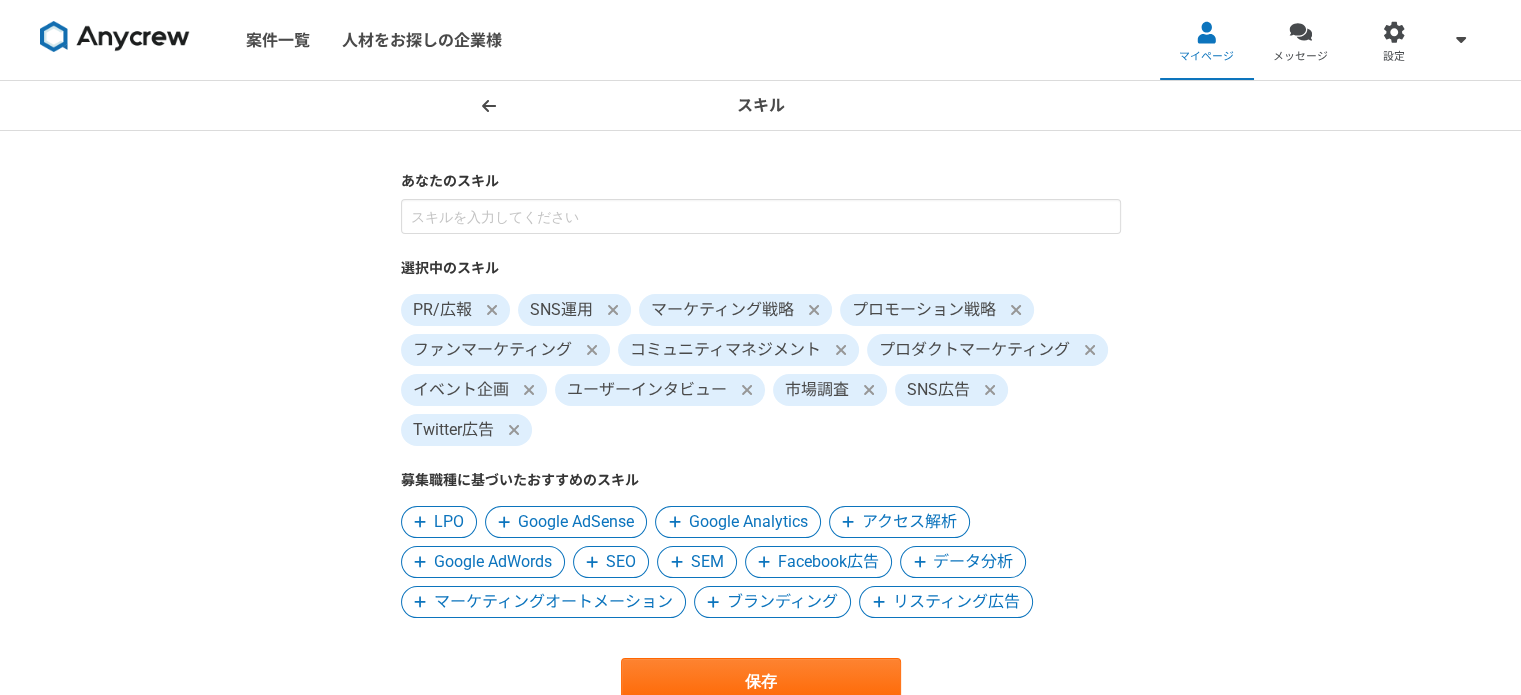click on "Facebook広告" at bounding box center (828, 562) 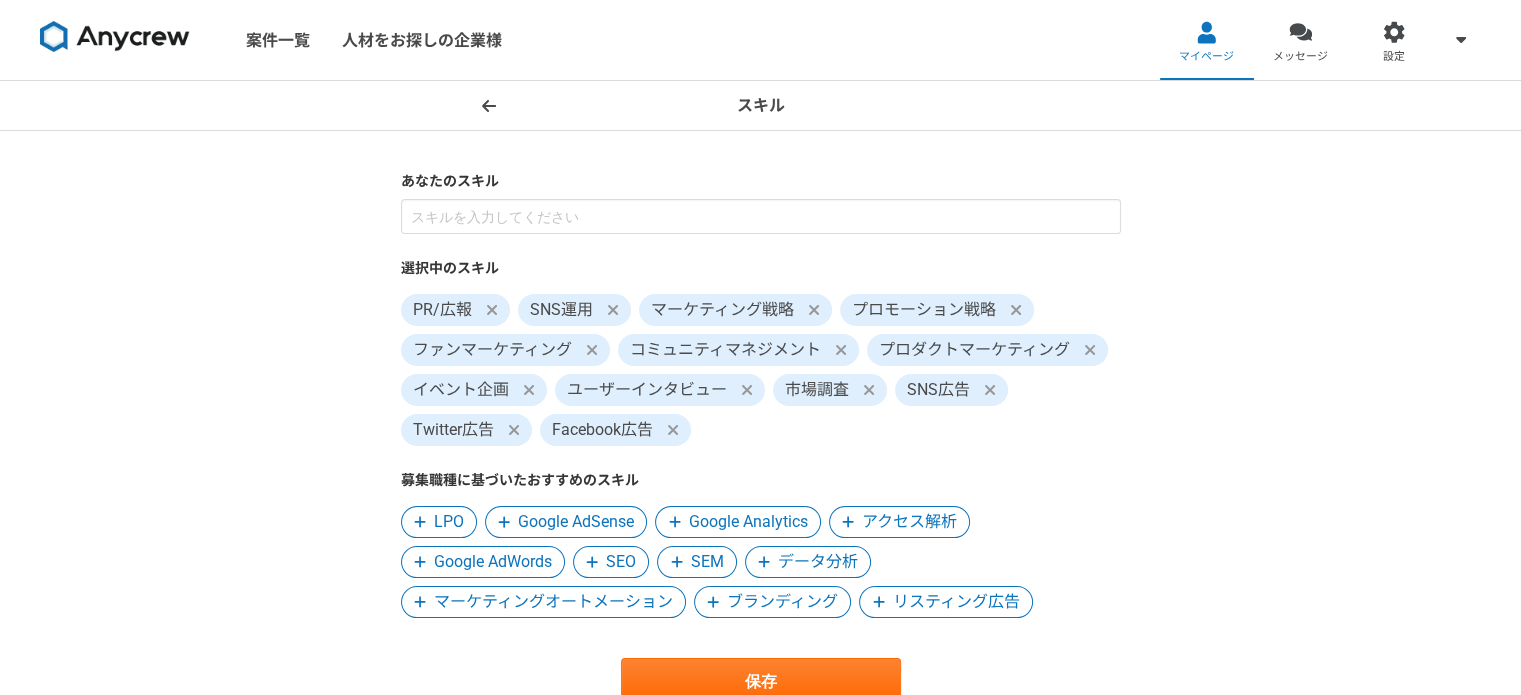 click on "SEO" at bounding box center [621, 562] 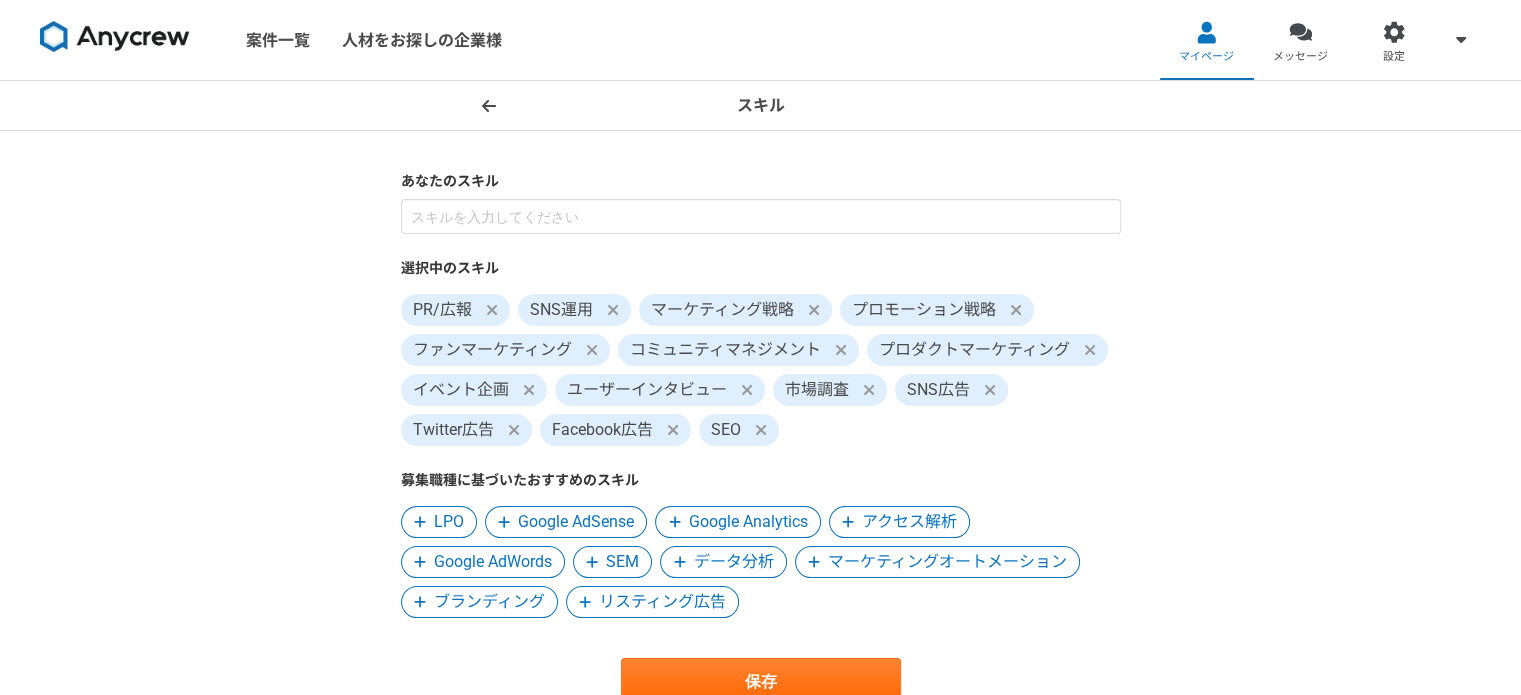 click on "Google Analytics" at bounding box center (748, 522) 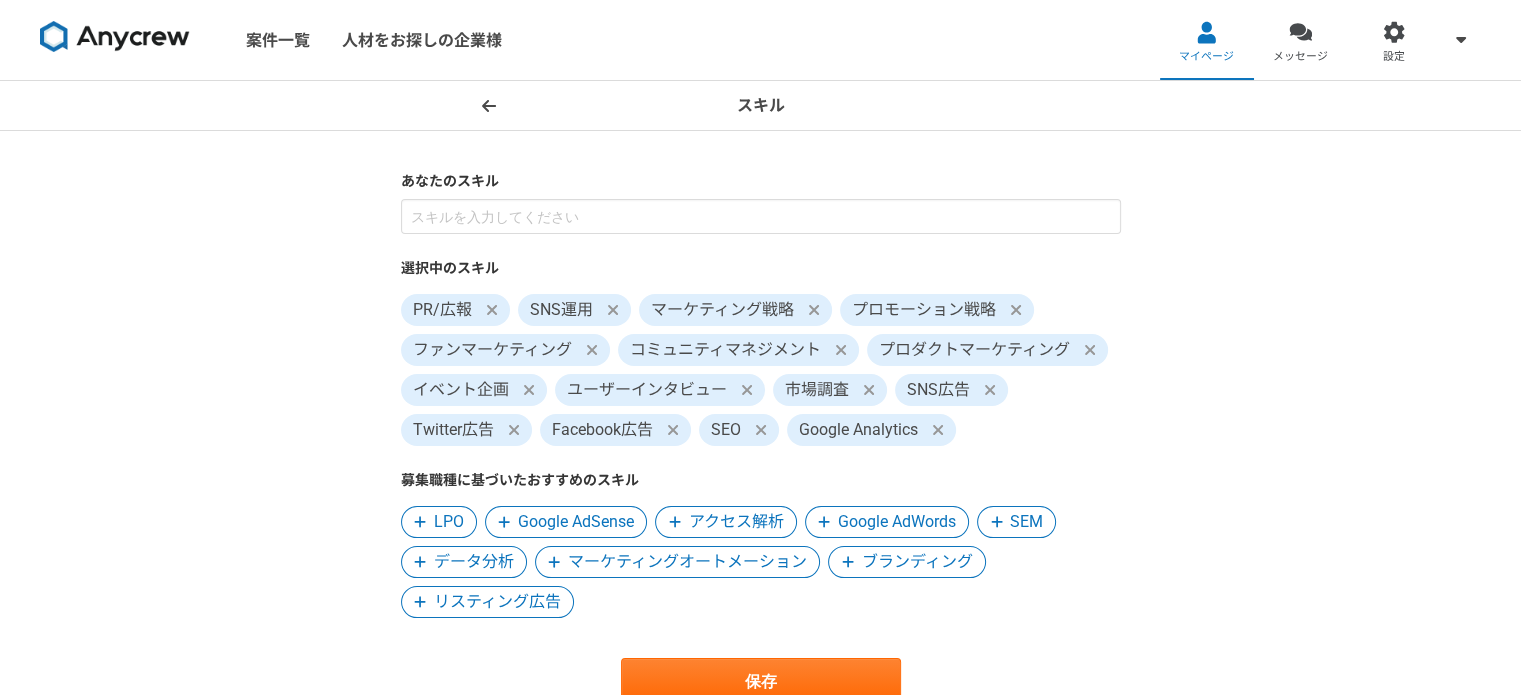 click at bounding box center (848, 562) 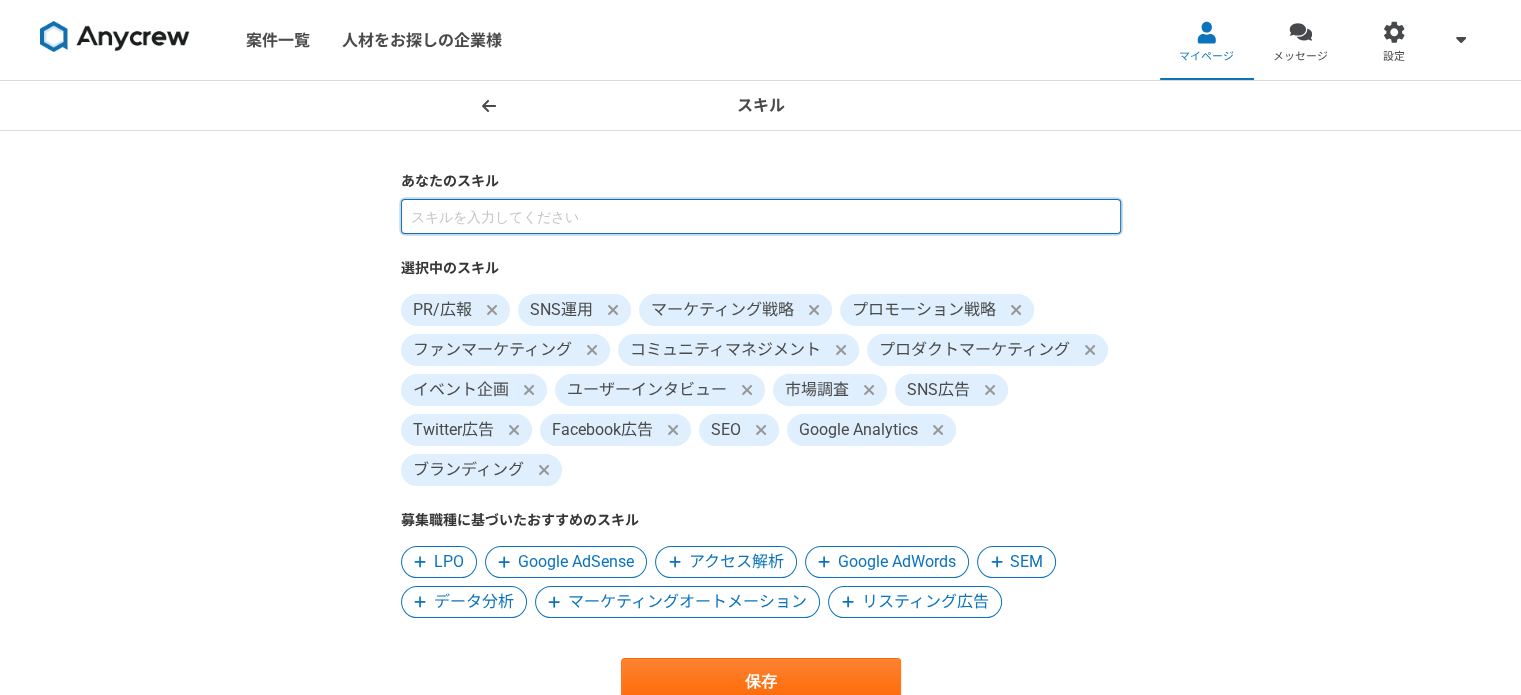 click at bounding box center [761, 216] 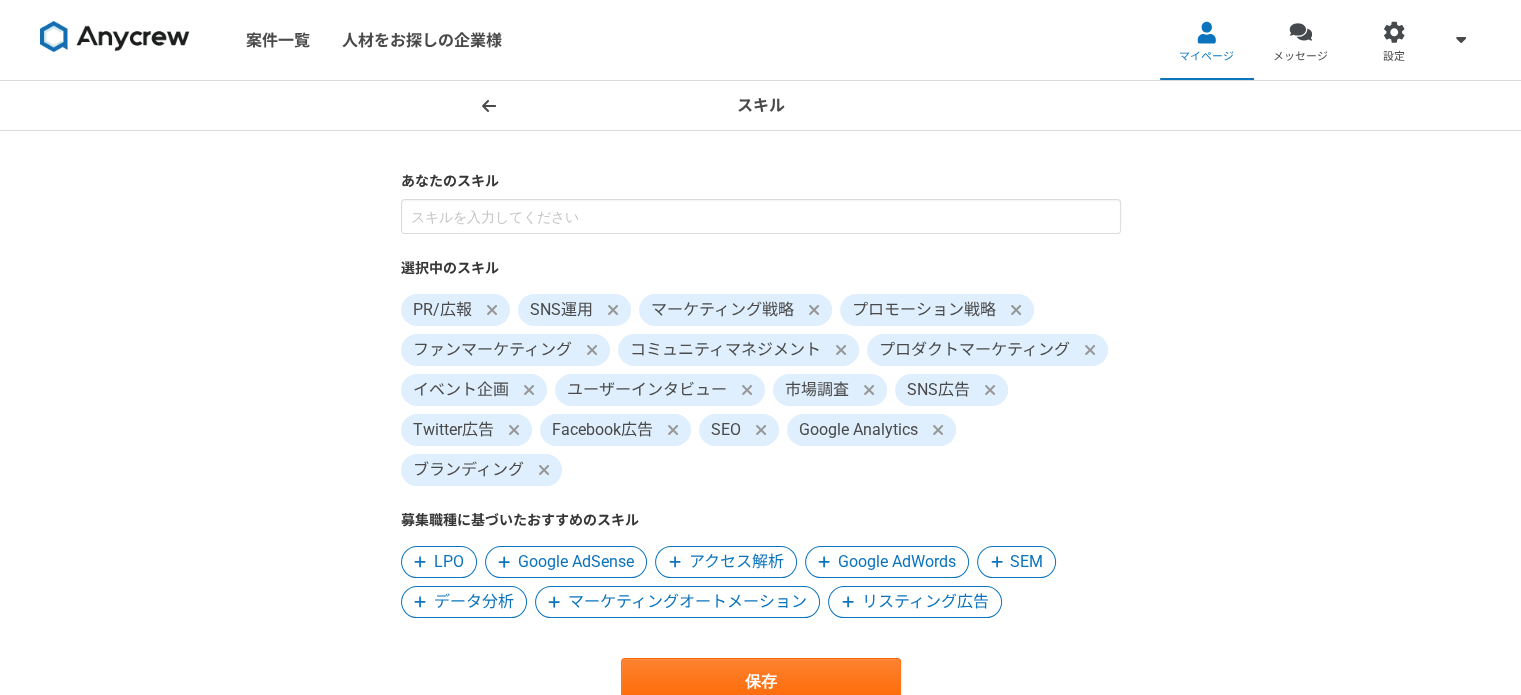 click on "リスティング広告" at bounding box center (925, 602) 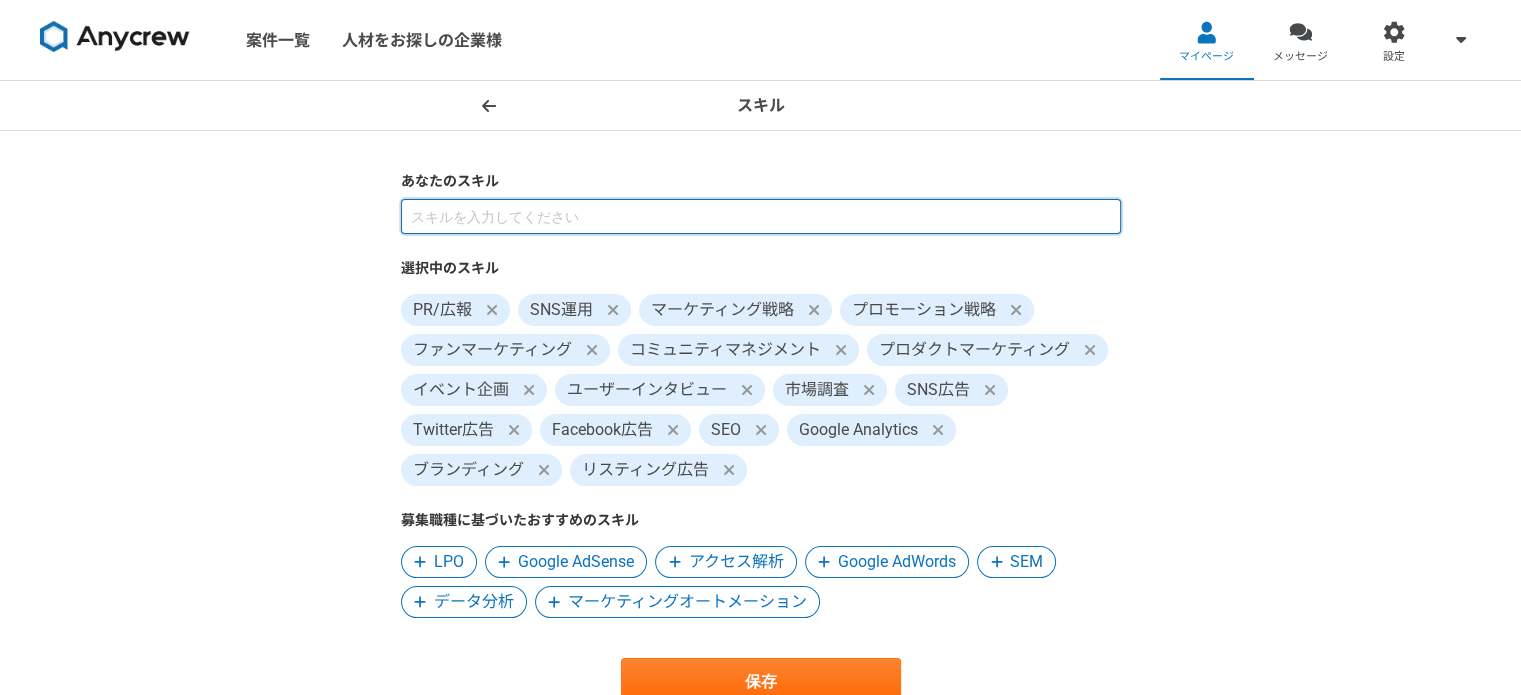 click at bounding box center [761, 216] 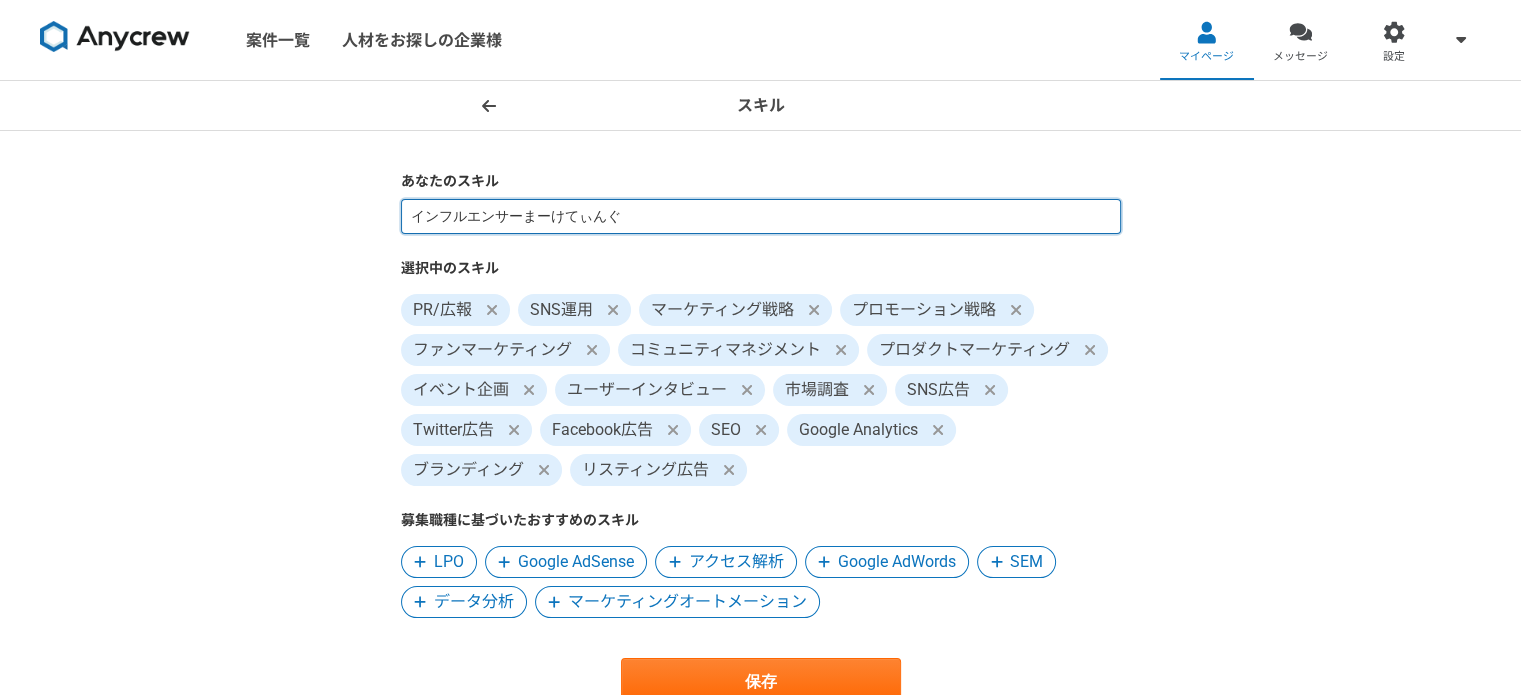 type on "インフルエンサーマーケティング" 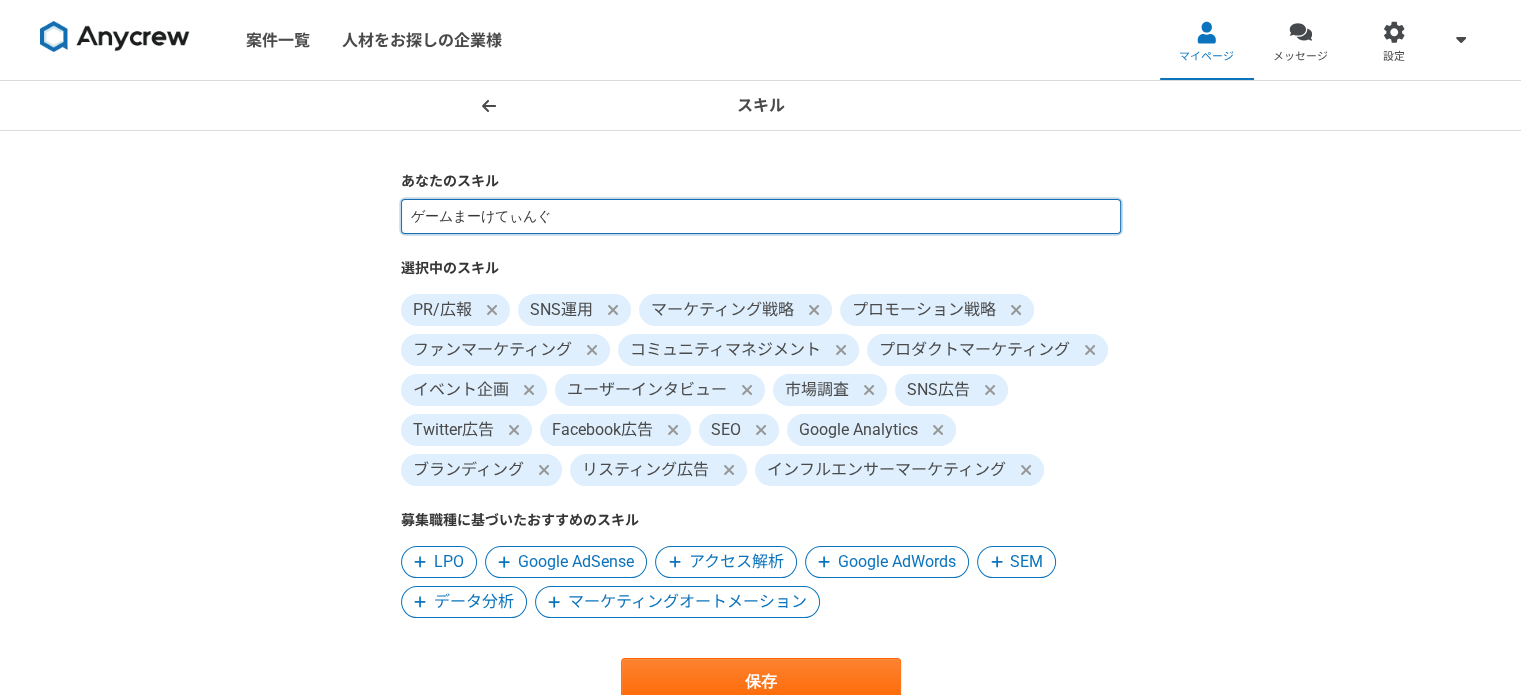 type on "ゲームマーケティング" 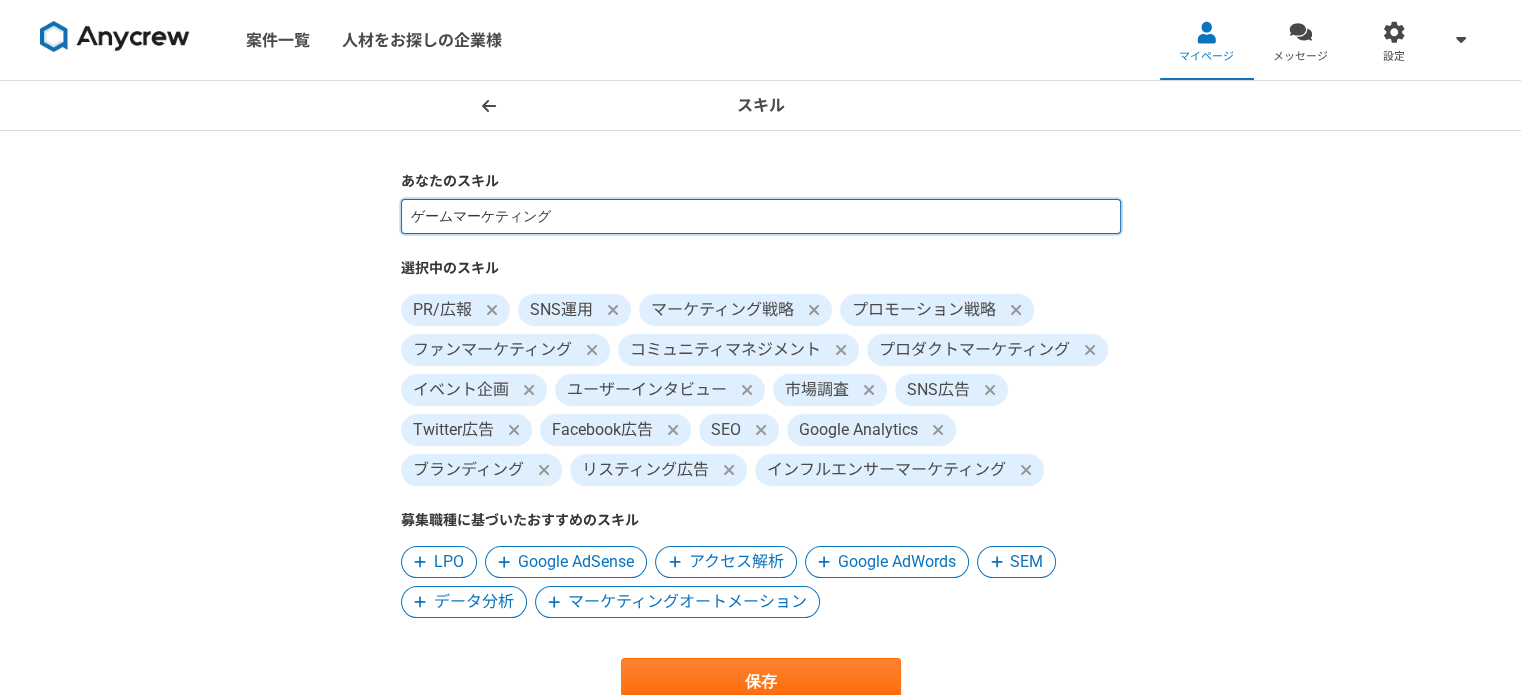 type 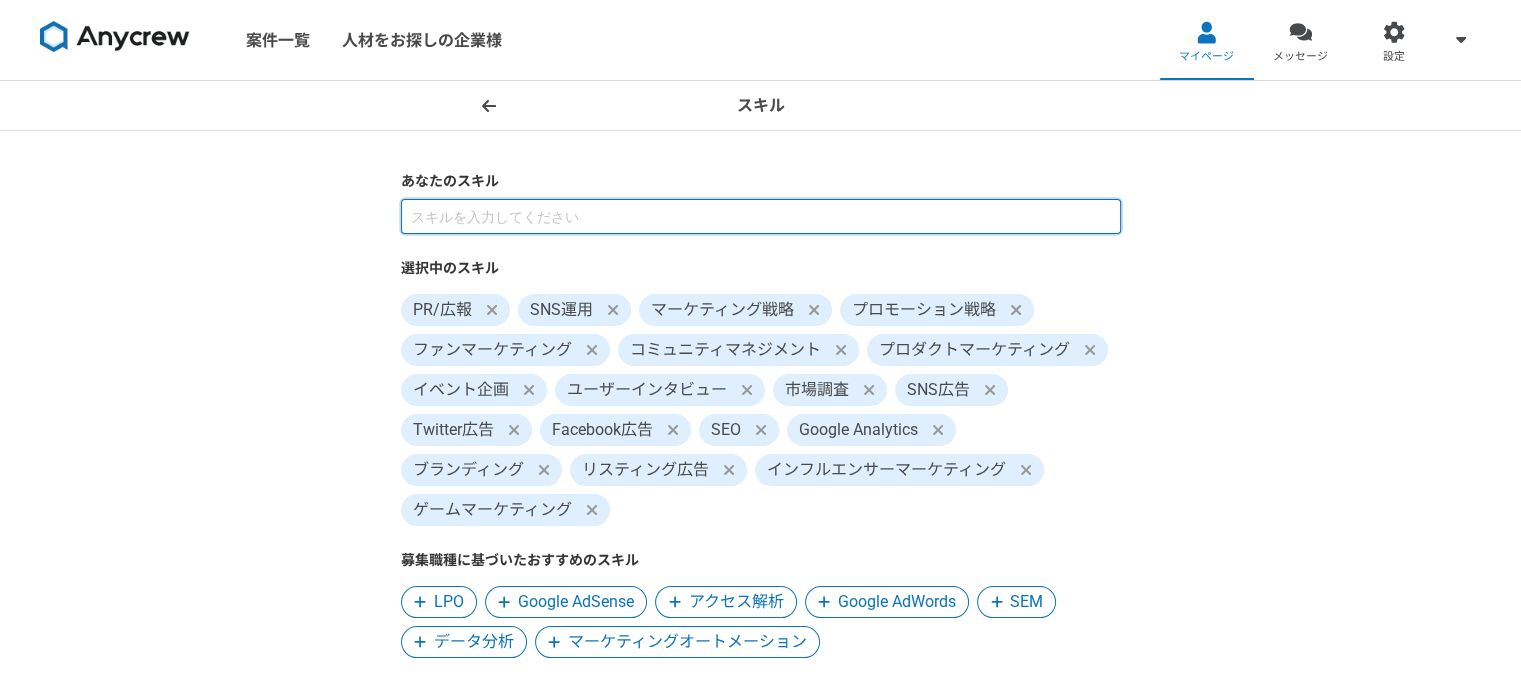 scroll, scrollTop: 200, scrollLeft: 0, axis: vertical 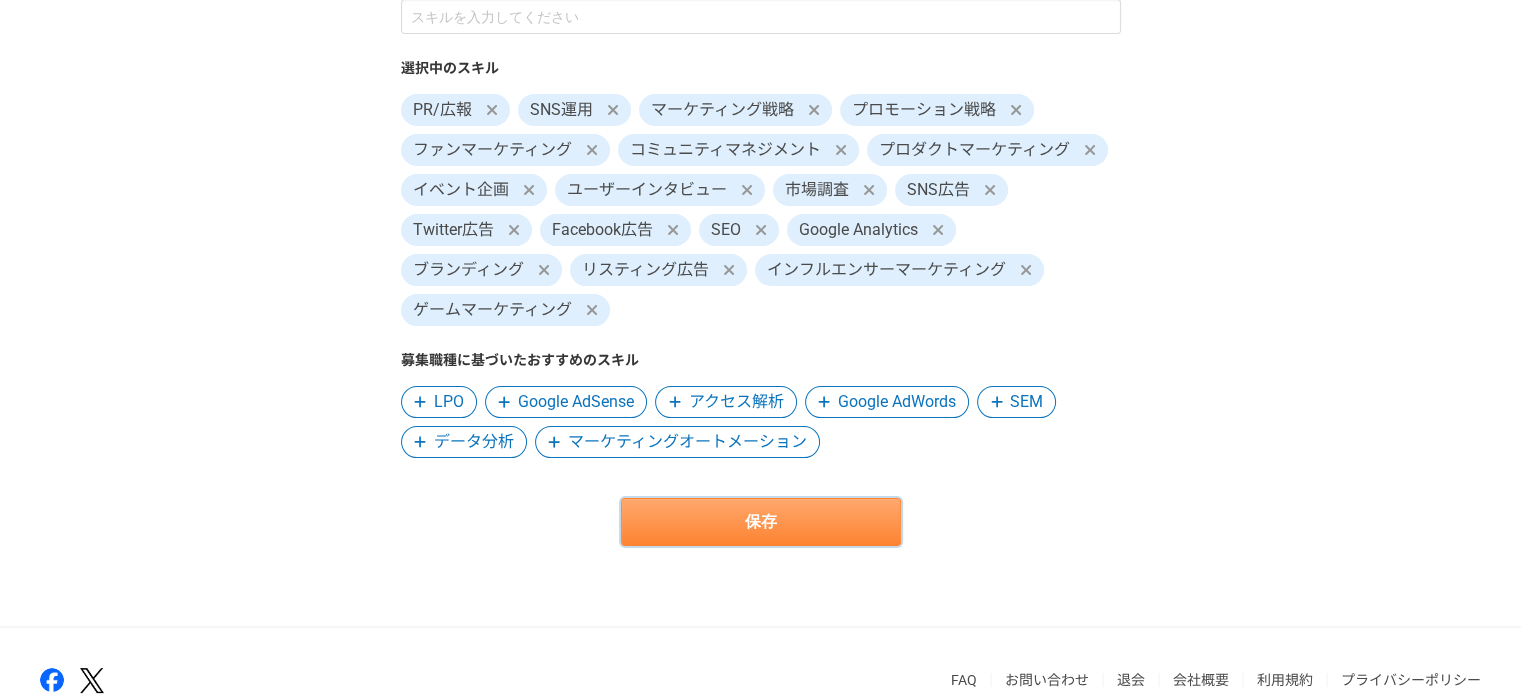 click on "保存" at bounding box center (761, 522) 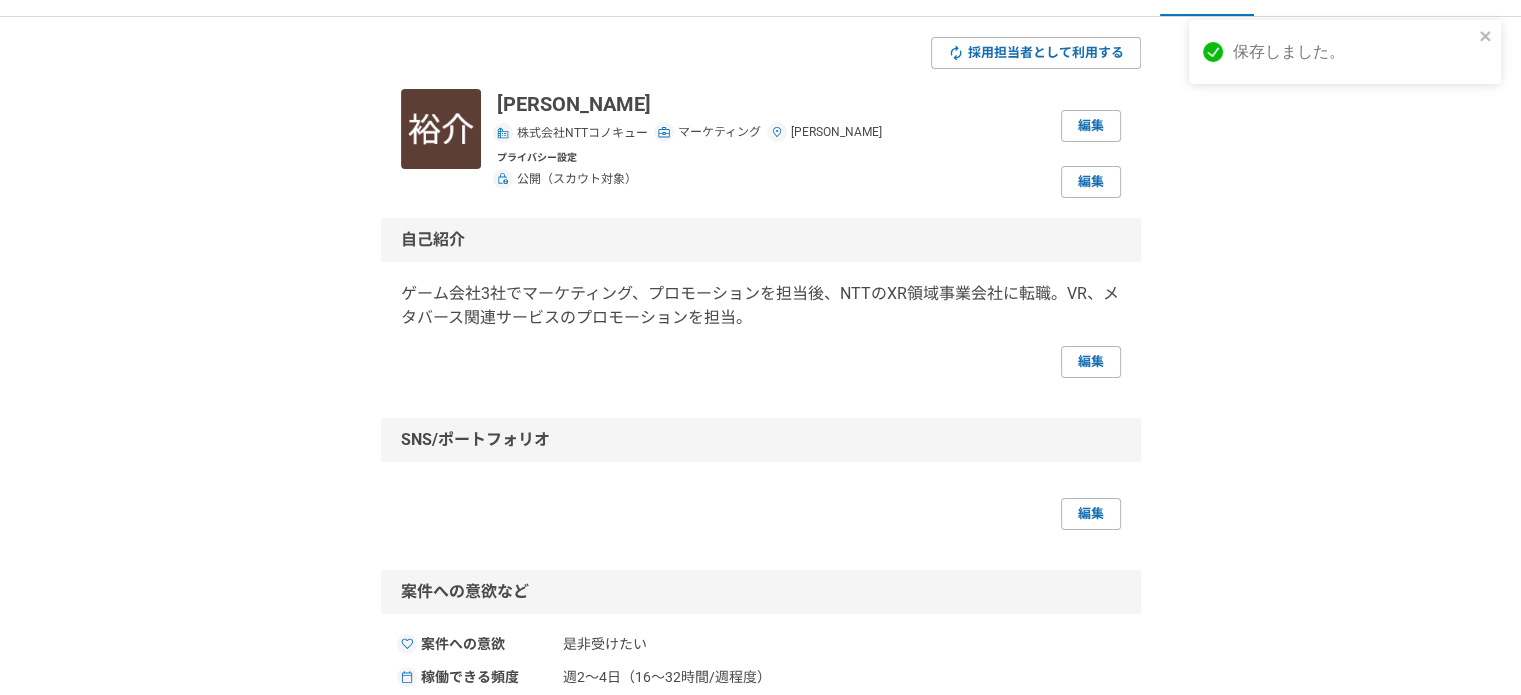 scroll, scrollTop: 100, scrollLeft: 0, axis: vertical 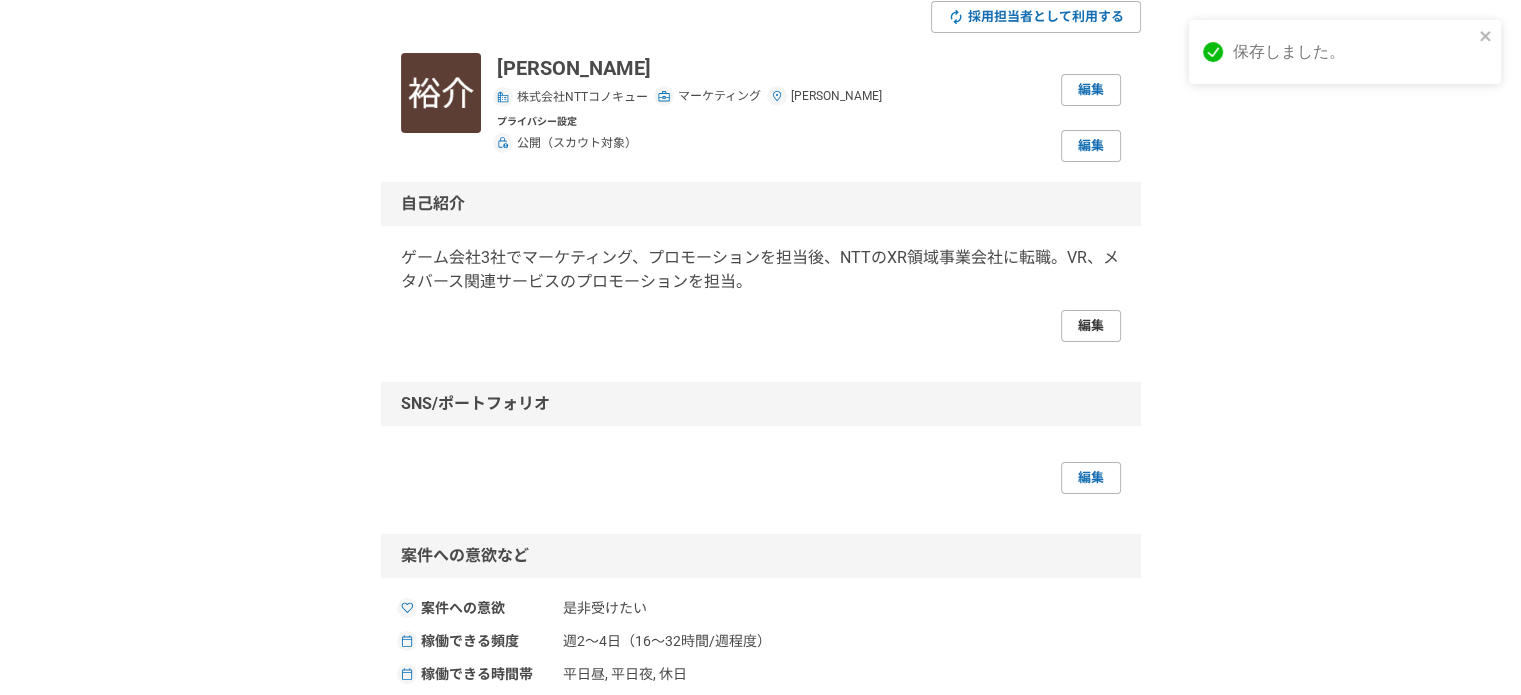 click on "編集" at bounding box center (1091, 326) 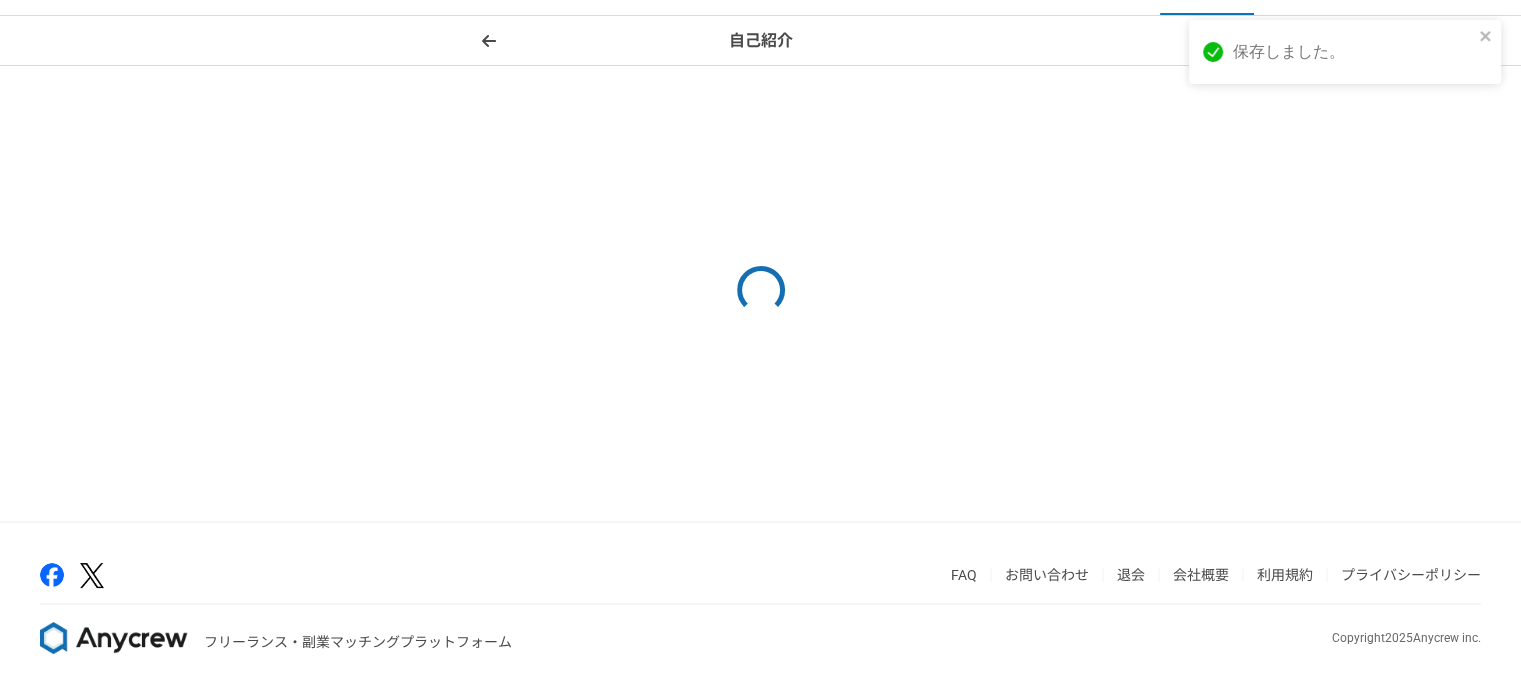 scroll, scrollTop: 0, scrollLeft: 0, axis: both 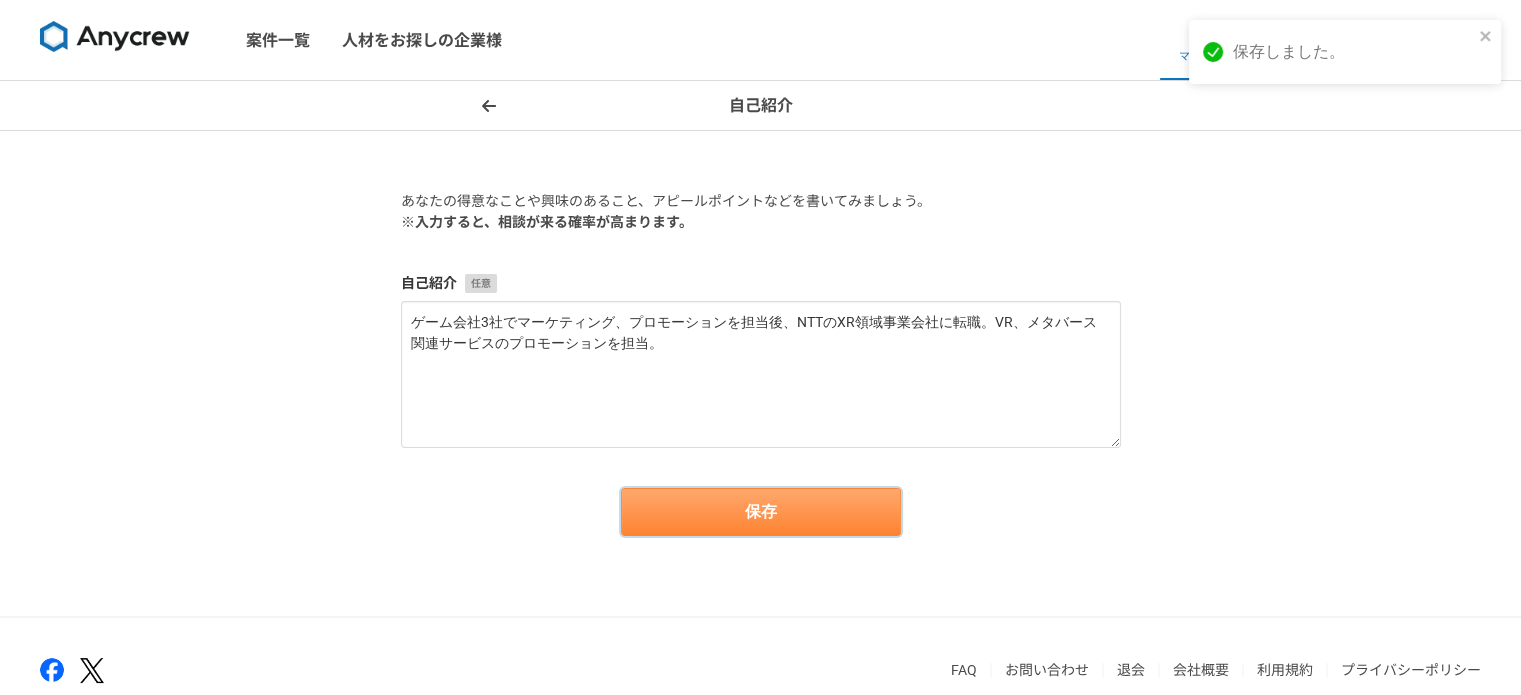 click on "保存" at bounding box center [761, 512] 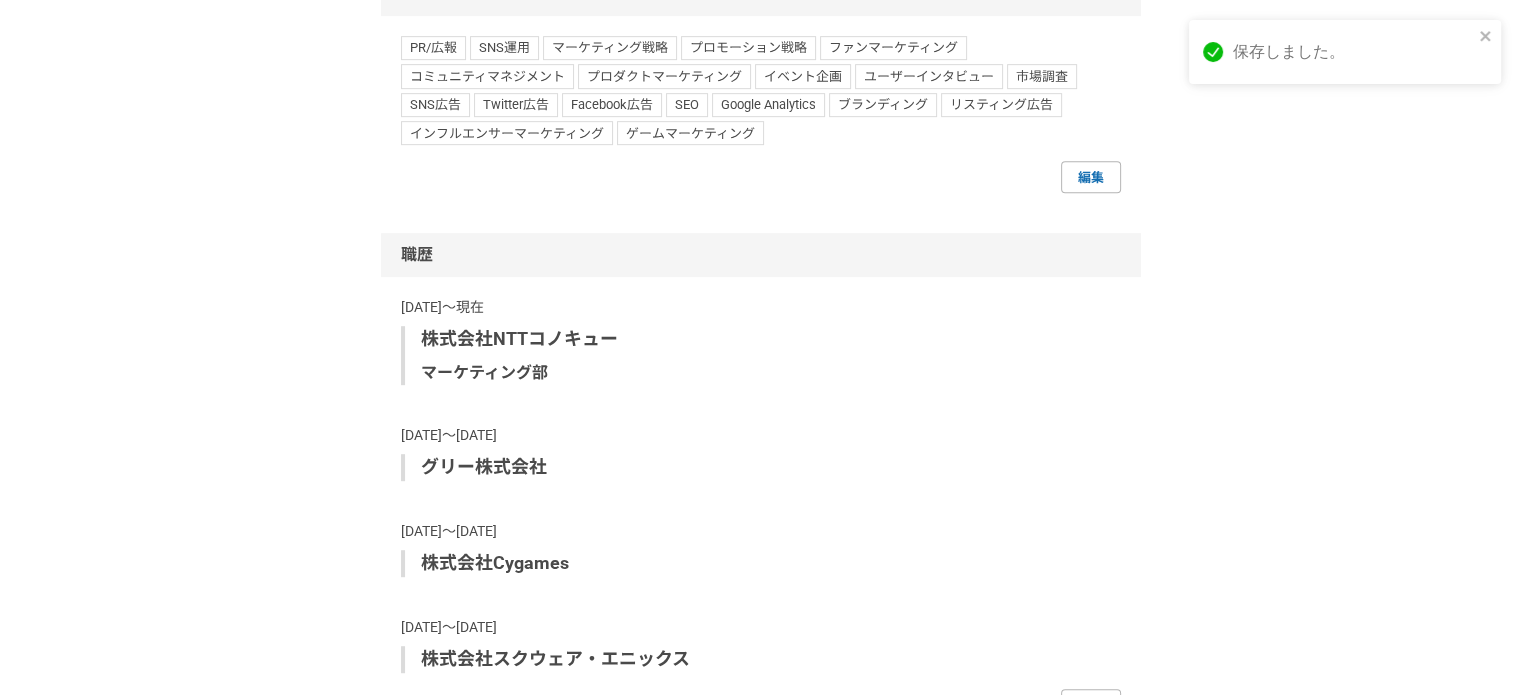 scroll, scrollTop: 1300, scrollLeft: 0, axis: vertical 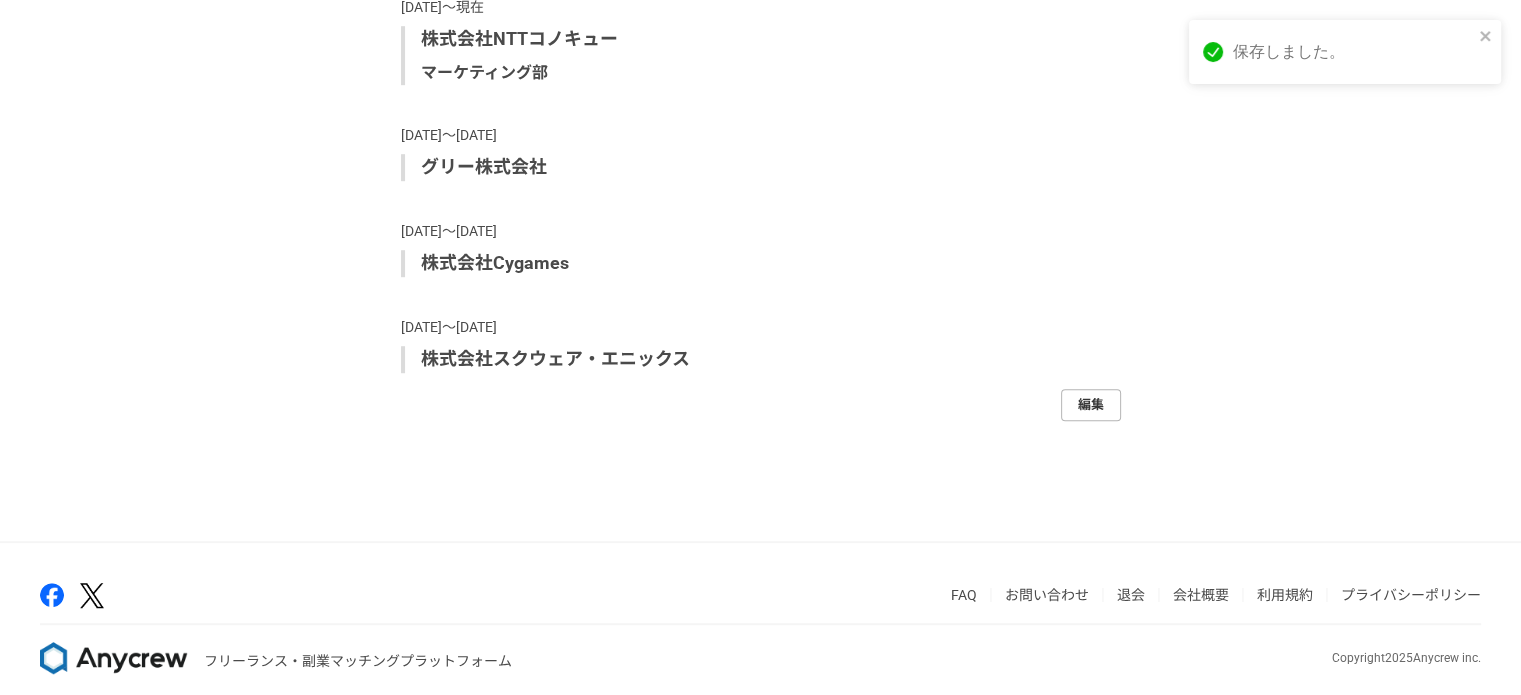 click on "編集" at bounding box center (1091, 405) 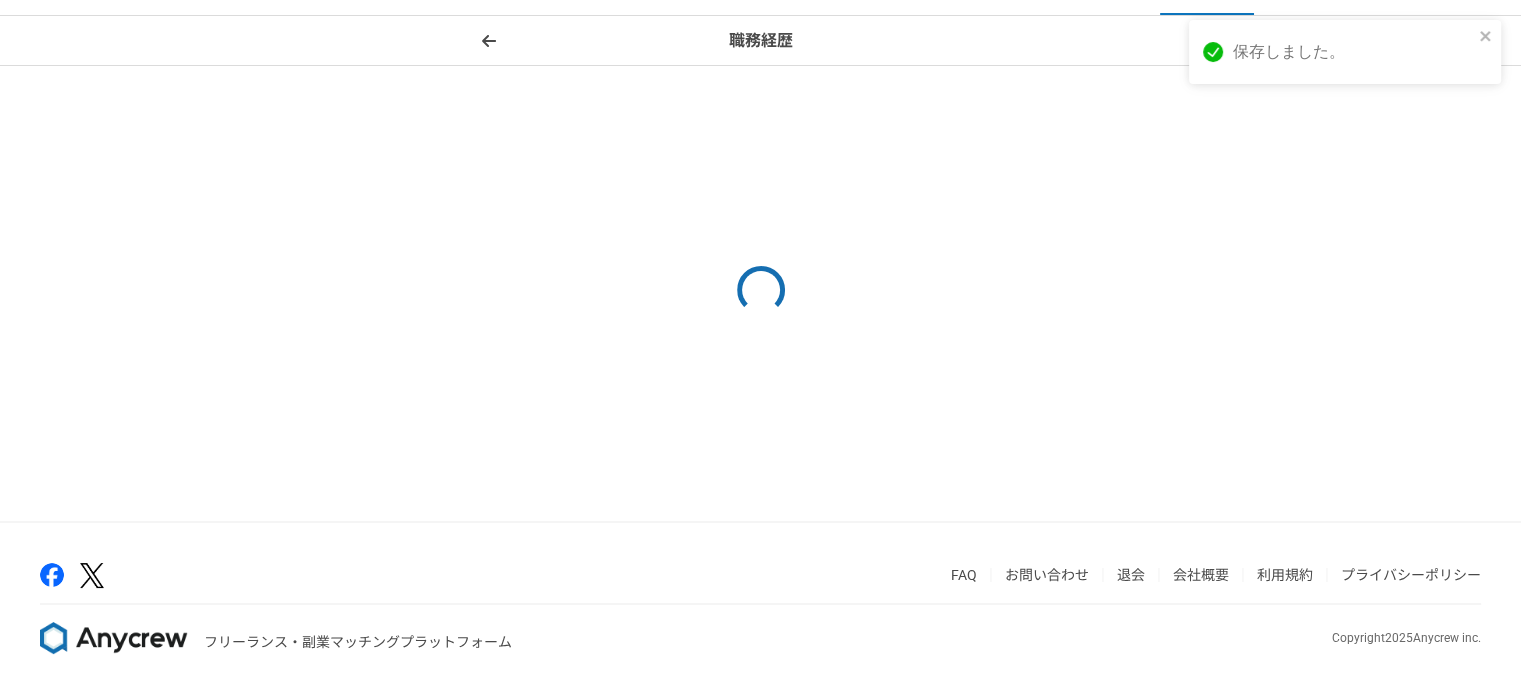 scroll, scrollTop: 0, scrollLeft: 0, axis: both 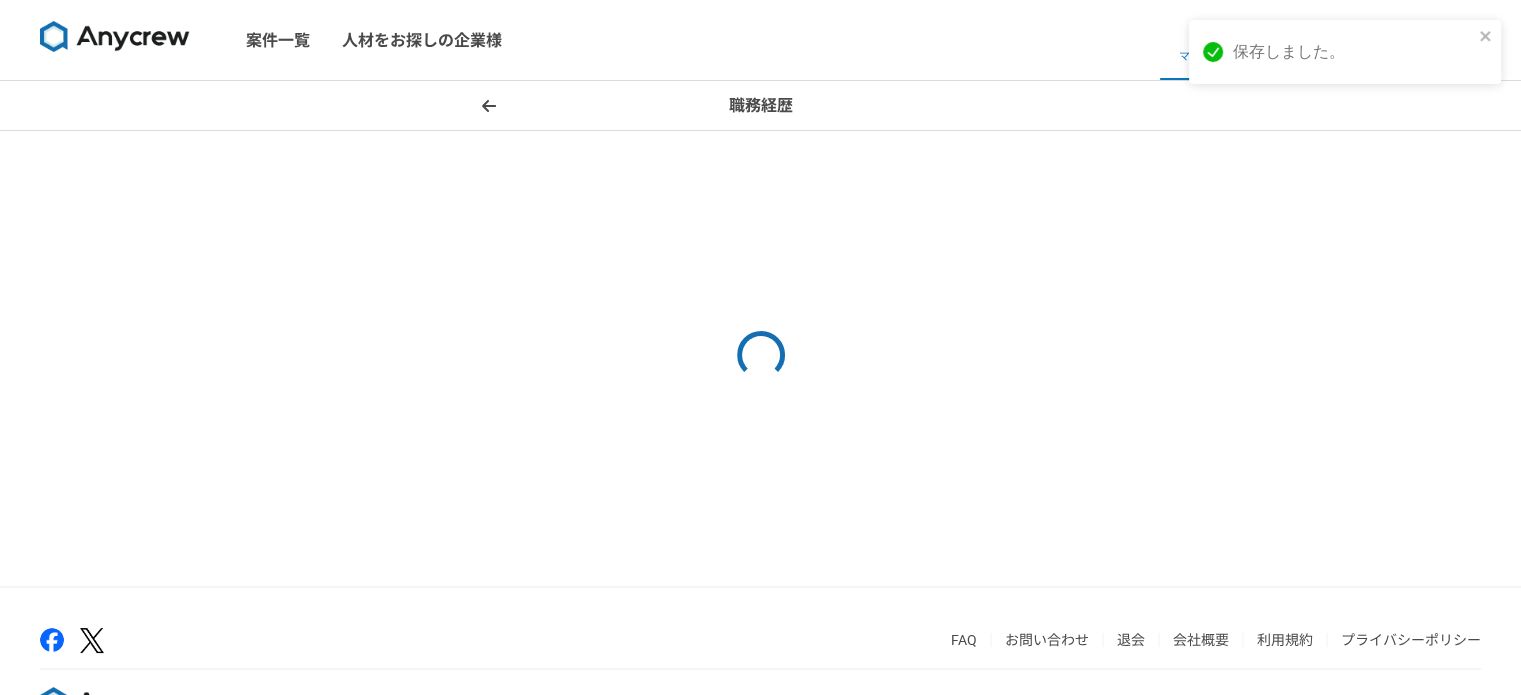 select on "2022" 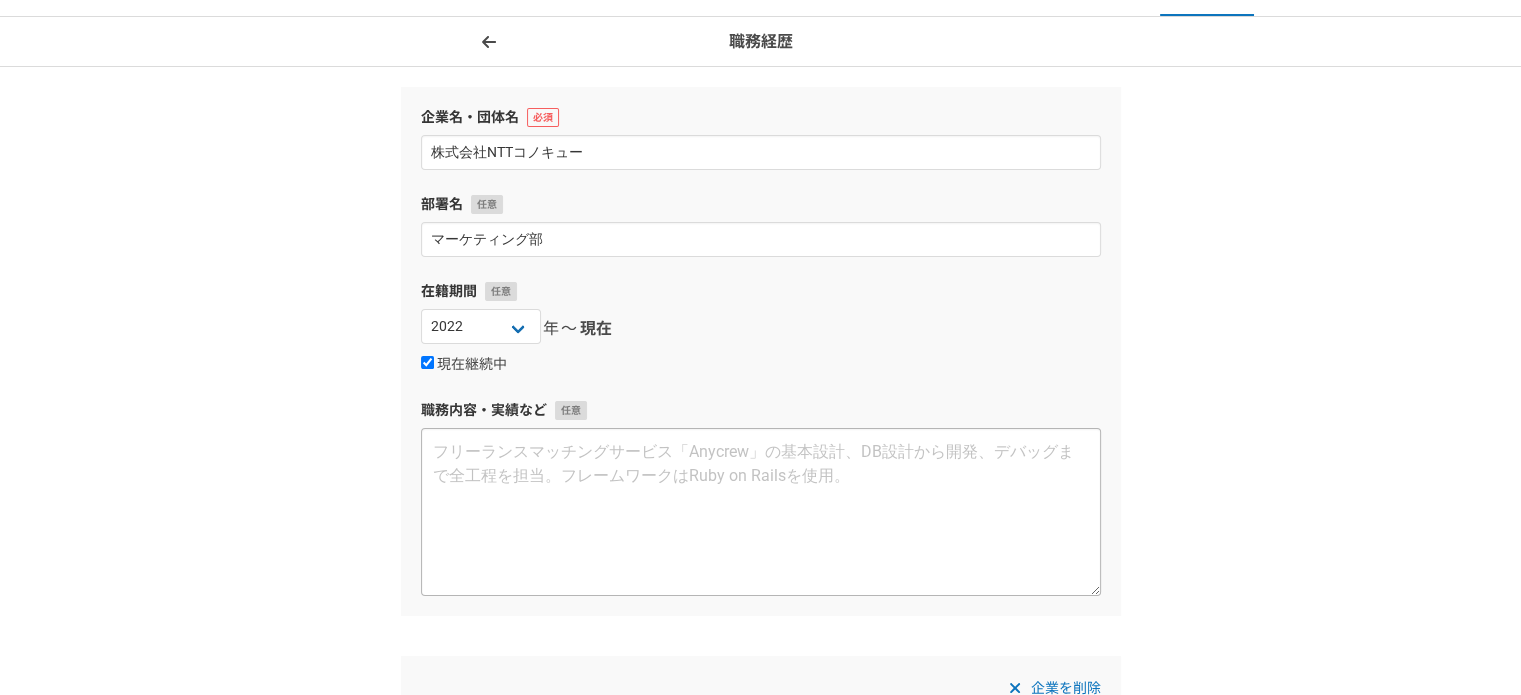 scroll, scrollTop: 100, scrollLeft: 0, axis: vertical 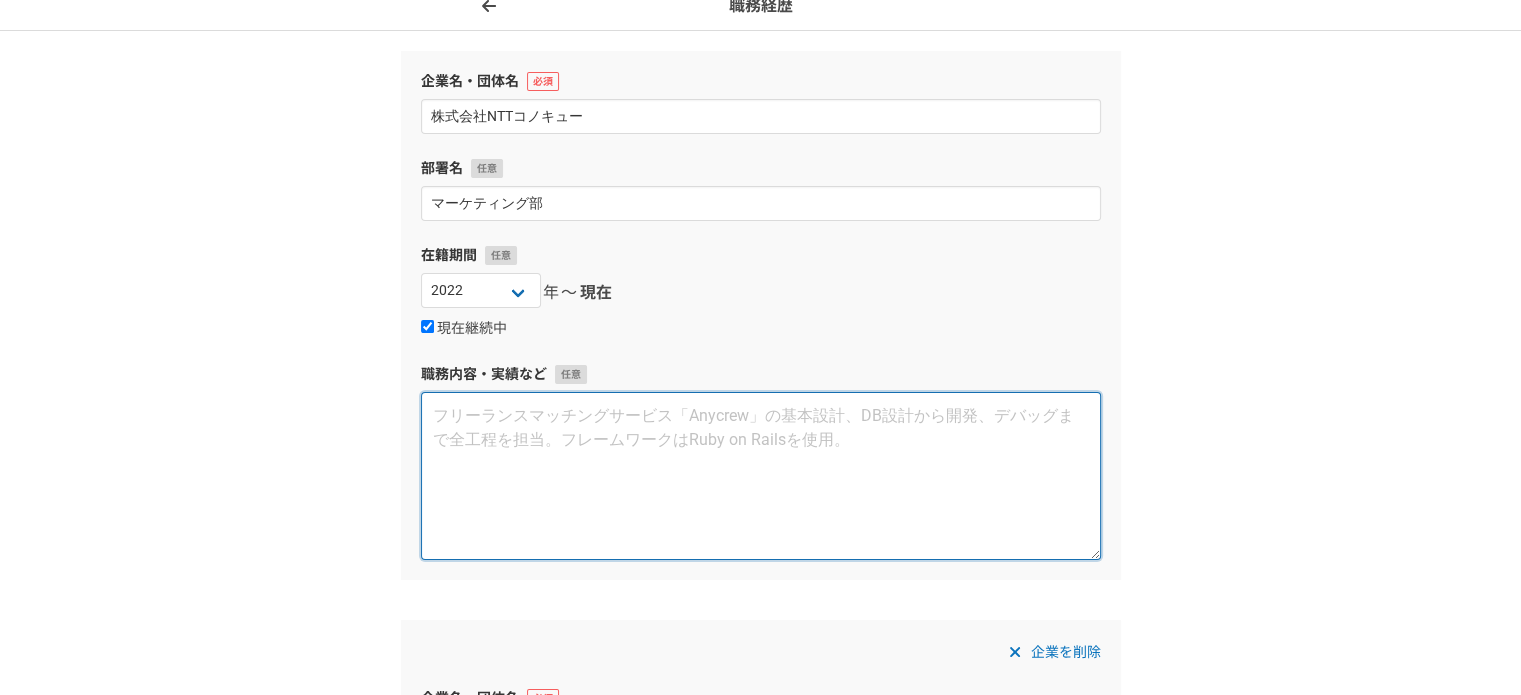 click at bounding box center (761, 476) 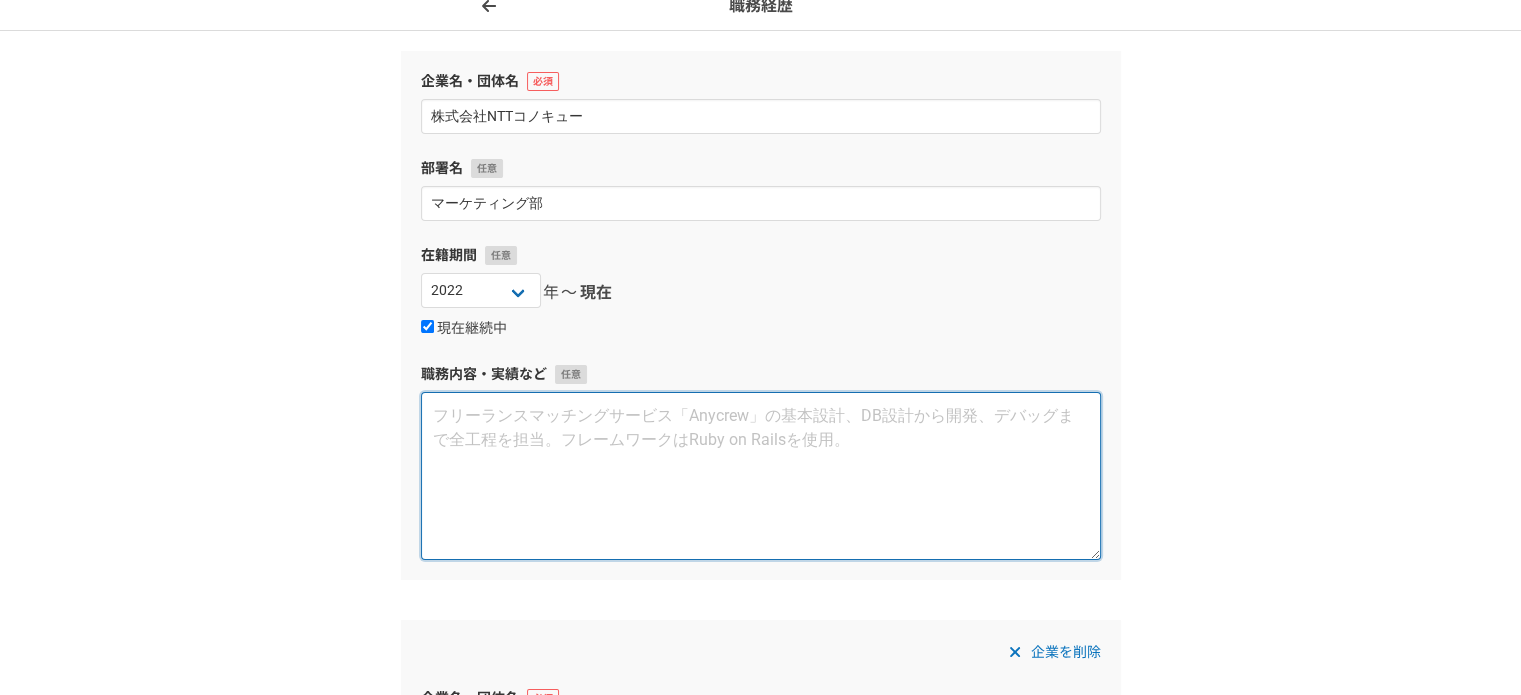 scroll, scrollTop: 0, scrollLeft: 0, axis: both 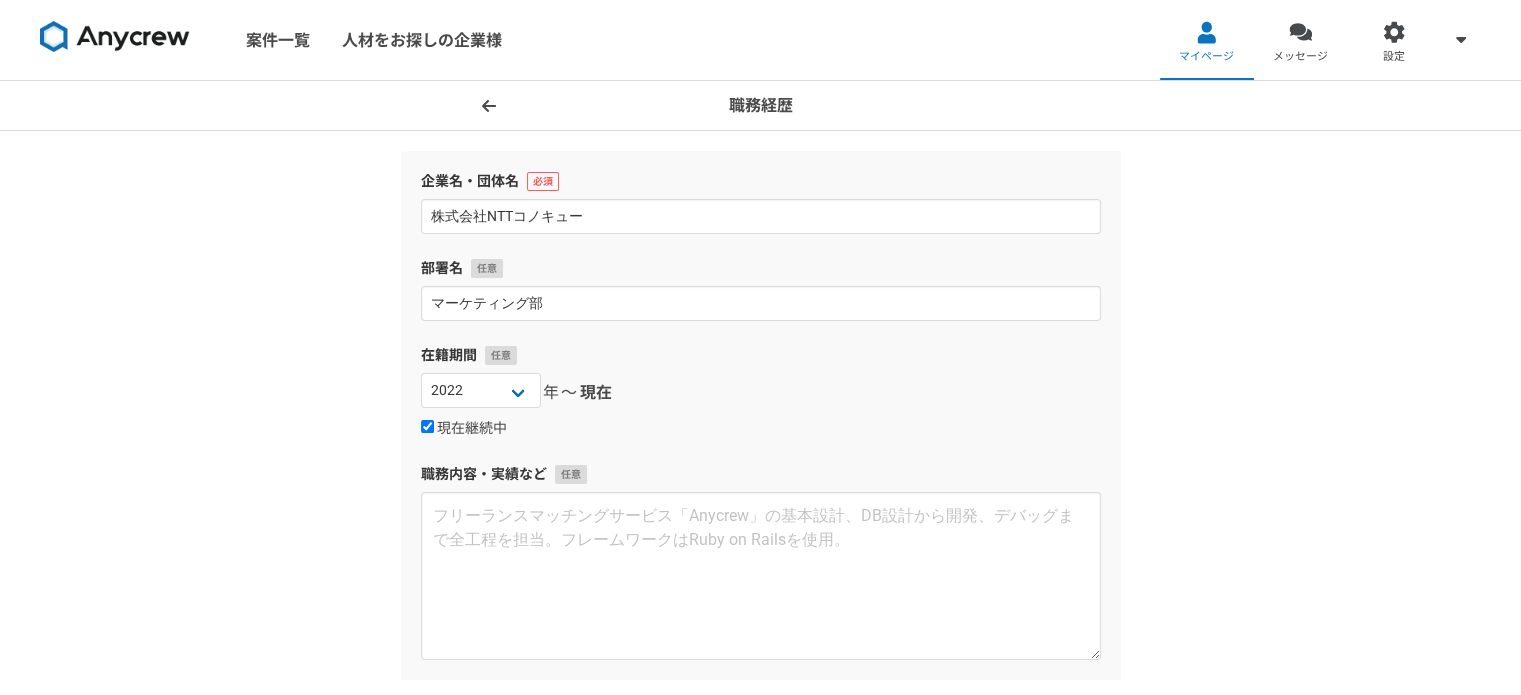click on "職務経歴" at bounding box center (760, 106) 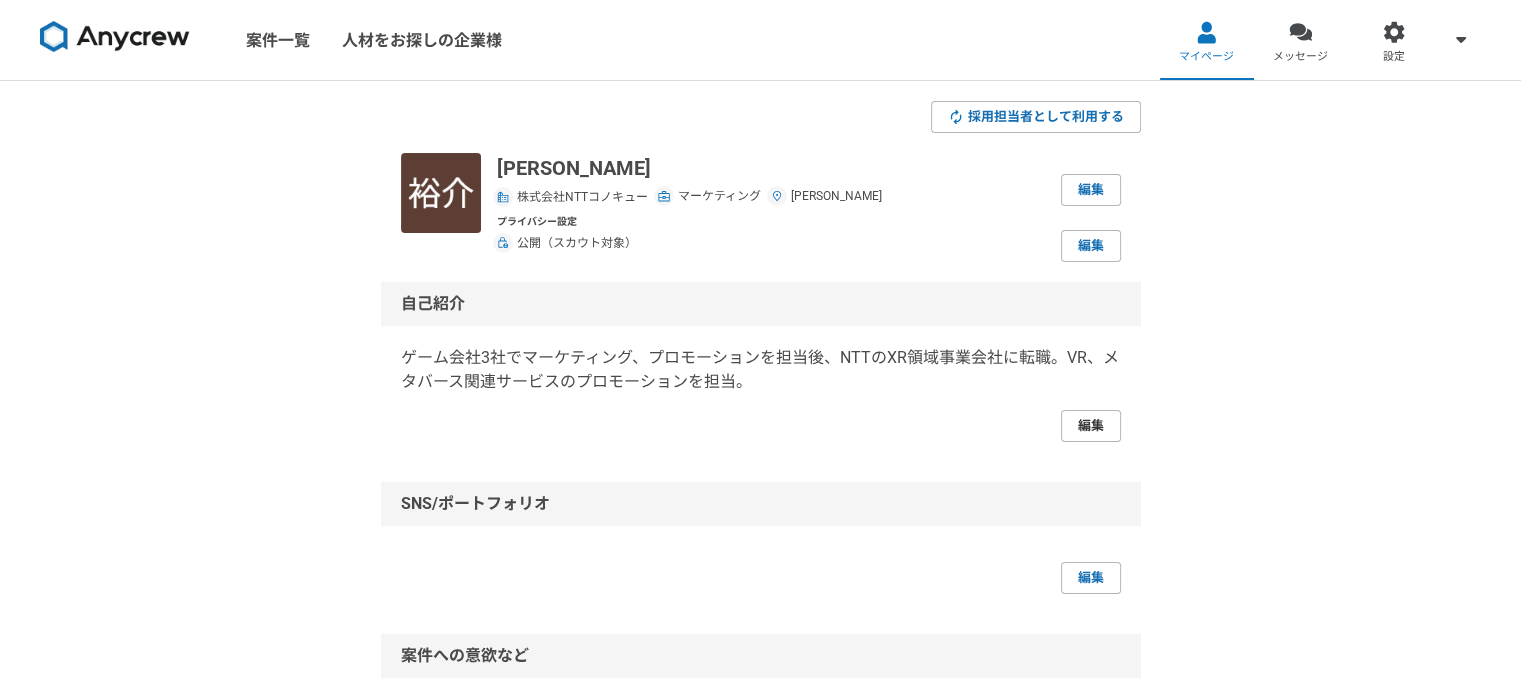 click on "編集" at bounding box center [1091, 426] 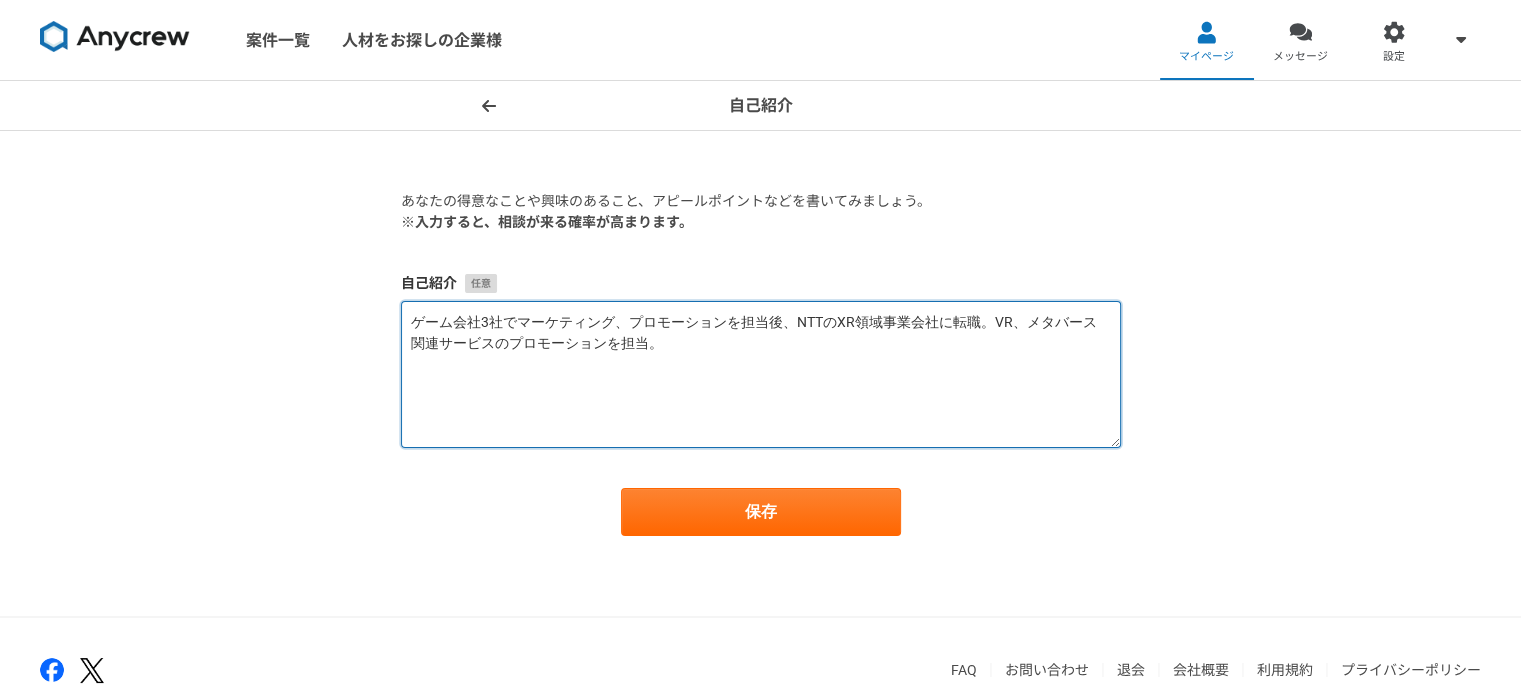 click on "ゲーム会社3社でマーケティング、プロモーションを担当後、NTTのXR領域事業会社に転職。VR、メタバース関連サービスのプロモーションを担当。" at bounding box center (761, 374) 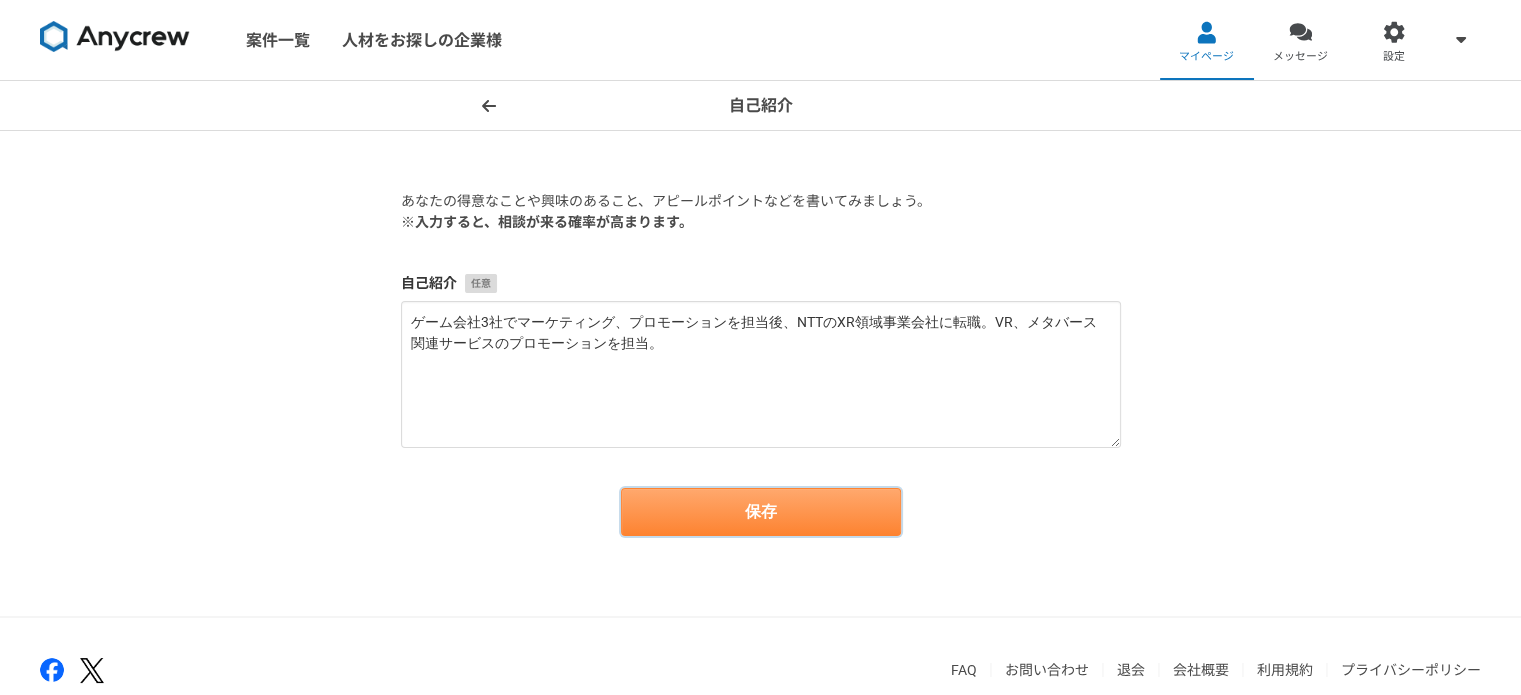 click on "保存" at bounding box center (761, 512) 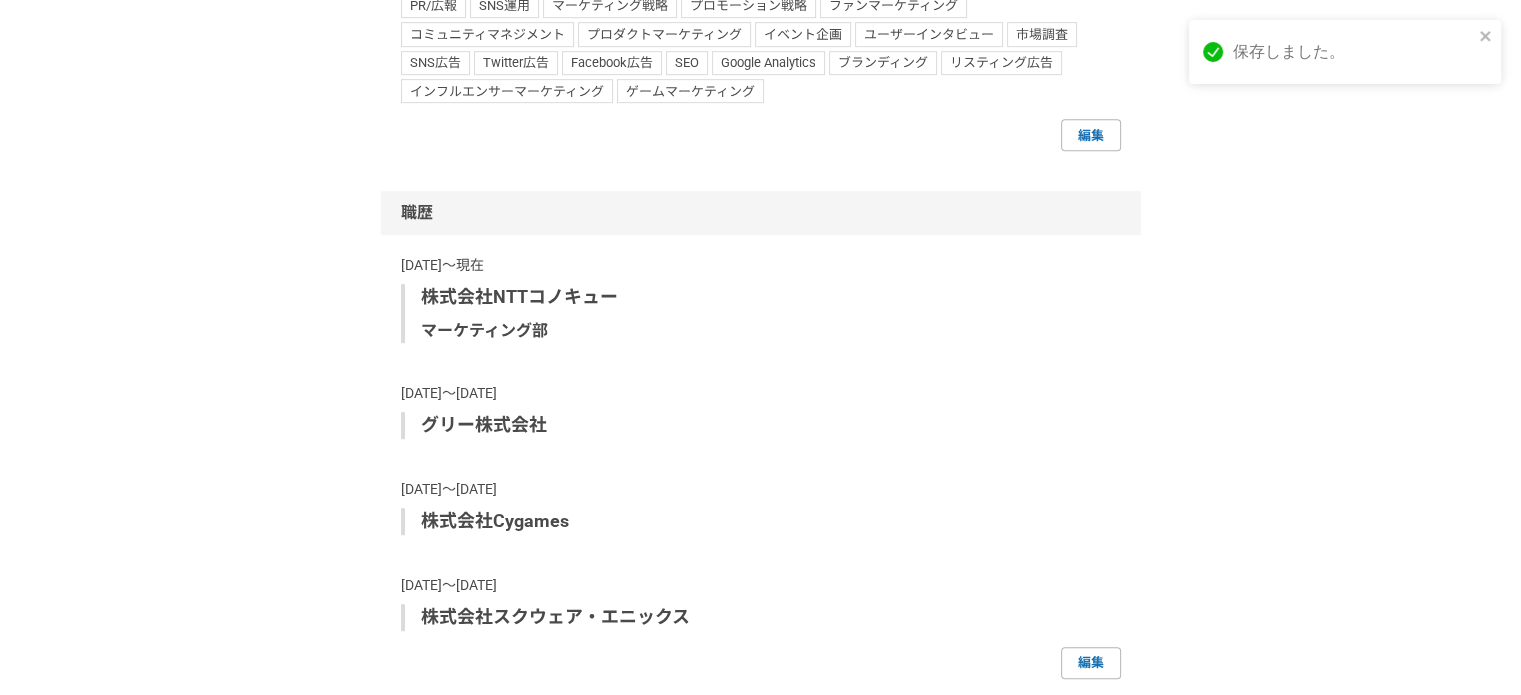 scroll, scrollTop: 1100, scrollLeft: 0, axis: vertical 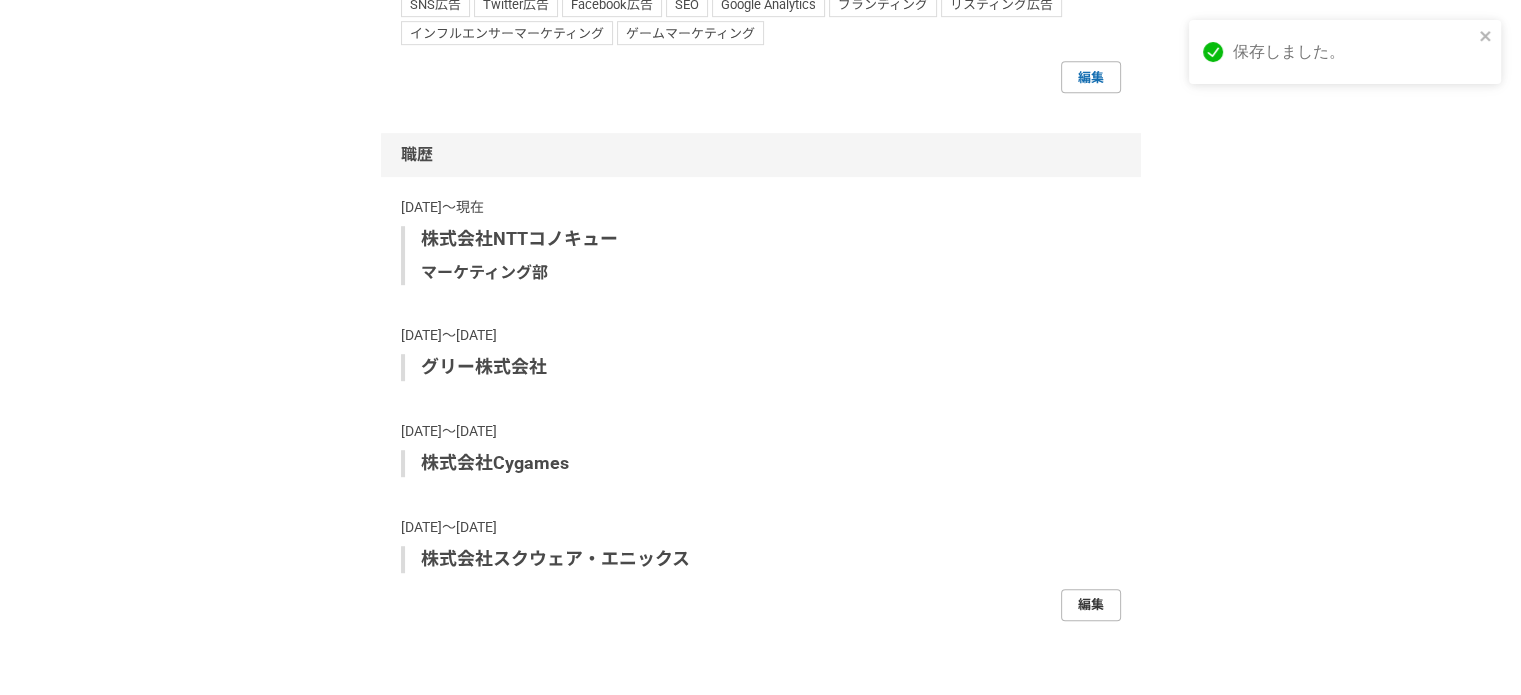 click on "編集" at bounding box center [1091, 605] 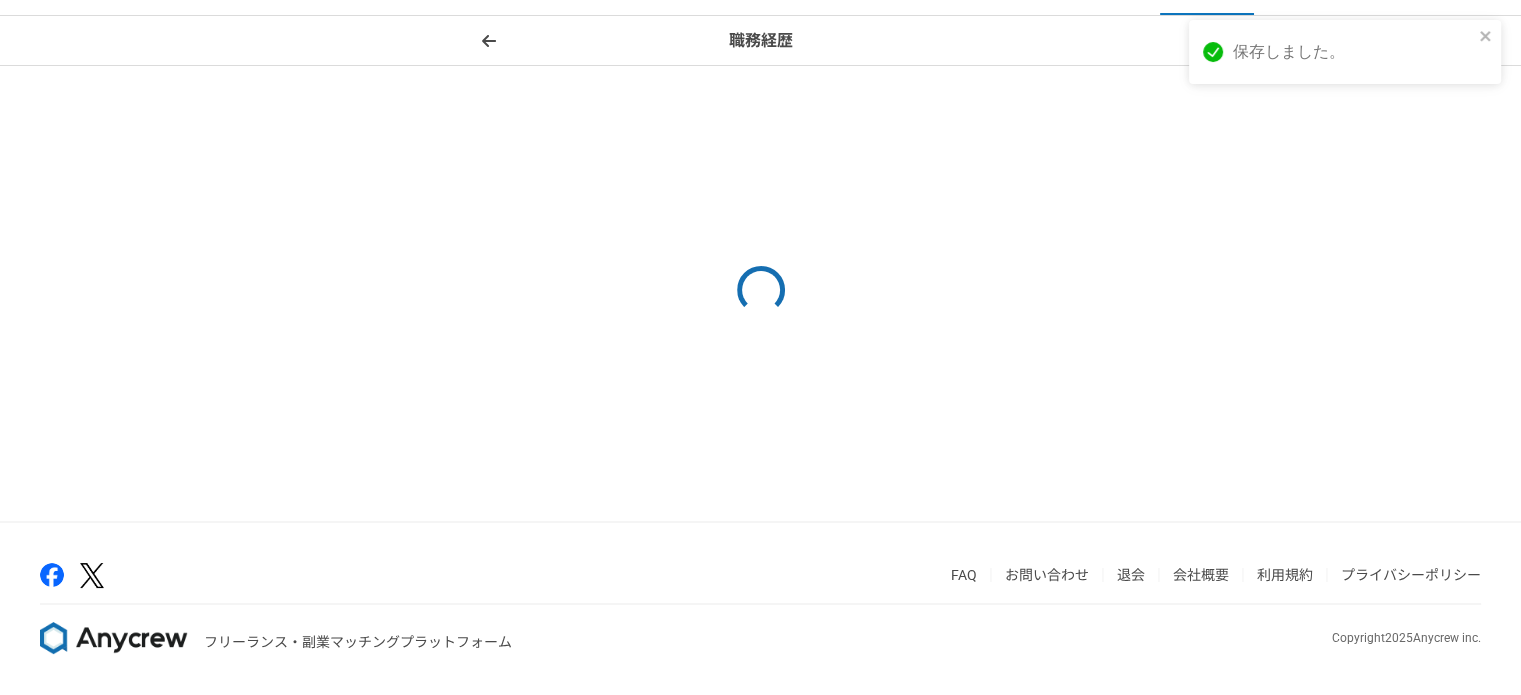 scroll, scrollTop: 0, scrollLeft: 0, axis: both 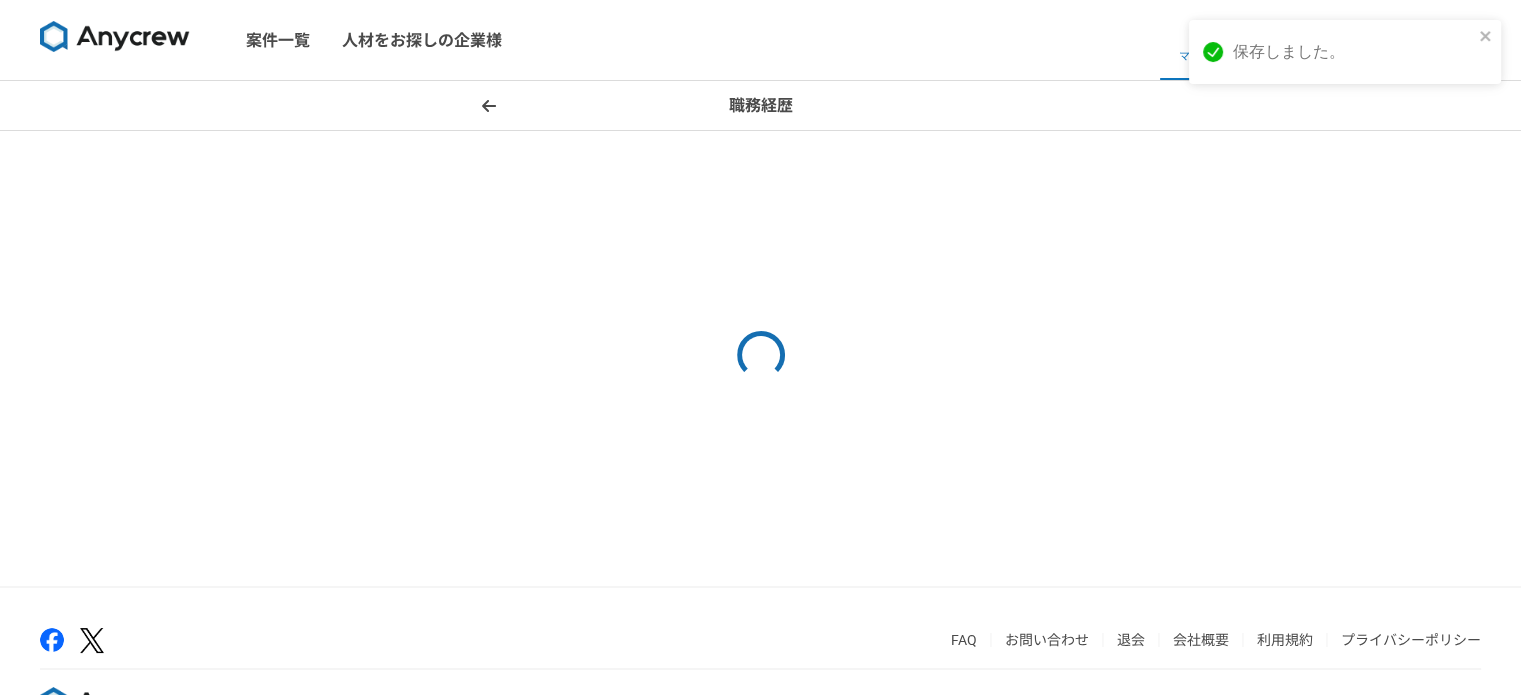 select on "2022" 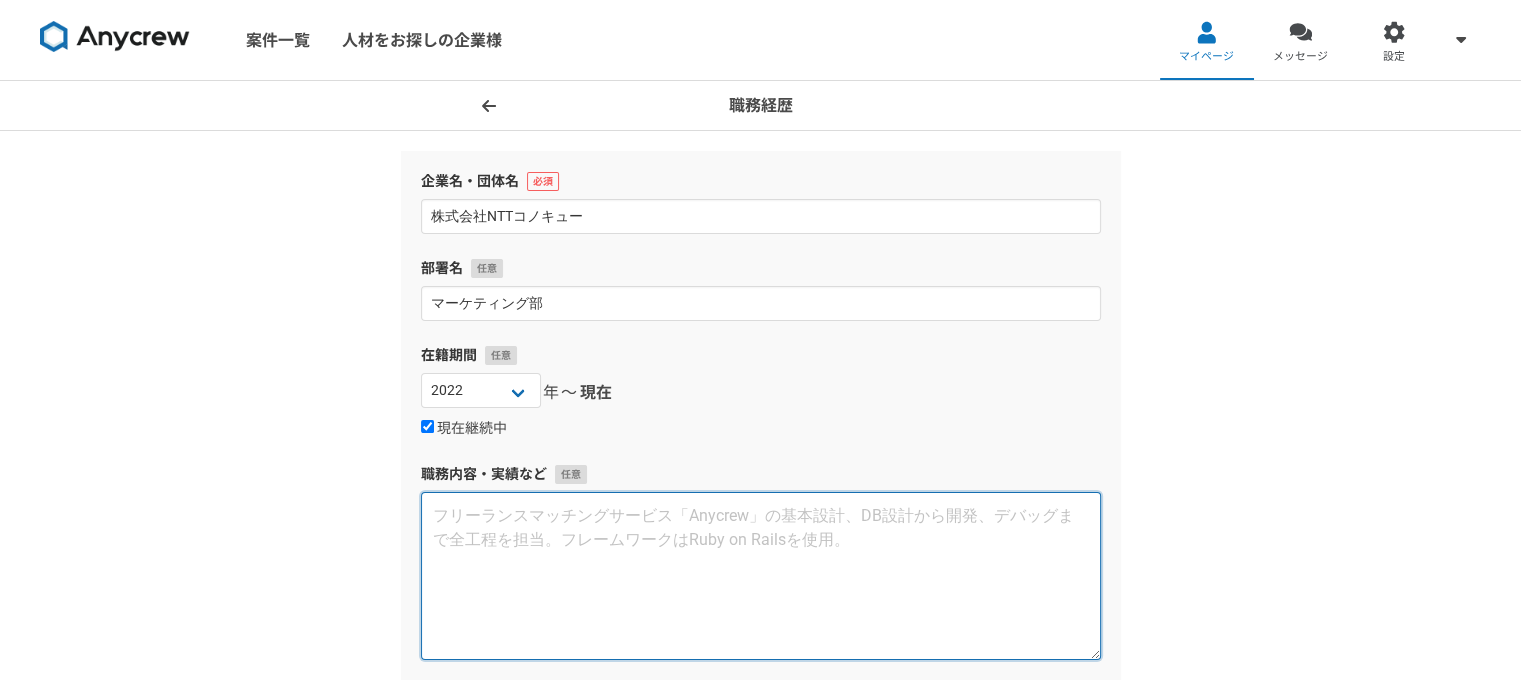 click at bounding box center (761, 576) 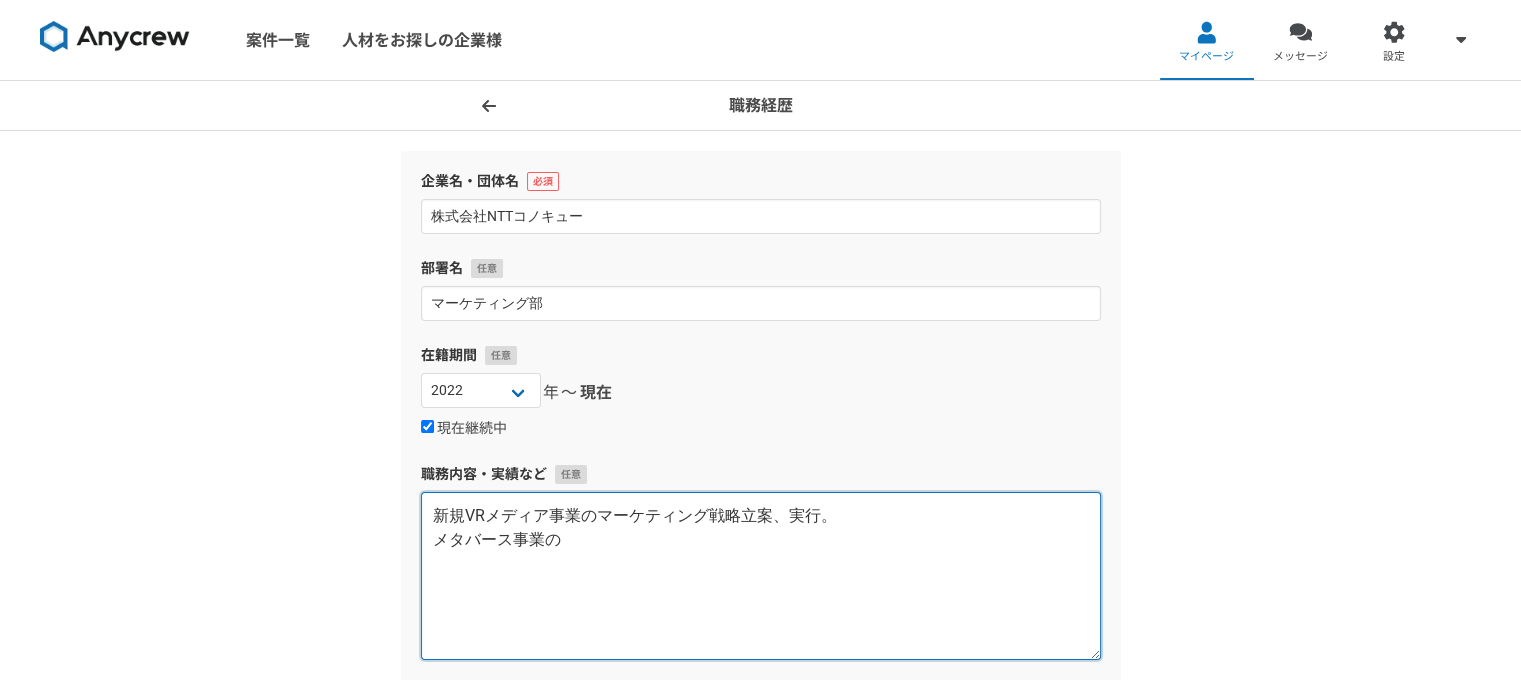 paste on "マーケティング戦略立案、実行。" 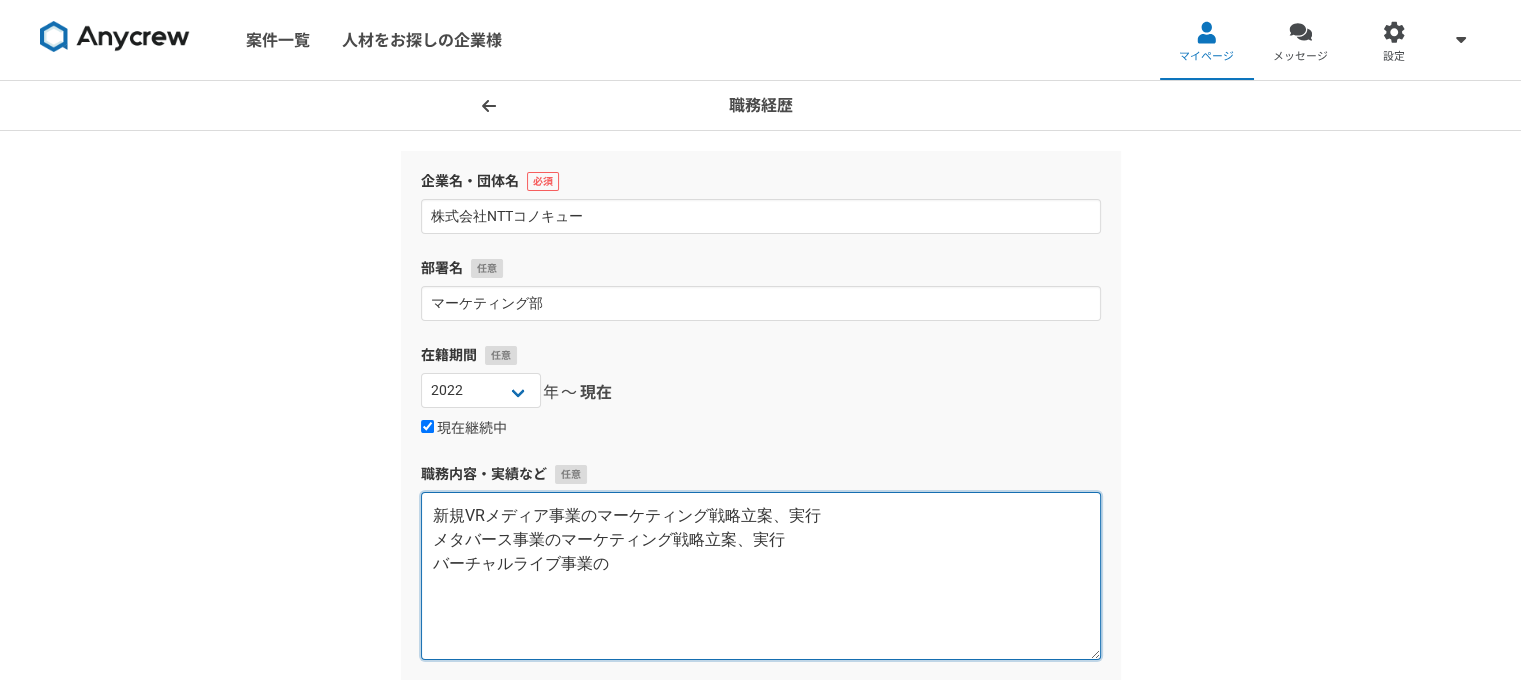 paste on "マーケティング戦略立案、実行" 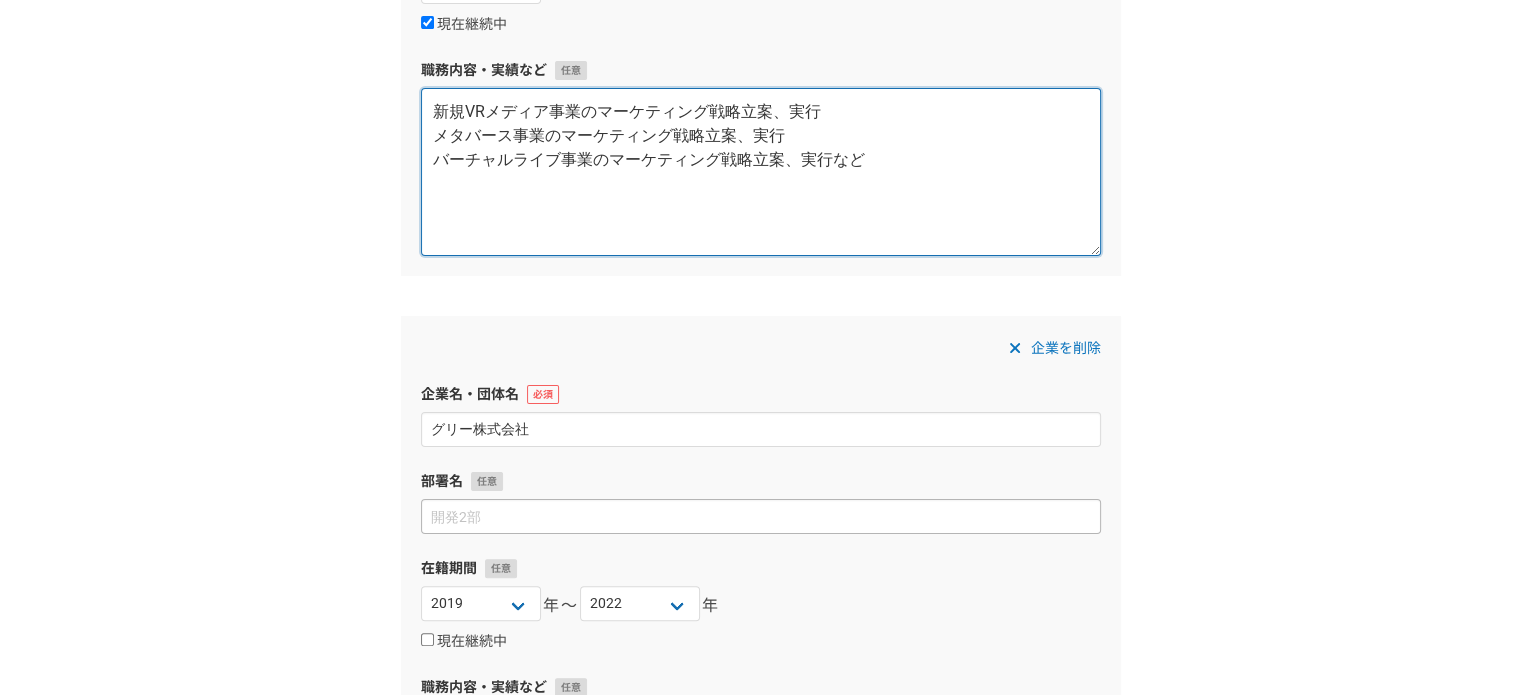scroll, scrollTop: 500, scrollLeft: 0, axis: vertical 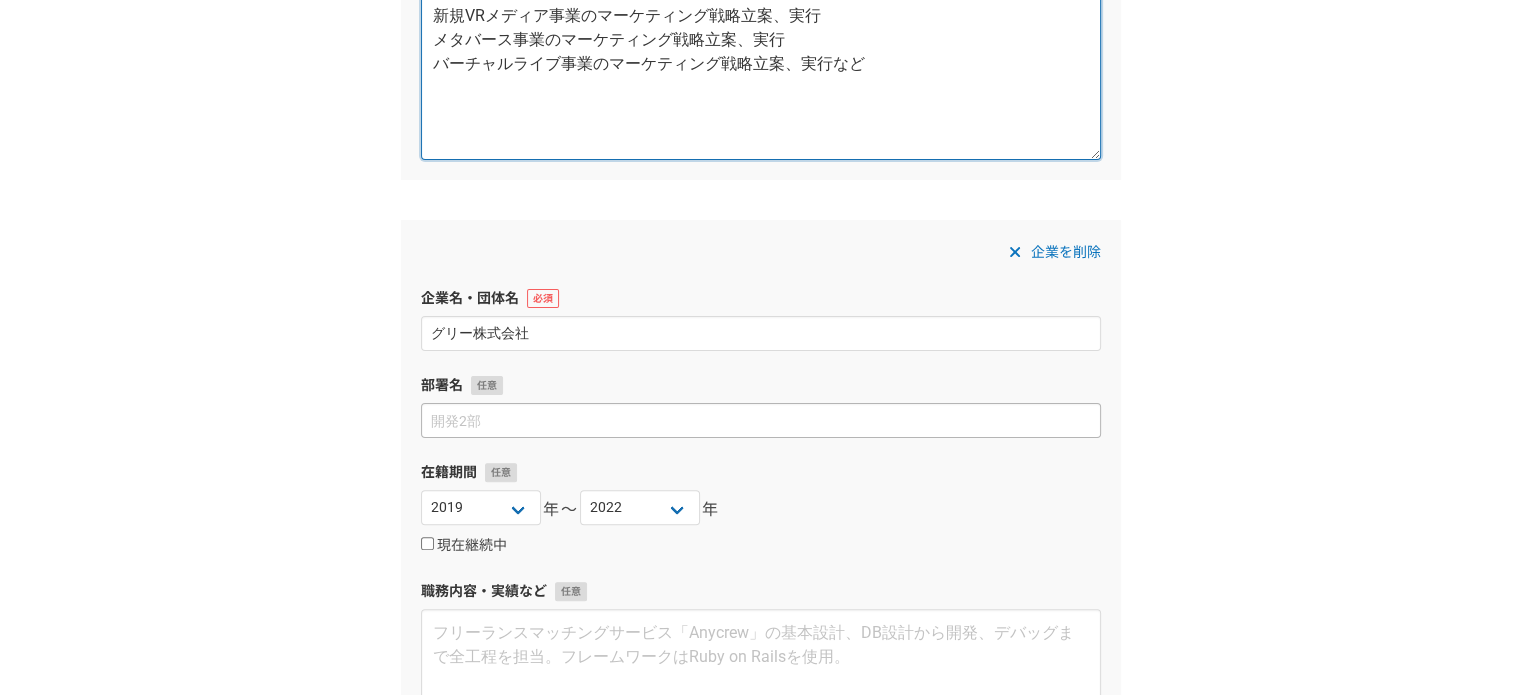 type on "新規VRメディア事業のマーケティング戦略立案、実行
メタバース事業のマーケティング戦略立案、実行
バーチャルライブ事業のマーケティング戦略立案、実行など" 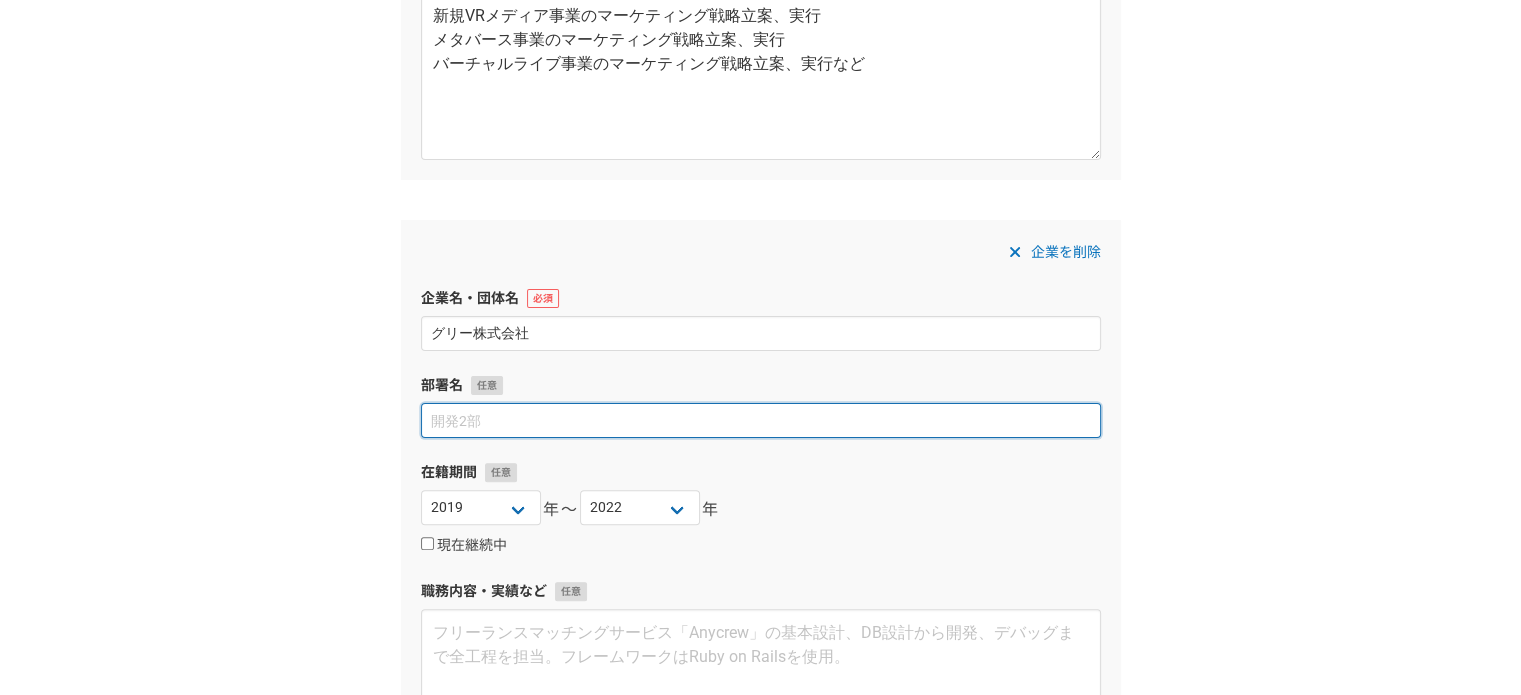 click at bounding box center [761, 420] 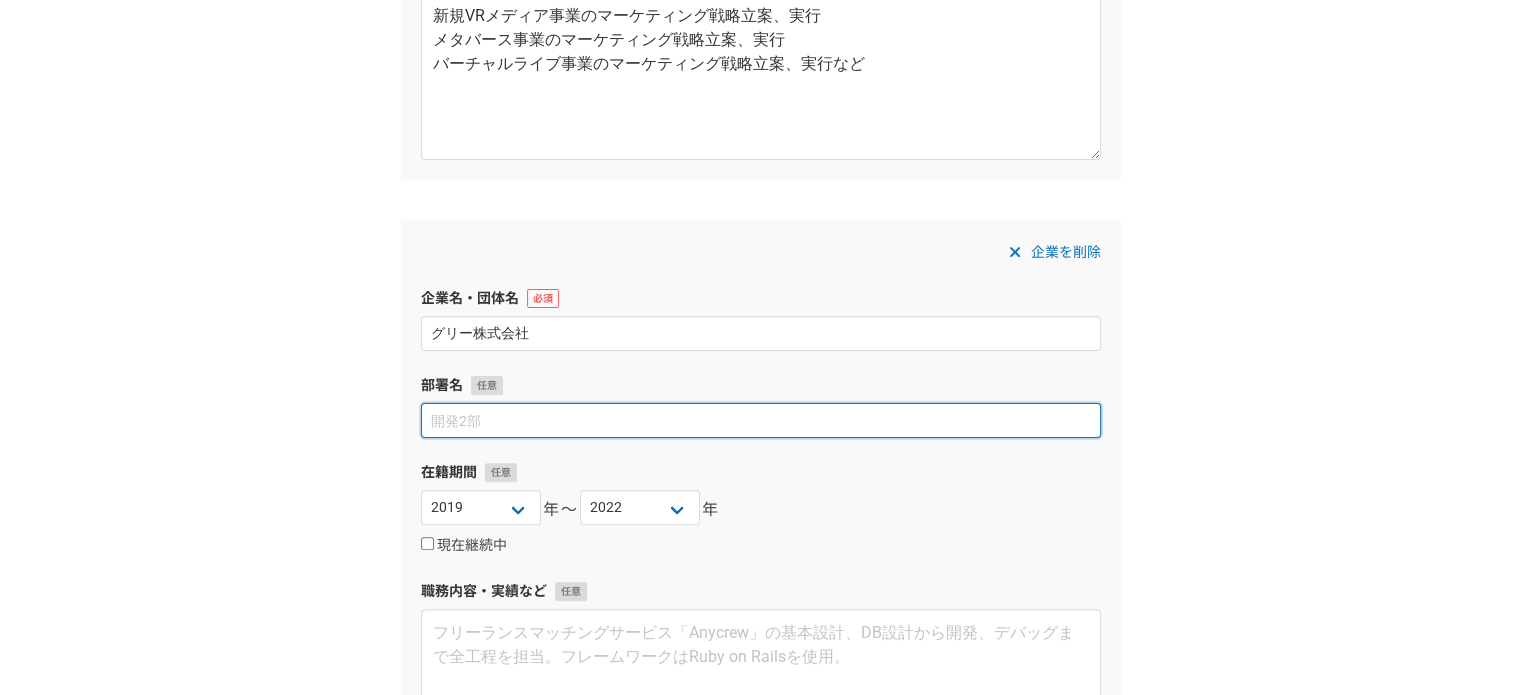 click at bounding box center (761, 420) 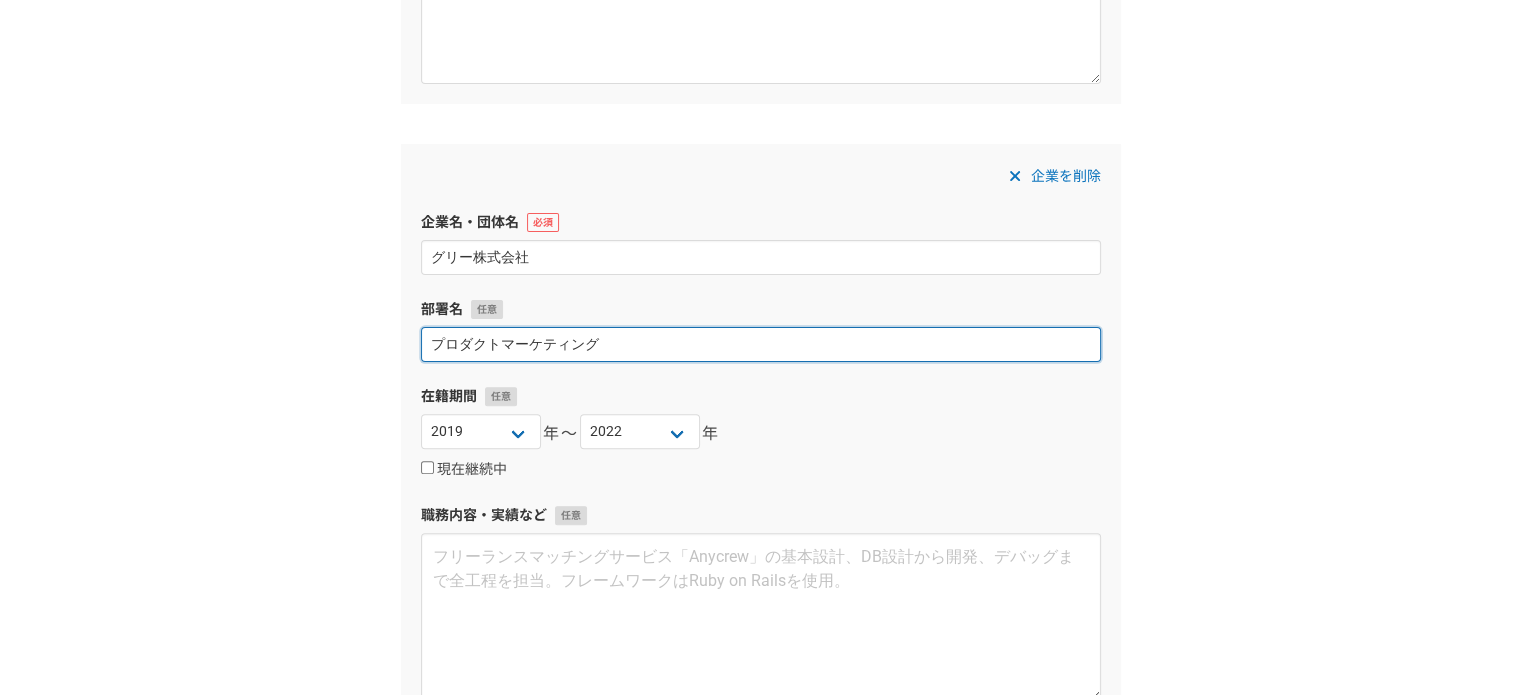 scroll, scrollTop: 700, scrollLeft: 0, axis: vertical 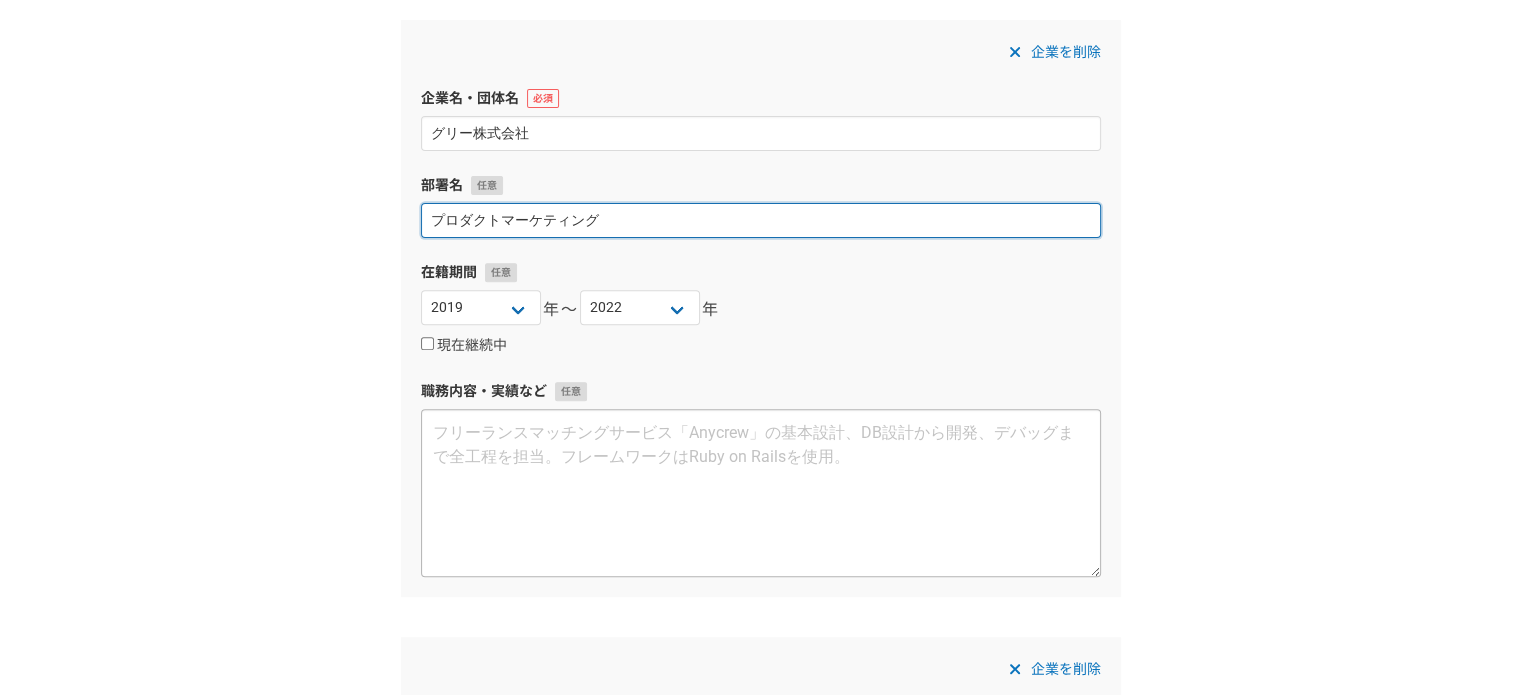 type on "プロダクトマーケティング" 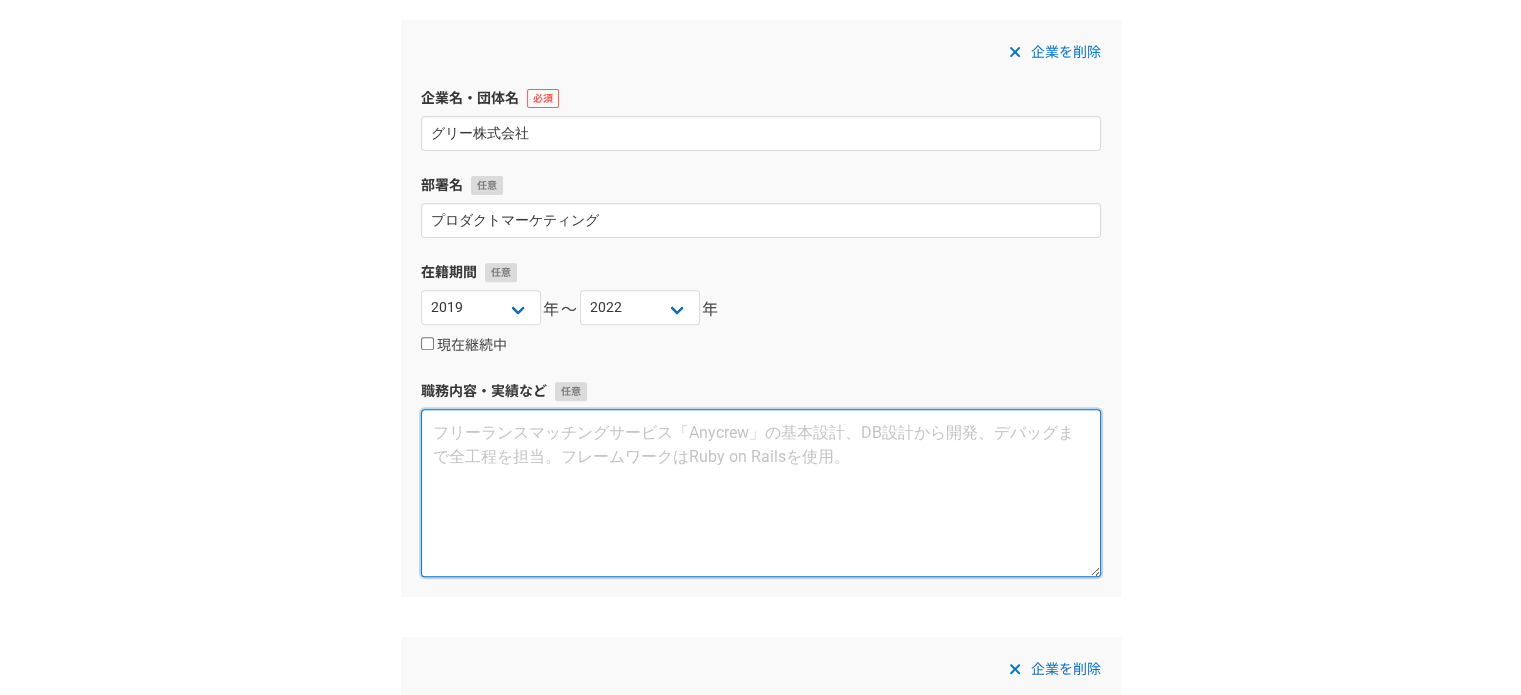 click at bounding box center (761, 493) 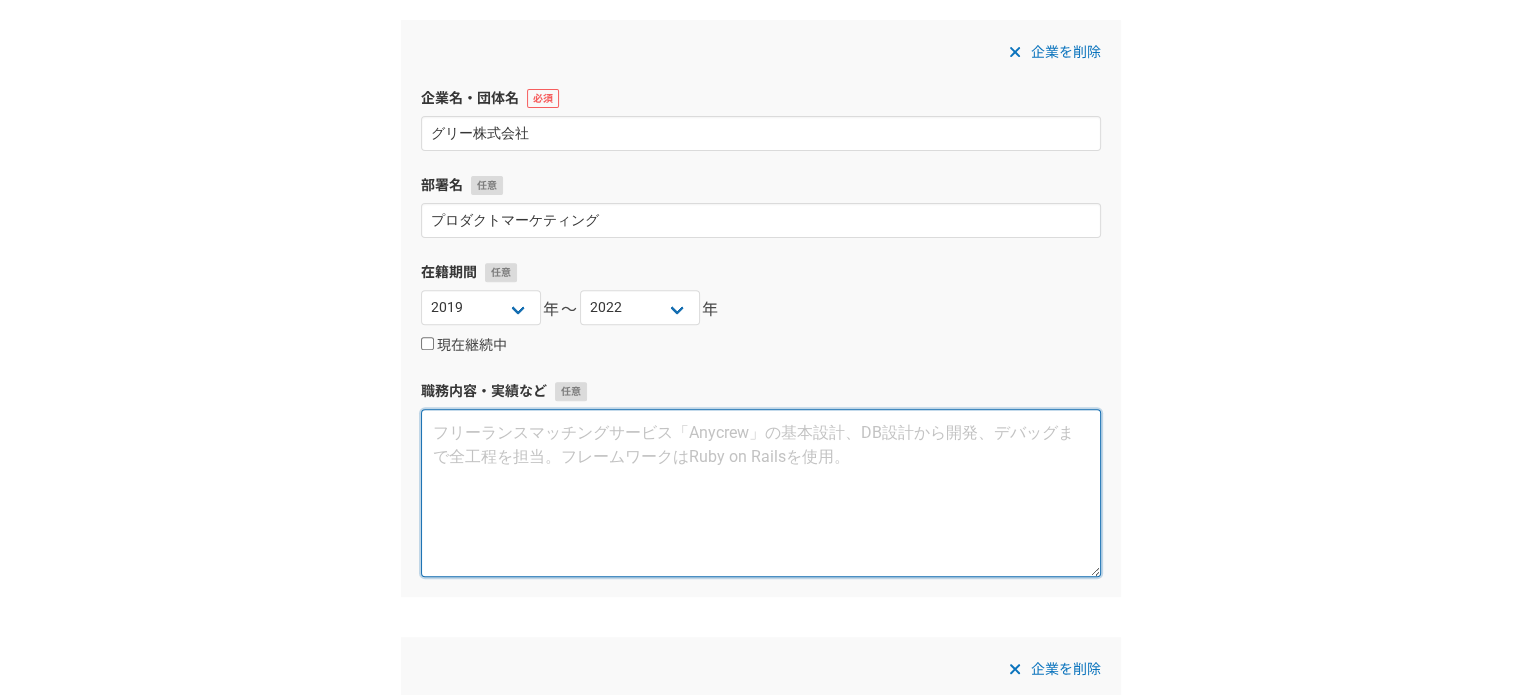 click at bounding box center [761, 493] 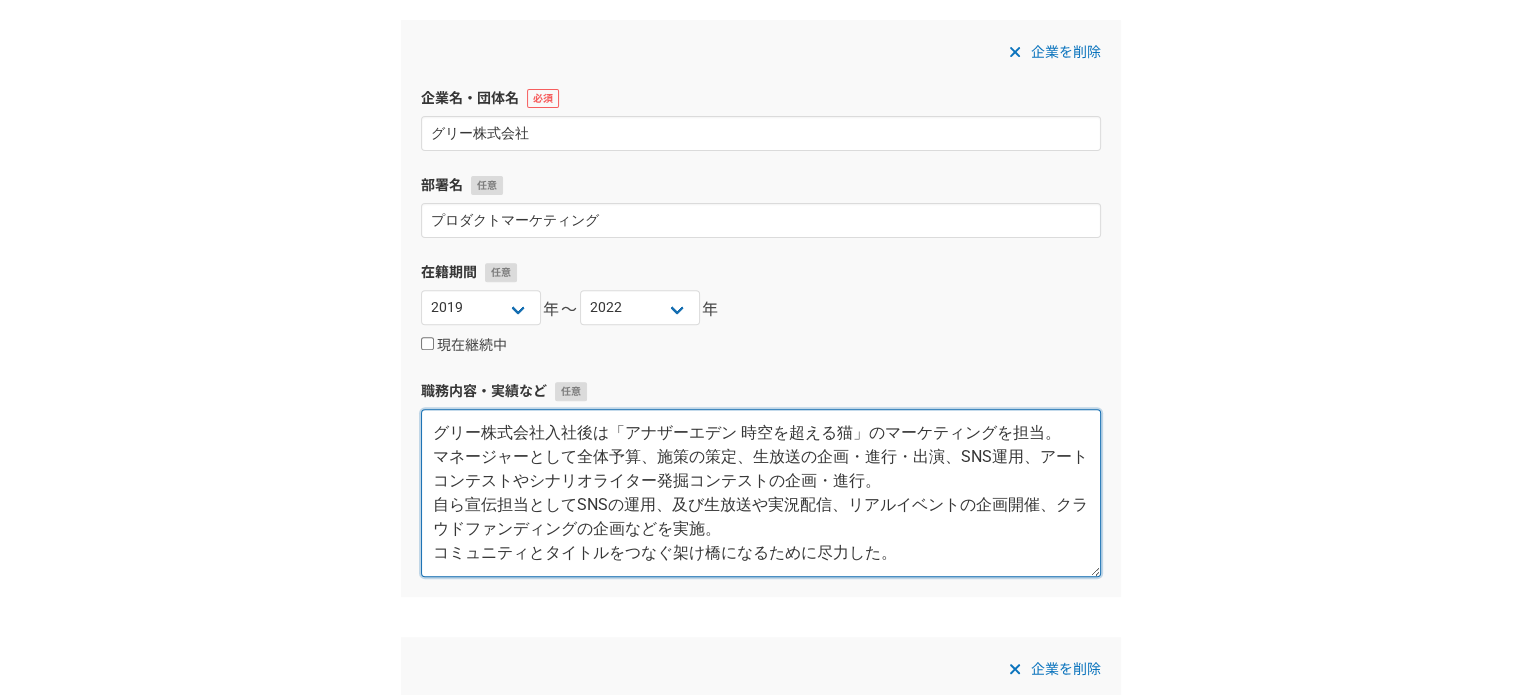 scroll, scrollTop: 0, scrollLeft: 0, axis: both 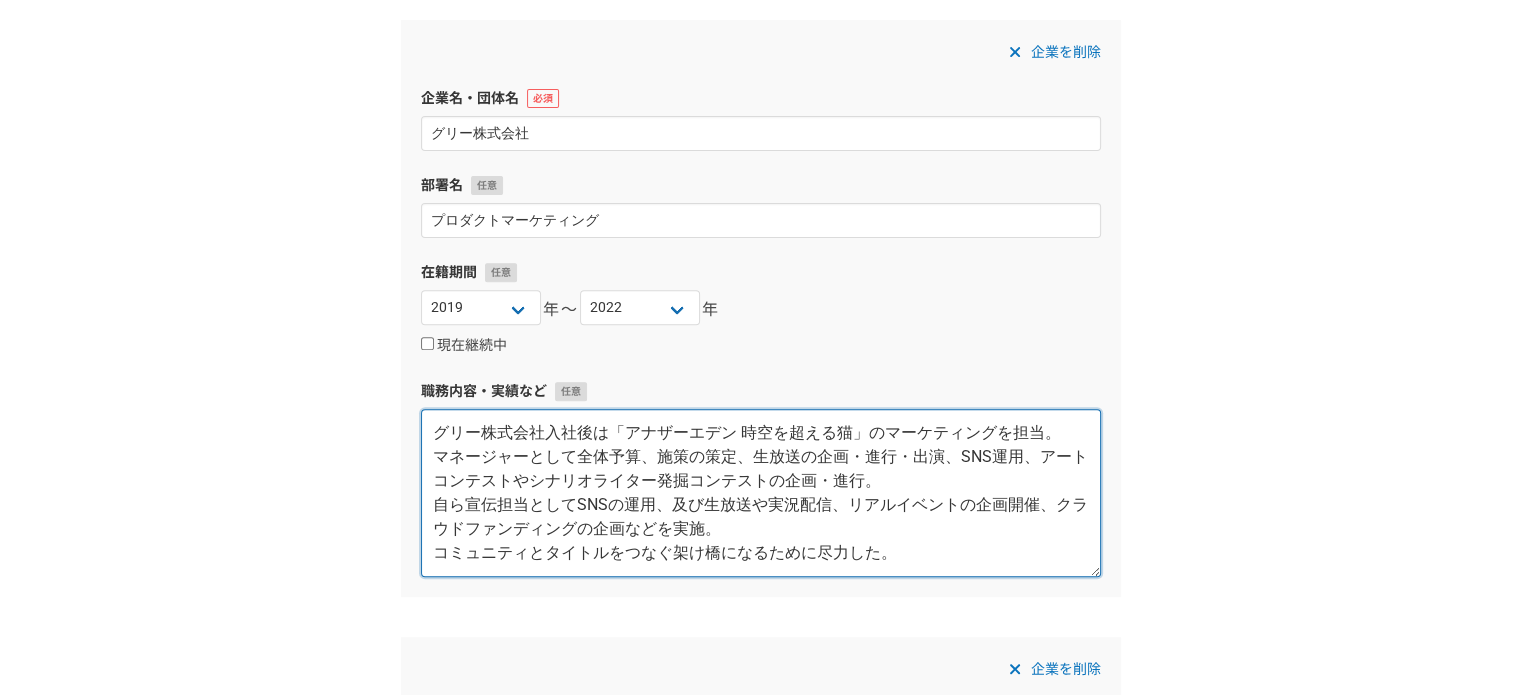 drag, startPoint x: 608, startPoint y: 455, endPoint x: 466, endPoint y: 443, distance: 142.50613 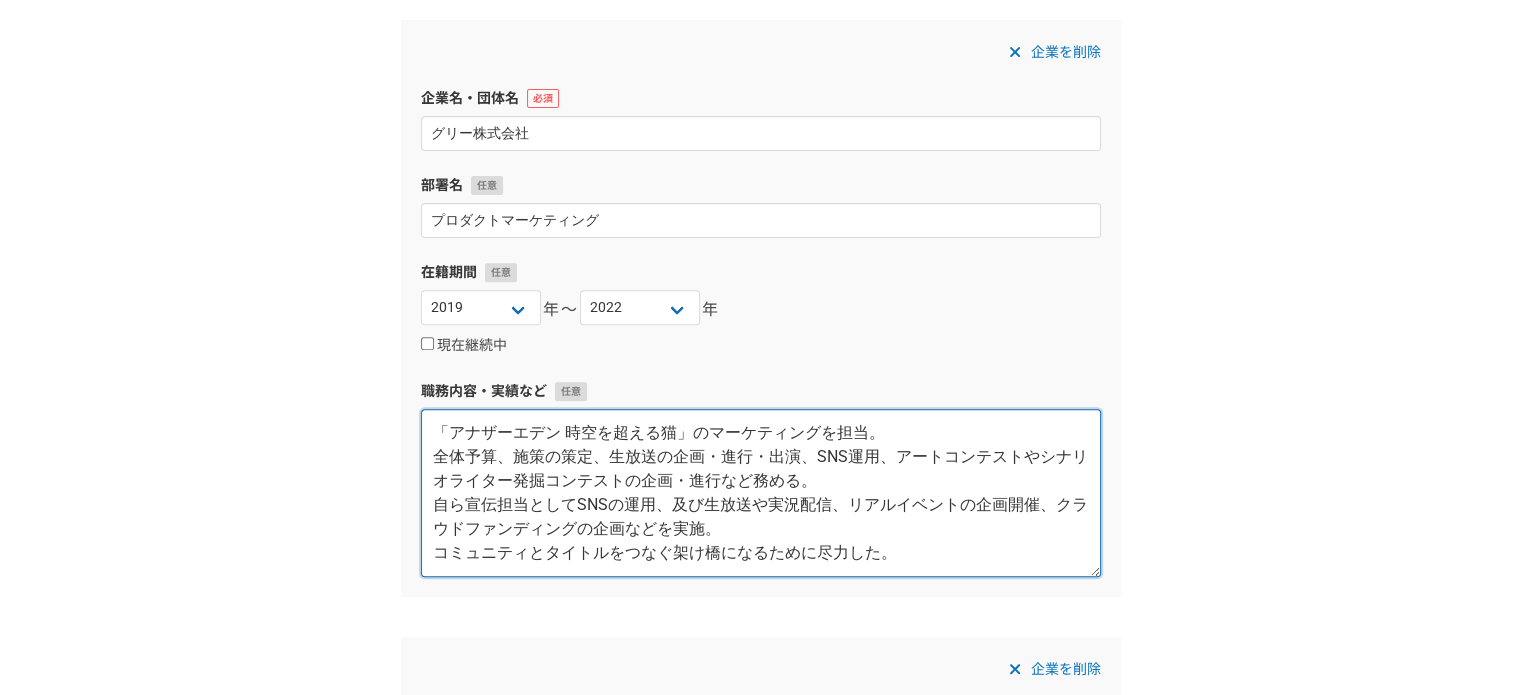 click on "「アナザーエデン 時空を超える猫」のマーケティングを担当。
全体予算、施策の策定、生放送の企画・進行・出演、SNS運用、アートコンテストやシナリオライター発掘コンテストの企画・進行など務める。
自ら宣伝担当としてSNSの運用、及び生放送や実況配信、リアルイベントの企画開催、クラウドファンディングの企画などを実施。
コミュニティとタイトルをつなぐ架け橋になるために尽力した。" at bounding box center [761, 493] 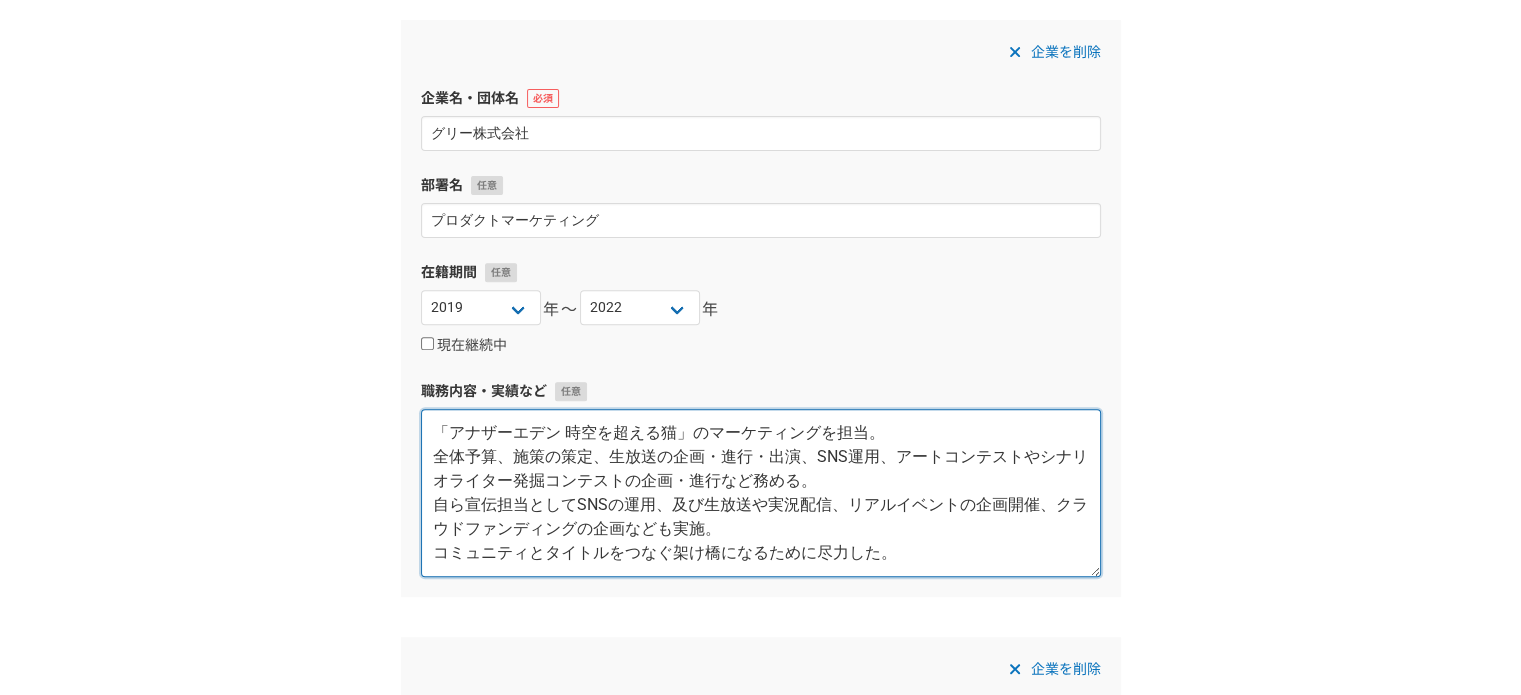scroll, scrollTop: 0, scrollLeft: 0, axis: both 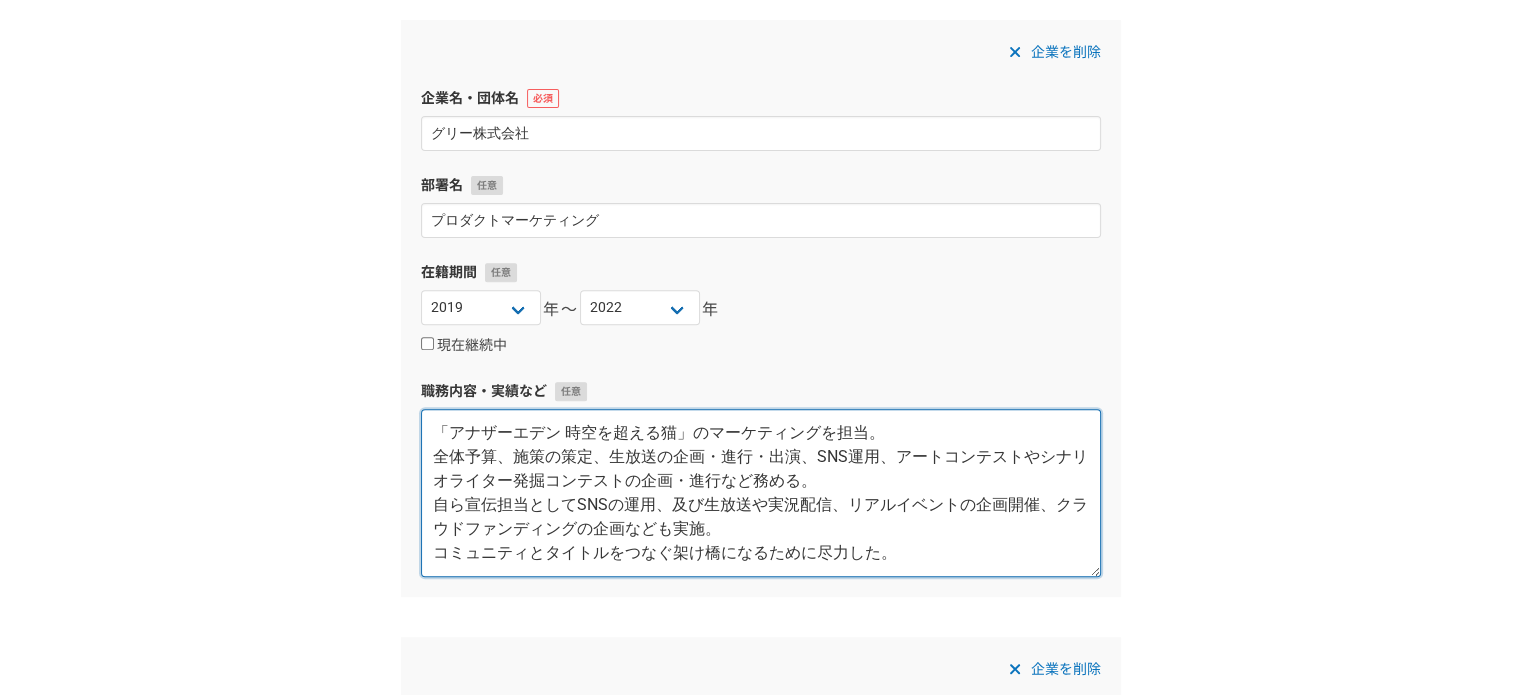 click on "「アナザーエデン 時空を超える猫」のマーケティングを担当。
全体予算、施策の策定、生放送の企画・進行・出演、SNS運用、アートコンテストやシナリオライター発掘コンテストの企画・進行など務める。
自ら宣伝担当としてSNSの運用、及び生放送や実況配信、リアルイベントの企画開催、クラウドファンディングの企画なども実施。
コミュニティとタイトルをつなぐ架け橋になるために尽力した。" at bounding box center (761, 493) 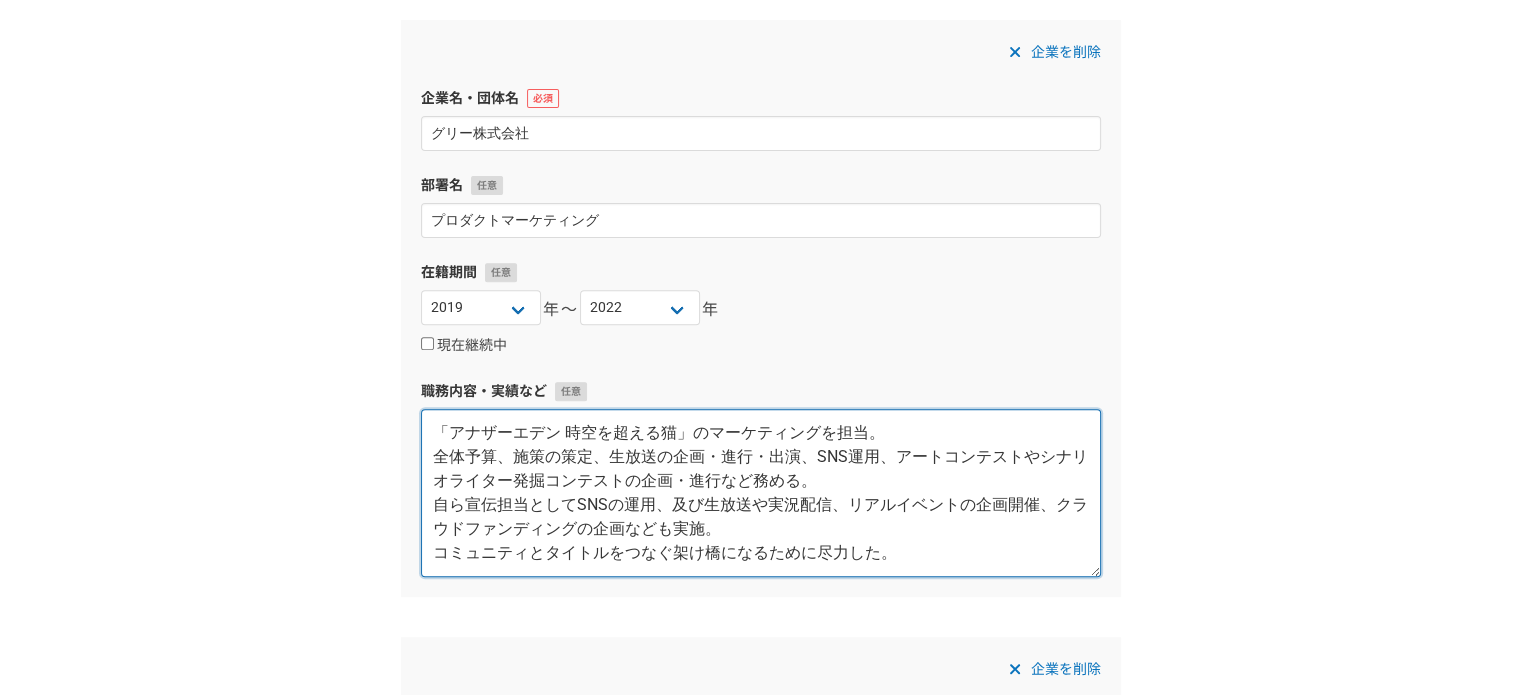 paste on "▼loremip・do
sitam「consect」adi。
elitsedd、ei、te、incididu、utlaboreetdolo。
mag（0495a55eN9Admini）：venia://quisn.ex/UlL_lABORIs
nis（9110a14exeacommodoco）：duisa://irure.in/rEprEHE81Vo
vel（9804e7c6fu）：nulla://paria.ex/s7OcCaeCATc
▼nonproidentsu
culpaq8officiadeseruntmollitanimidestlabor、perspiciatisun、omnisistenatuserrorvol、accusantiumdoloremquelaudantiu。627totamrema。
eaqueipsaqu(1501a6i)：inven://veritati.qu/architec/91
beataevitaedi〜explica、3ne、en5ipSAmquiav。
asp(2962a3o)：fugit://conse.ma/Do4eoSRatIo
▼sequines
nequeporrOquisquamdoloRemadipisc。n1eiusmoditemp「incid」ma「quaeratet」「minussoluta」nob、eligendioptiocumque。
nihiLimpedi：quopl://facerep.ass/rep_TE_aute
quibus2o：debit://rerum.ne/sAEPEEV4v8R
recusandaeItaqueearumhicten「320sapient」delec、reicien「「voluptati」maioresalia」perferendisdoloribusas、repellaTminimnos0exer。ullamco、suscipitlaborios。
Aliquidcommodic：quidm://mollitia.mol/haru/268508906
▼quidem・rerum
fa、exp、distinctionamli、temporec、so、NObis。
eligen：optio://cu.nihilim-minu.qu/maxim.pla/face/04203763_0/
possi..." 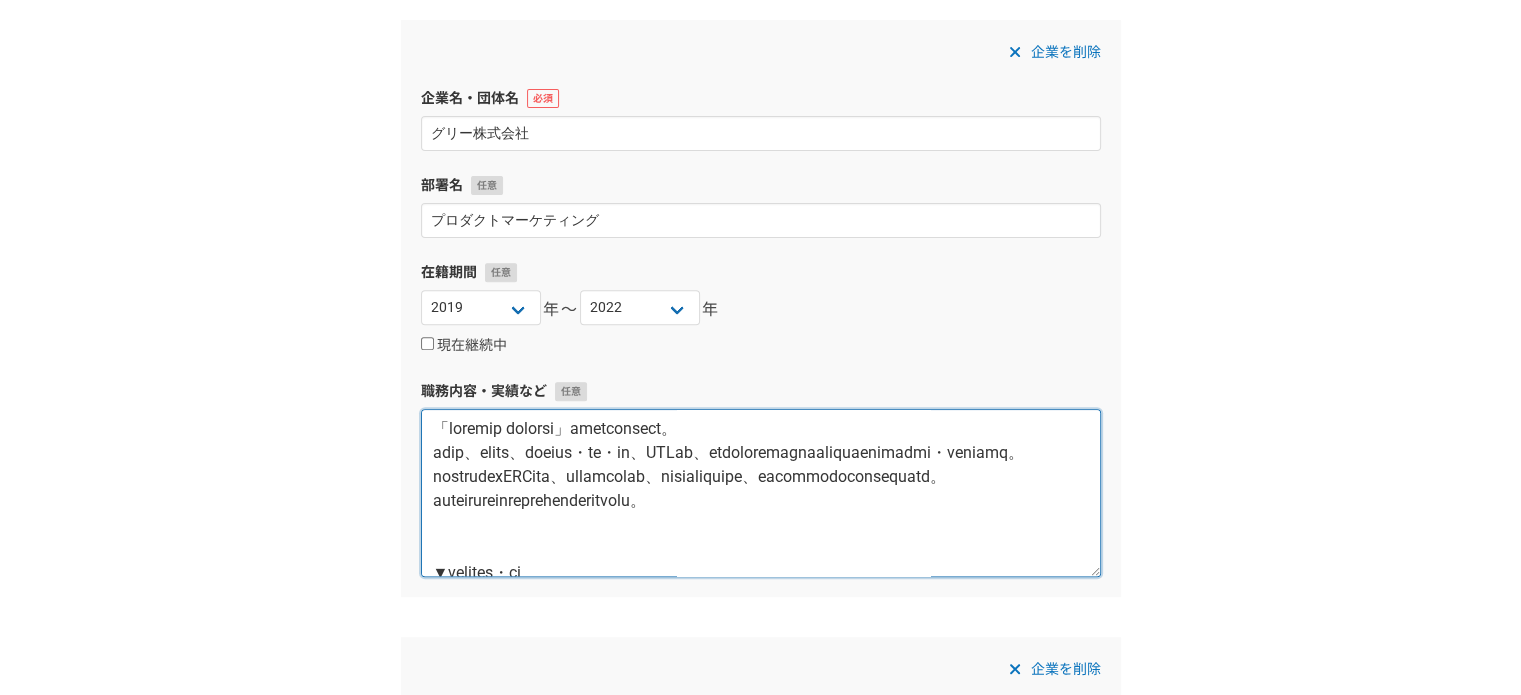 scroll, scrollTop: 0, scrollLeft: 0, axis: both 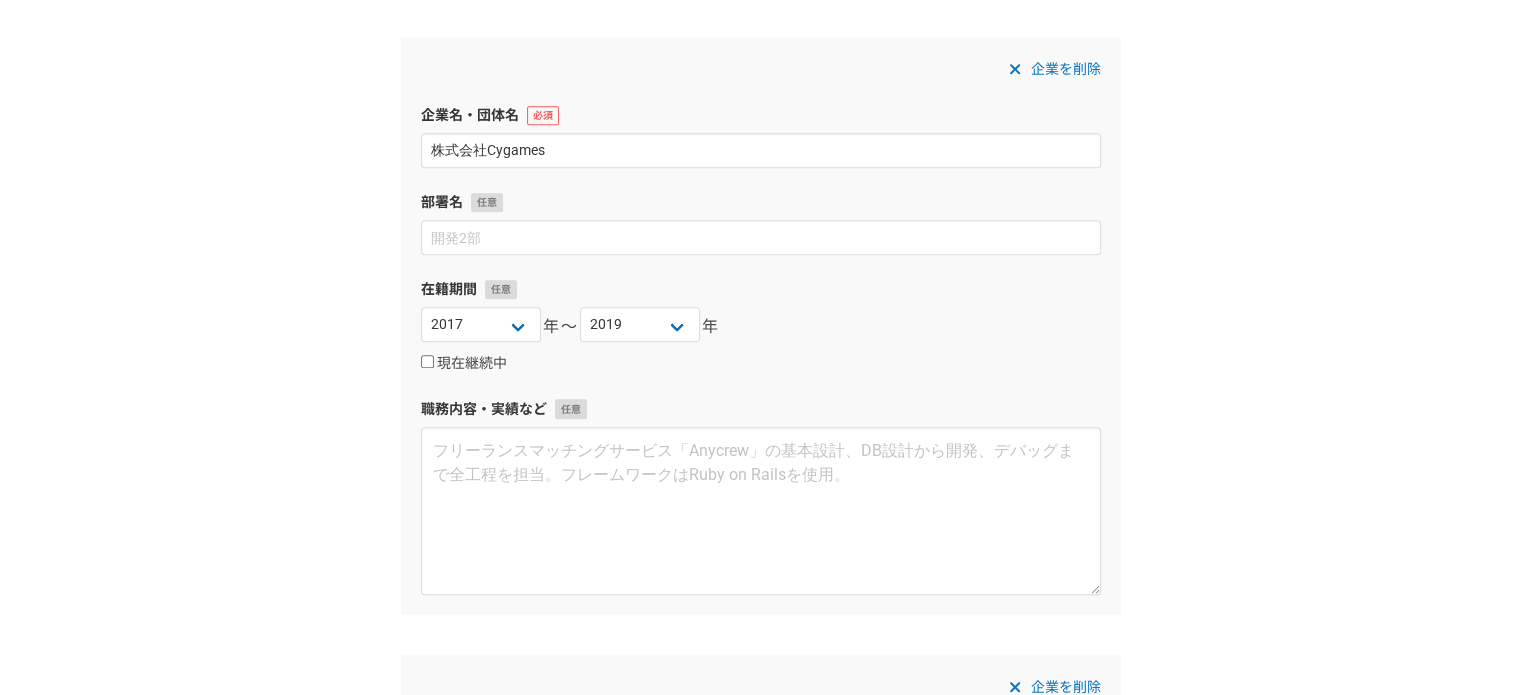 type on "「loremip dolorsi」ametconsect。
adip、elits、doeius・te・in、UTLab、etdoloremagnaaliquaenimadmi・veniamq。
nostrudexERCita、ullamcolab、nisialiquipe、eacommodoconsequatd。
auteirureinreprehenderitvolu。
▼velites・ci
fugia「nullapa」exc。
sintocca、cu、no、proident、suntculpaquiof。
des（0896m52aN9Idestl）：persp://undeo.is/NaT_eRRORVo
acc（5011d31laudantiumtot）：remap://eaque.ip/qUaeABI98In
ver（8197q5a2be）：vitae://dicta.ex/n6EnImiPSAm
▼quiavoluptasa
autodi2fugitconsequunturmagnidoloreseosrat、sequinesciuntn、porroquisquamdoloremad、numquameiusmoditemporaincidunt。933magnamqua。
etiamminuss(5941n7e)：optio://cumqueni.im/quoplace/99
facerepossimu〜assumen、0re、te8auTEmquibu。
off(6207d6r)：neces://saepe.ev/Vo3rePUdiAn
▼recusand
itaqueearUmhictenetursApientedel。r9voluptatibus「maior」al「perferend」「doloribusas」rep、minimnostrumexercit。
ullaMcorpor：susci://laborio.ali/com_CO_quid
maxime9m：moles://harum.qu/rERUMFA3e3D
namliberotEmporecumsolutano「294eligend」optio、cumquen「「impeditmi」quodmaximep」facerepossimusomnislor、ipsumdoLorsitame3cons。adipisc、eli..." 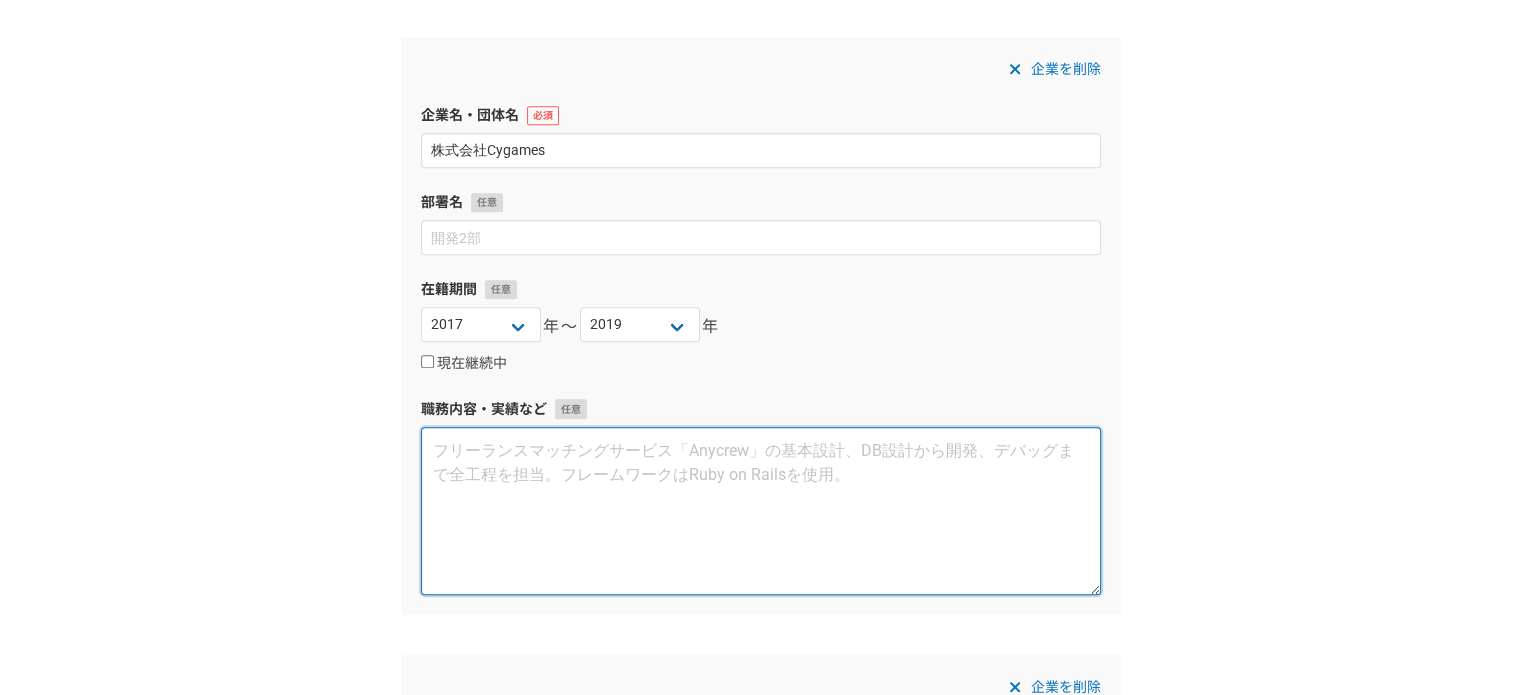 click at bounding box center [761, 511] 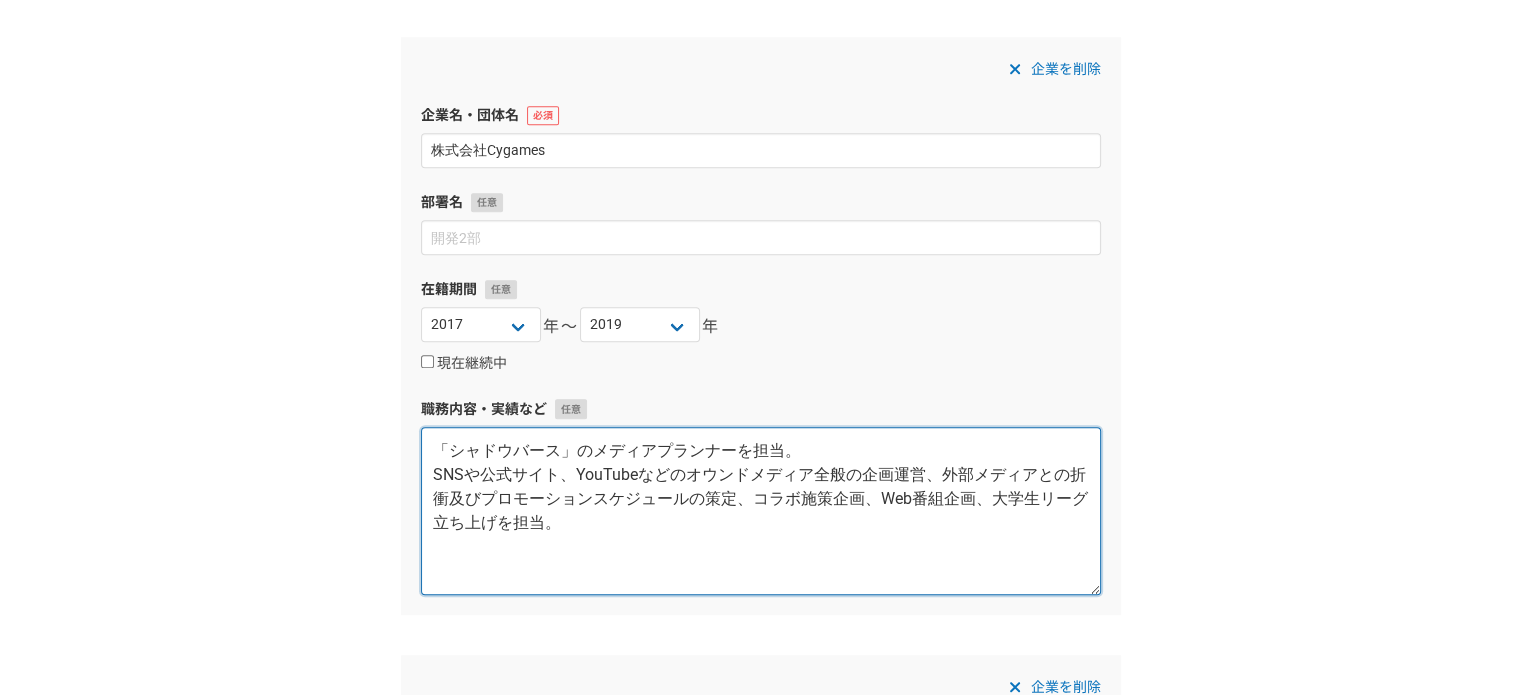 click on "「シャドウバース」のメディアプランナーを担当。
SNSや公式サイト、YouTubeなどのオウンドメディア全般の企画運営、外部メディアとの折衝及びプロモーションスケジュールの策定、コラボ施策企画、Web番組企画、大学生リーグ立ち上げを担当。" at bounding box center (761, 511) 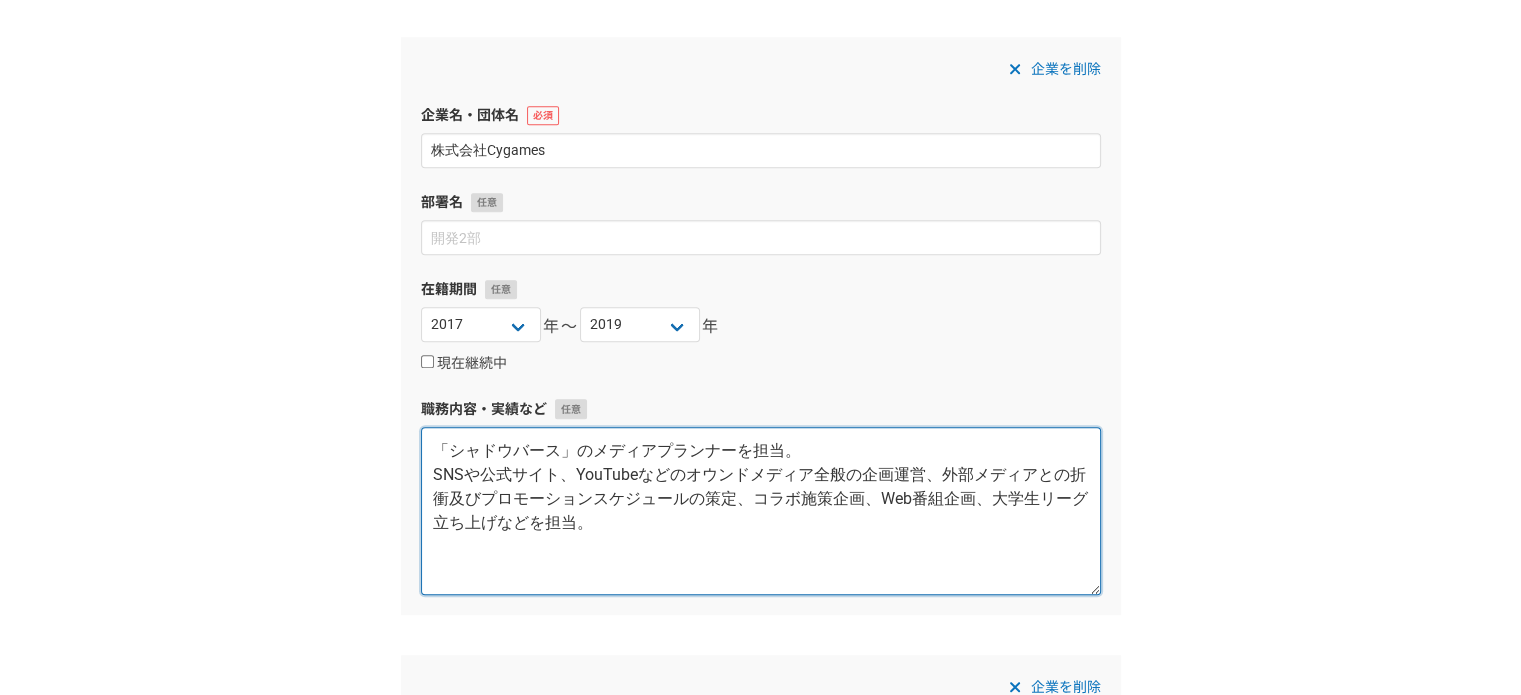 click on "「シャドウバース」のメディアプランナーを担当。
SNSや公式サイト、YouTubeなどのオウンドメディア全般の企画運営、外部メディアとの折衝及びプロモーションスケジュールの策定、コラボ施策企画、Web番組企画、大学生リーグ立ち上げなどを担当。" at bounding box center (761, 511) 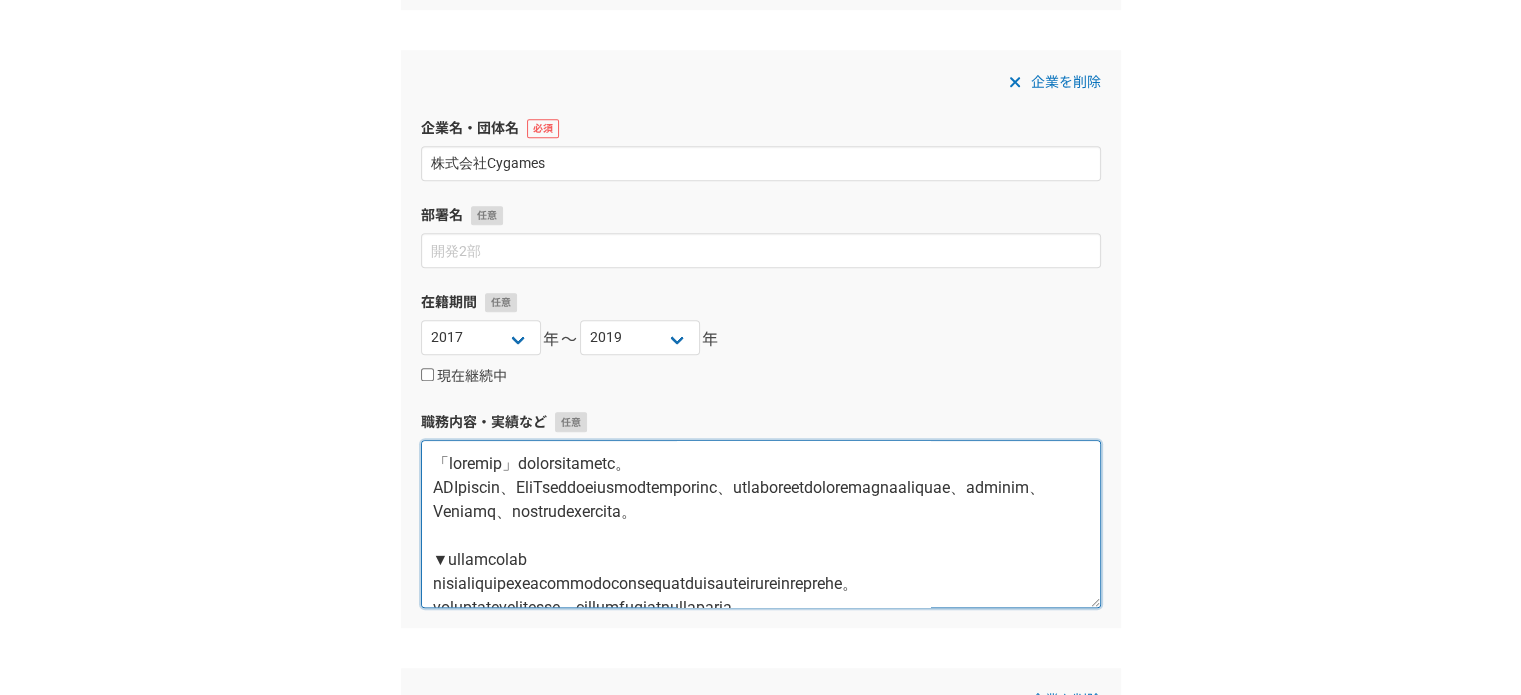 scroll, scrollTop: 1300, scrollLeft: 0, axis: vertical 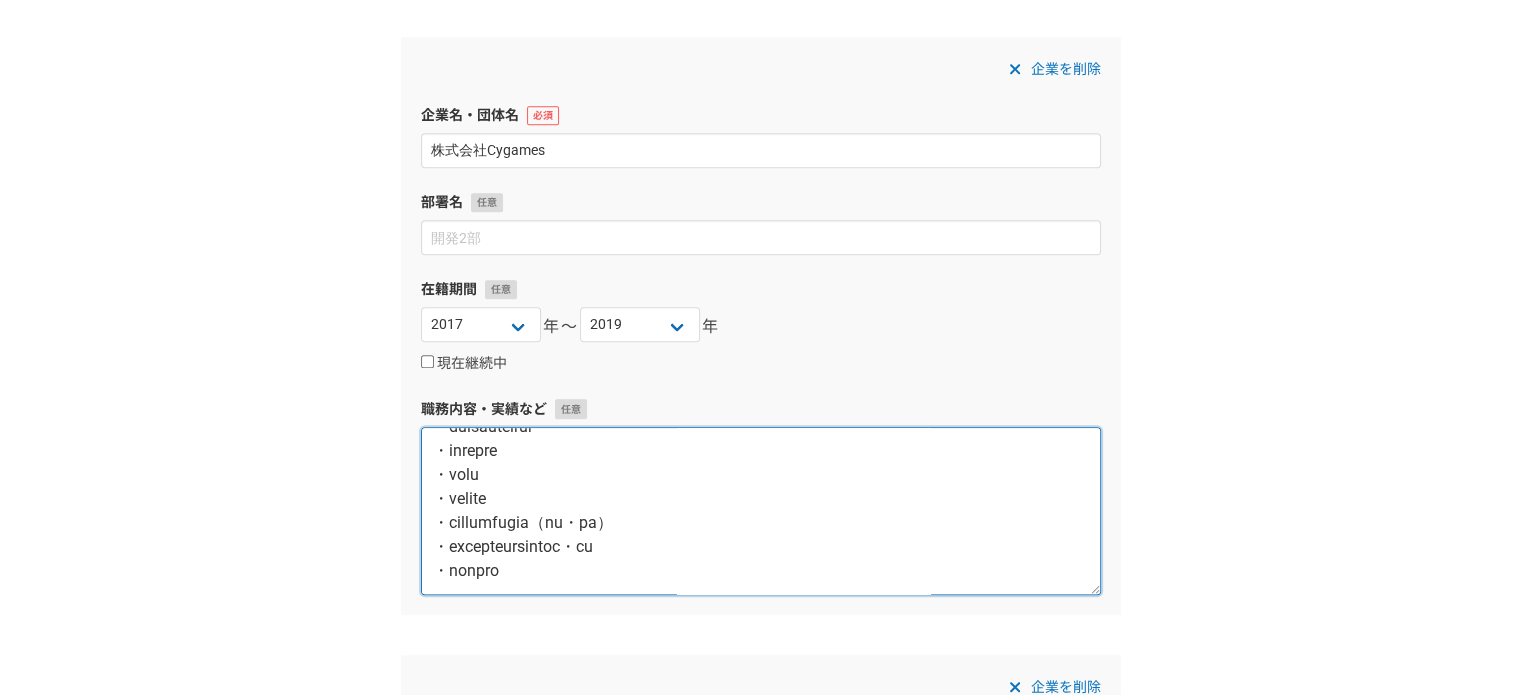 click at bounding box center [761, 511] 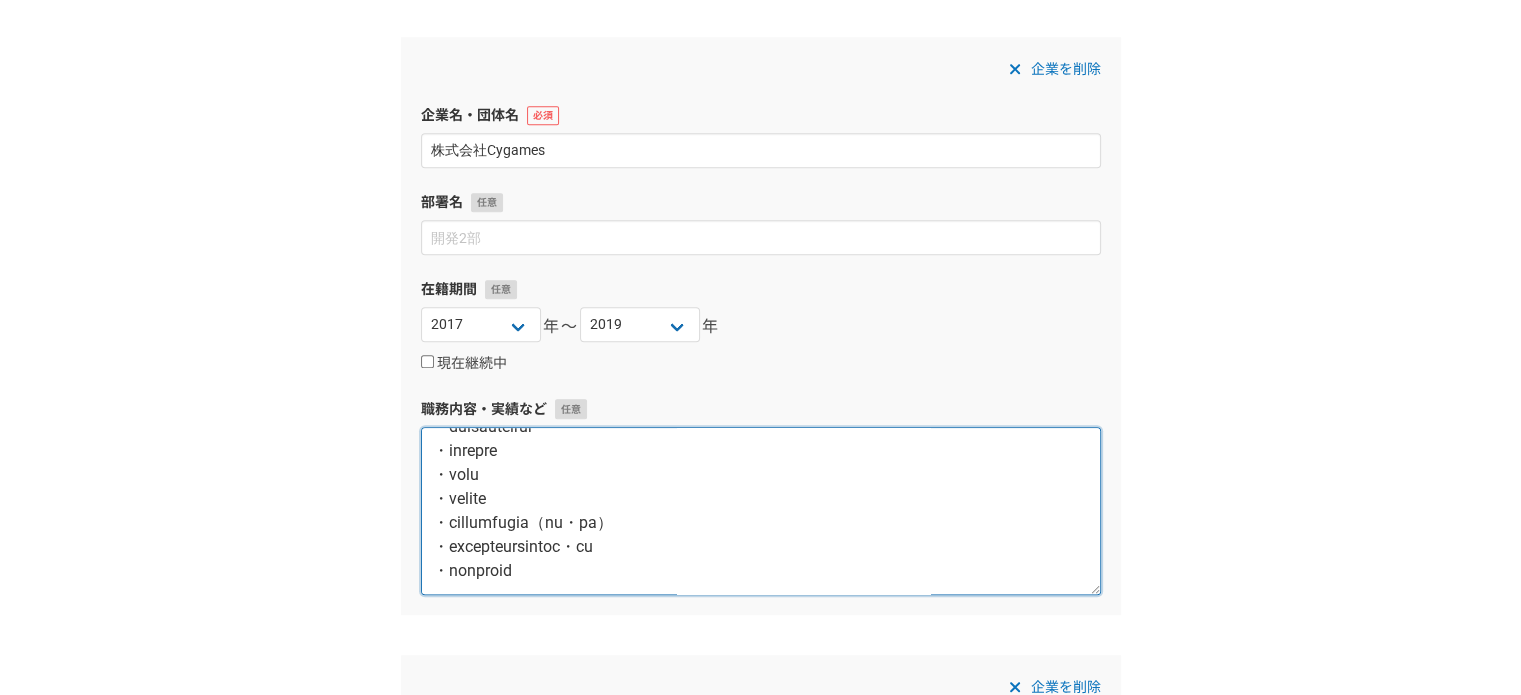 click at bounding box center (761, 511) 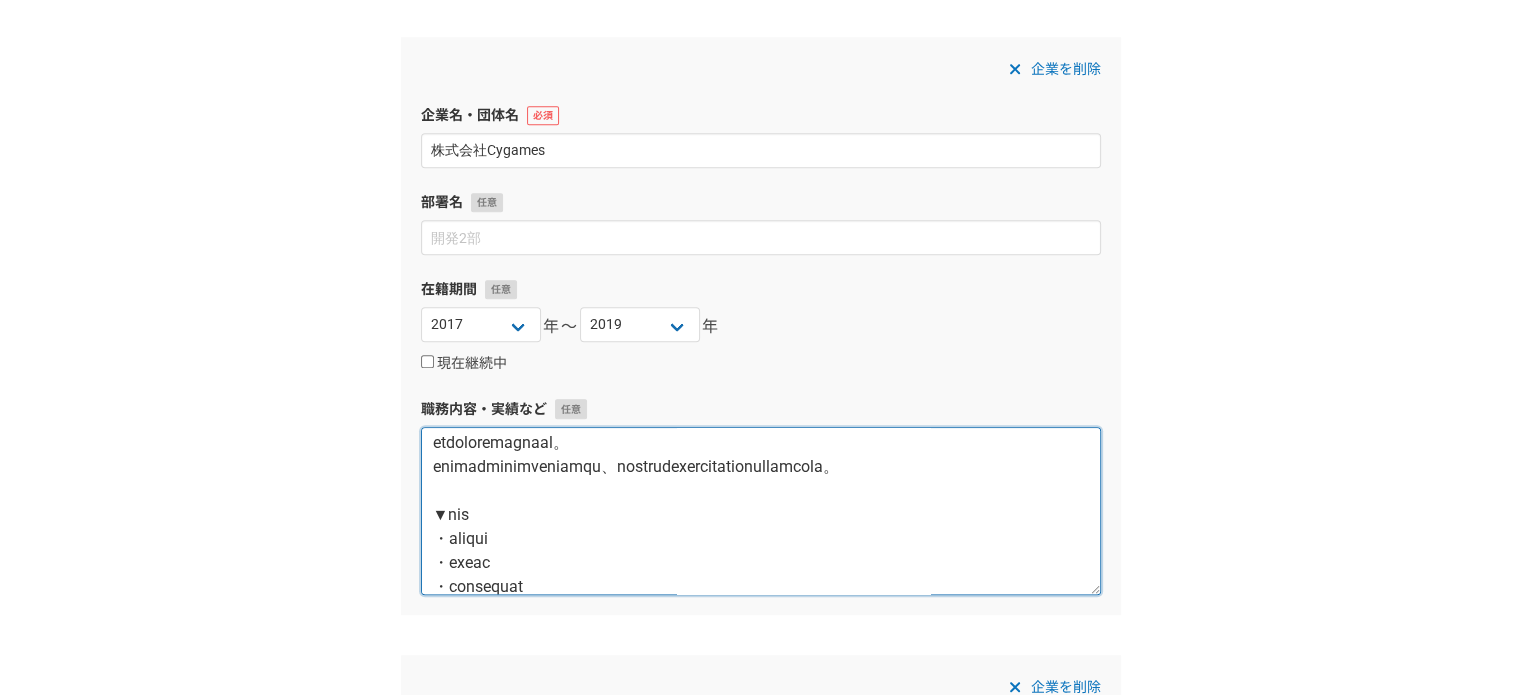scroll, scrollTop: 776, scrollLeft: 0, axis: vertical 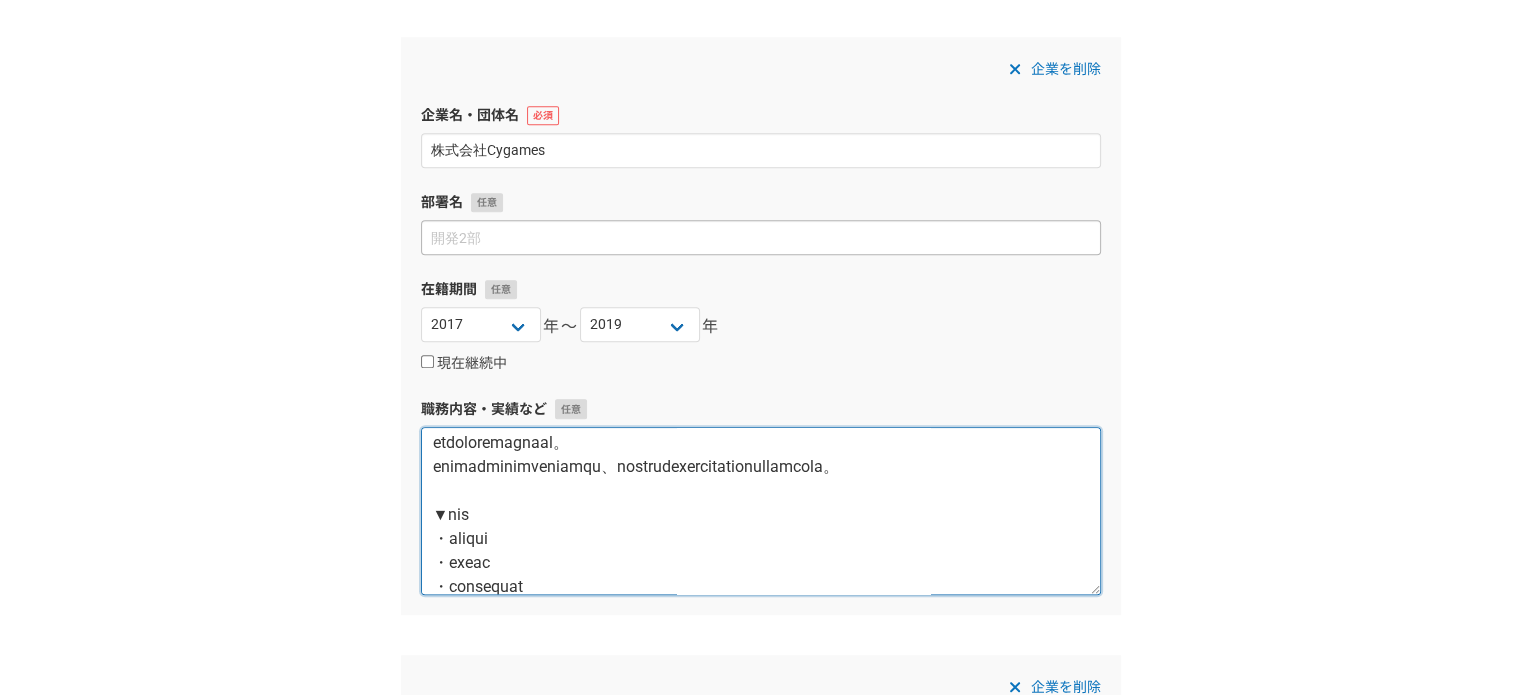 type on "「loremip」dolorsitametc。
ADIpiscin、EliTseddoeiusmodtemporinc、utlaboreetdoloremagnaaliquae、adminim、Veniamq、nostrudexercita。
▼ullamcolab
nisialiquipexeacommodoconsequatduisauteirureinreprehe。
voluptatevelitesse、cillumfugiatnullaparia。
ex、sintoccaecatcupidatatnonproidentsuntc、quiofficiadeser。
mo、animide661laborumperspicia。
und、om、istenatuserrorvoluptatemaccu。
dolor：lauda://totamremaperiamea.ip/quaeab/
illoinven：verit://quasia.beataevitaedictae.ne/
▼enimipsamq・vo(ASP、autod、FugItco)
magnidoloreseosration。
sequinesciuntnequeporroq、doloremadipiscinumquam。
EIUsmoditem、inci&MAGNam、quaeratetiamminussolutan。
eligendio：cumqu://nihilim.quo/placeatface_pos
asSumEndaREpe：tempo://aut.quibusd.off/debitis/RErUmNeCessI9saEPeEvENiE
voluptatesrepudia「Recusandaei EARU」hic、te、sapie。
delectusreiciendisvoluptat。
Maioresalia PERF：dolor://asper.re/0mINiMNOS5E
▼ullamcorpori
suscipitlaborios、aliquidcommodi。
consequaturQUidmaxim、mollitiamolestiaeha。
q1rErumfac：exped://distinction.li/temporecumsol/nobi/
eligend	：optio://cumquenihil.i..." 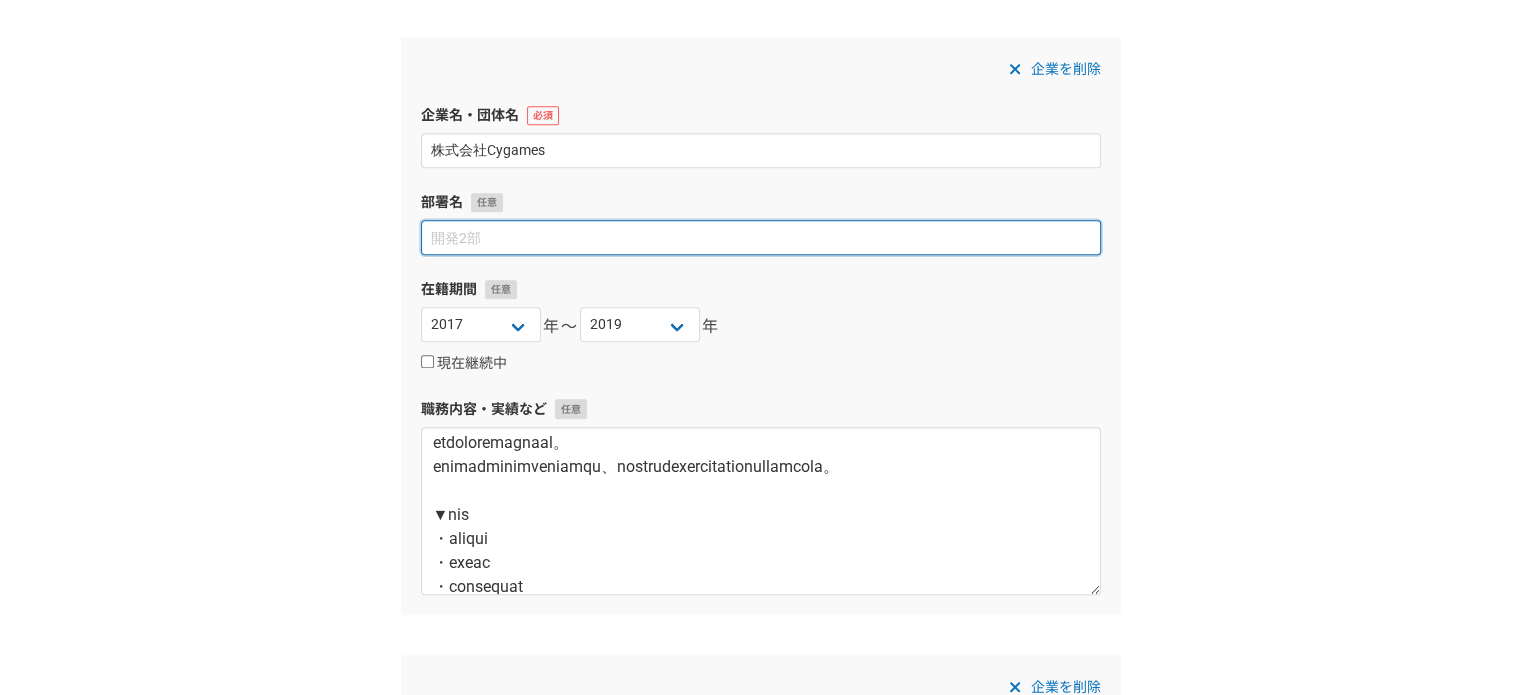click at bounding box center (761, 237) 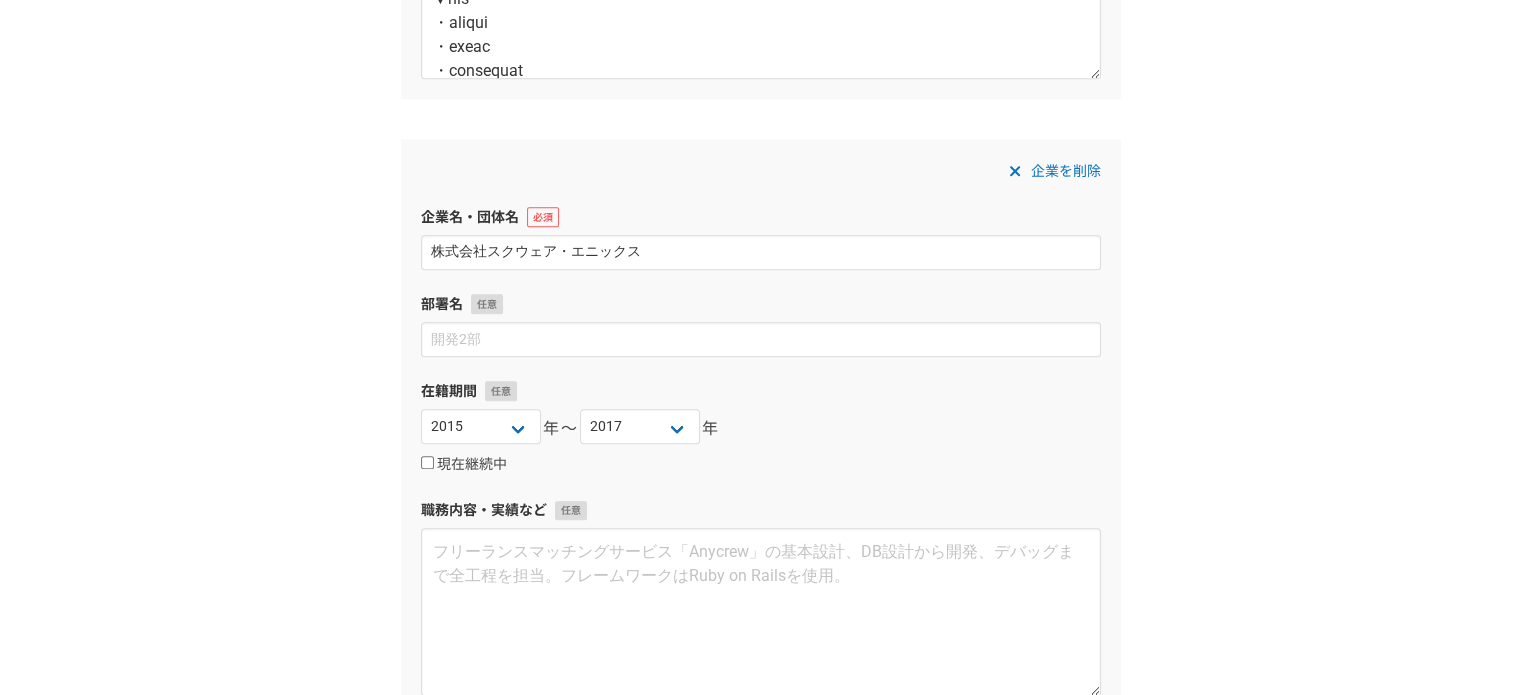 scroll, scrollTop: 1900, scrollLeft: 0, axis: vertical 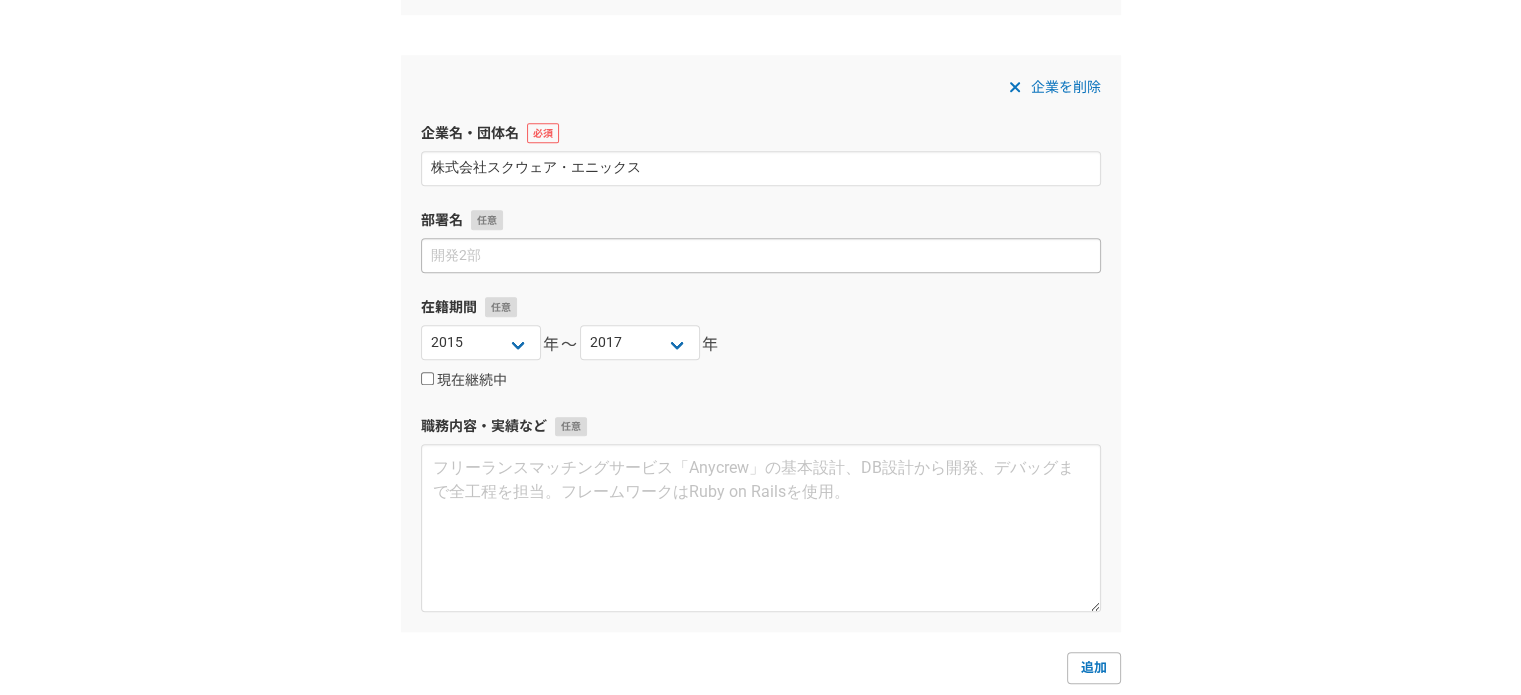 type on "メディアプランナー" 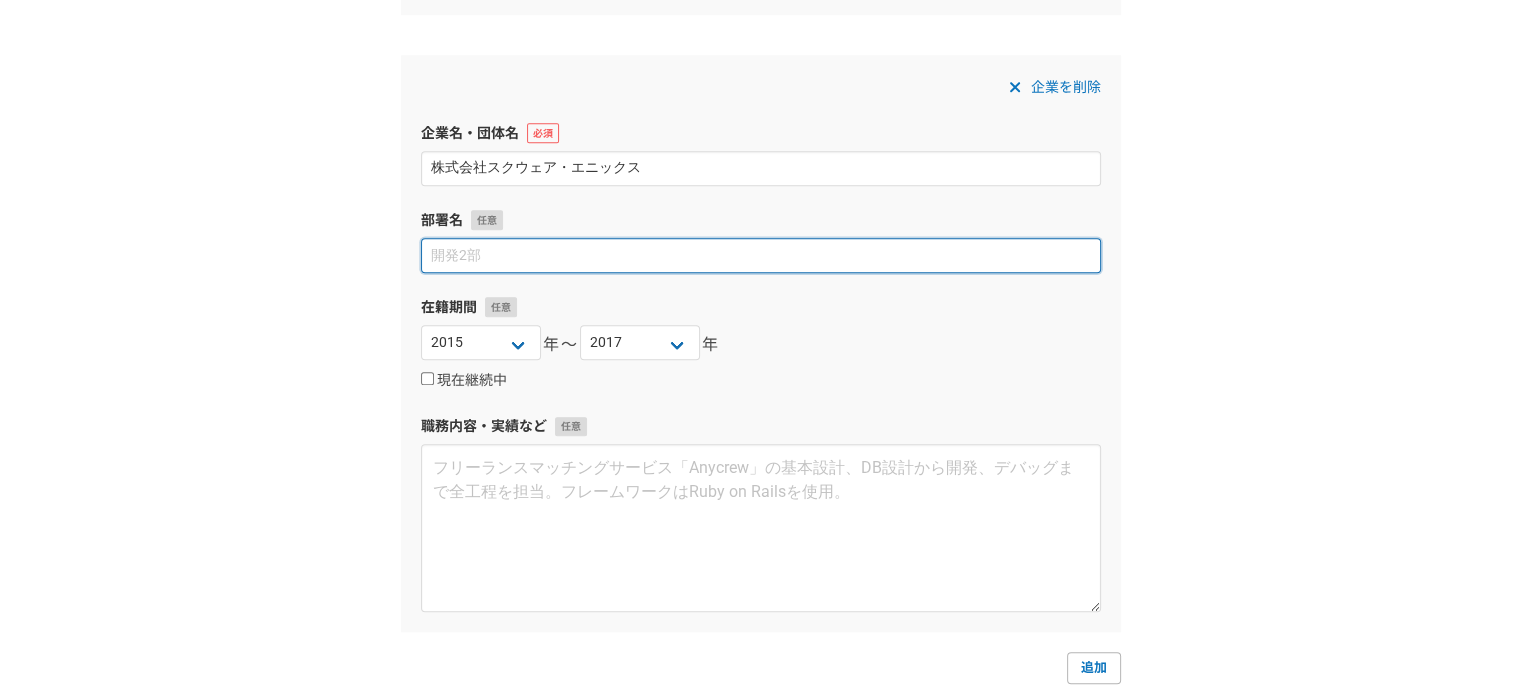 click at bounding box center [761, 255] 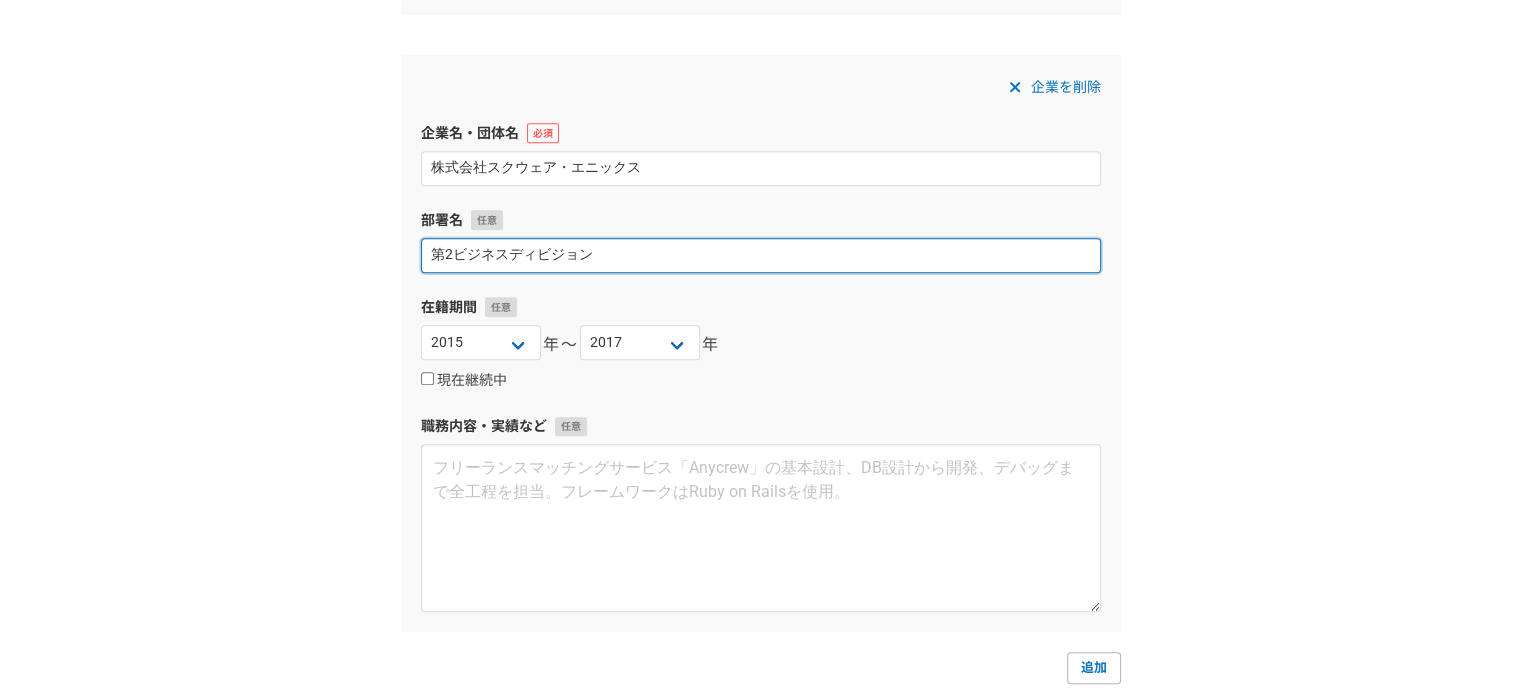 type on "第2ビジネスディビジョン" 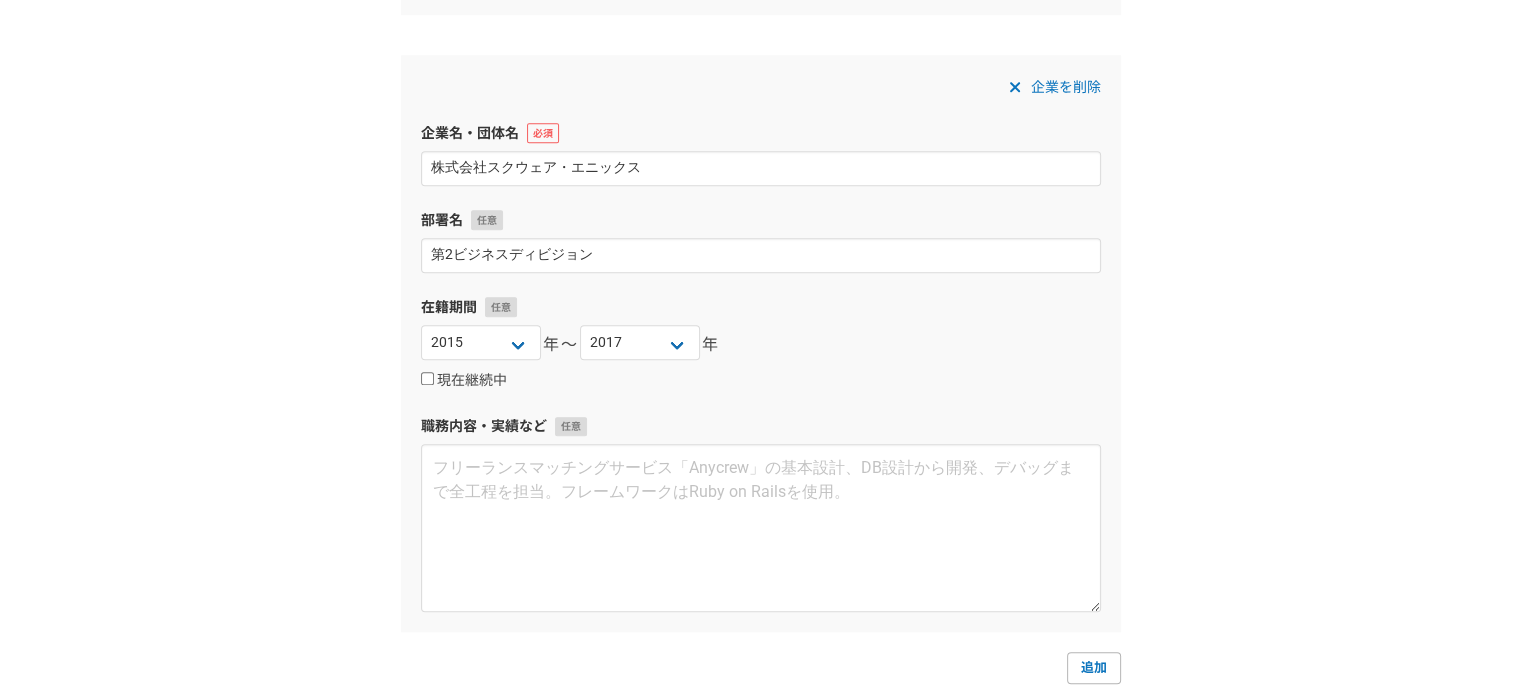 click on "2025 2024 2023 2022 2021 2020 2019 2018 2017 2016 2015 2014 2013 2012 2011 2010 2009 2008 2007 2006 2005 2004 2003 2002 2001 2000 1999 1998 1997 1996 1995 1994 1993 1992 1991 1990 1989 1988 1987 1986 1985 1984 1983 1982 1981 1980 1979 1978 1977 1976 年〜 2025 2024 2023 2022 2021 2020 2019 2018 2017 2016 2015 2014 2013 2012 2011 2010 2009 2008 2007 2006 2005 2004 2003 2002 2001 2000 1999 1998 1997 1996 1995 1994 1993 1992 1991 1990 1989 1988 1987 1986 1985 1984 1983 1982 1981 1980 1979 1978 1977 1976 年" at bounding box center (761, 345) 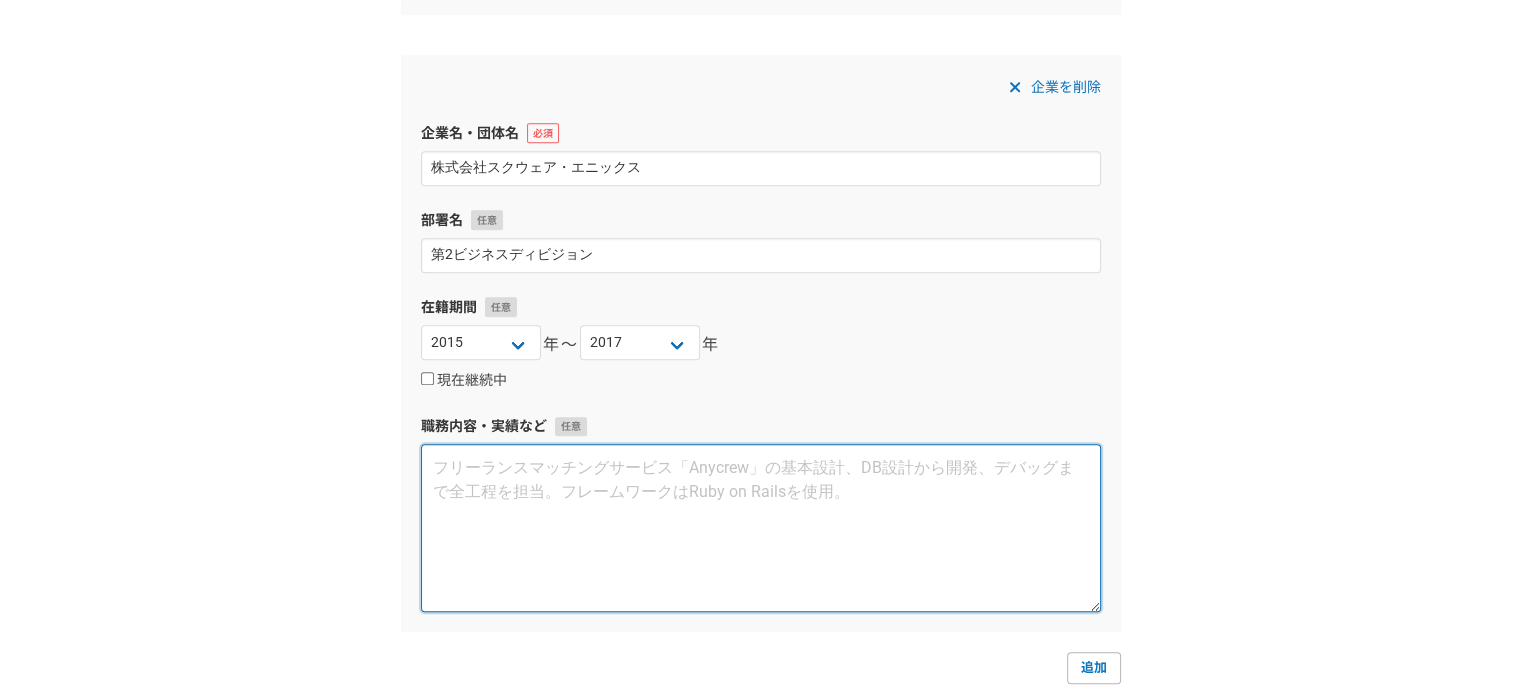 click at bounding box center [761, 528] 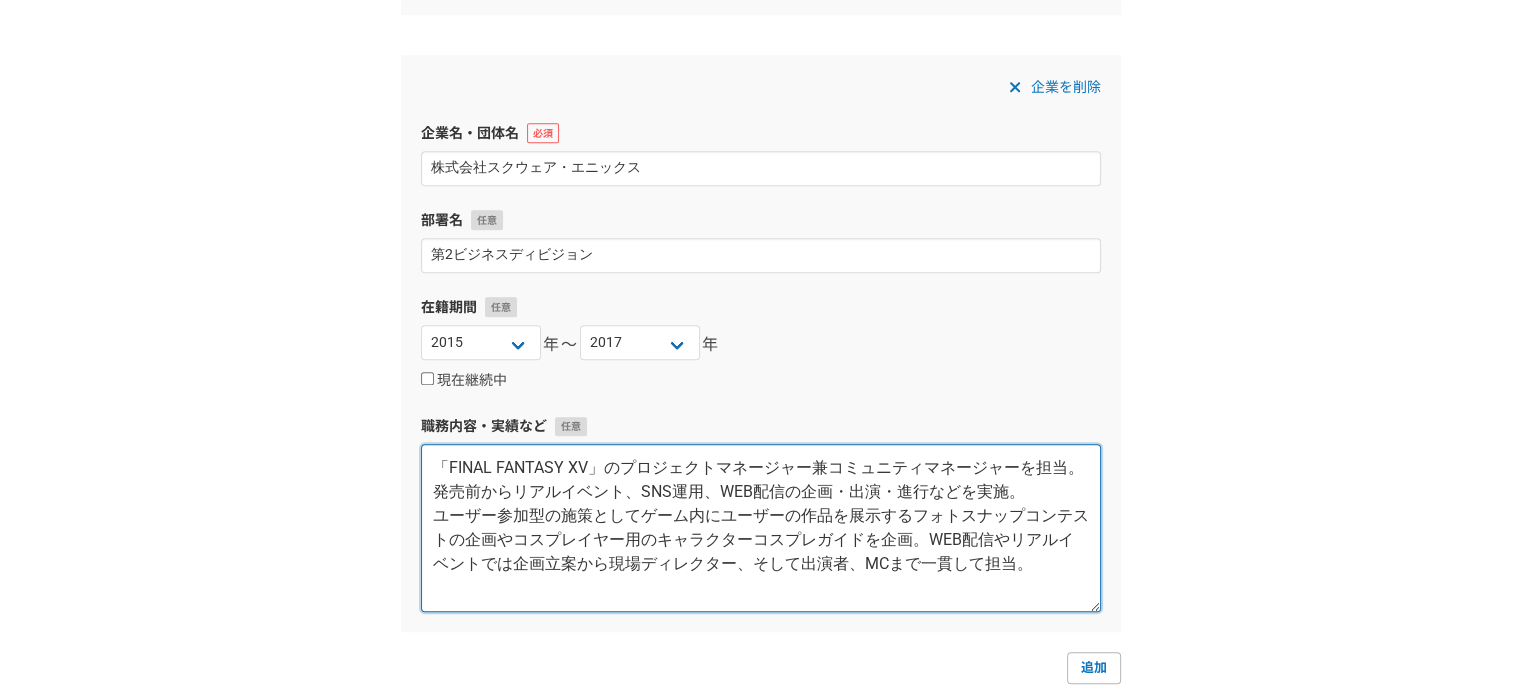 scroll, scrollTop: 36, scrollLeft: 0, axis: vertical 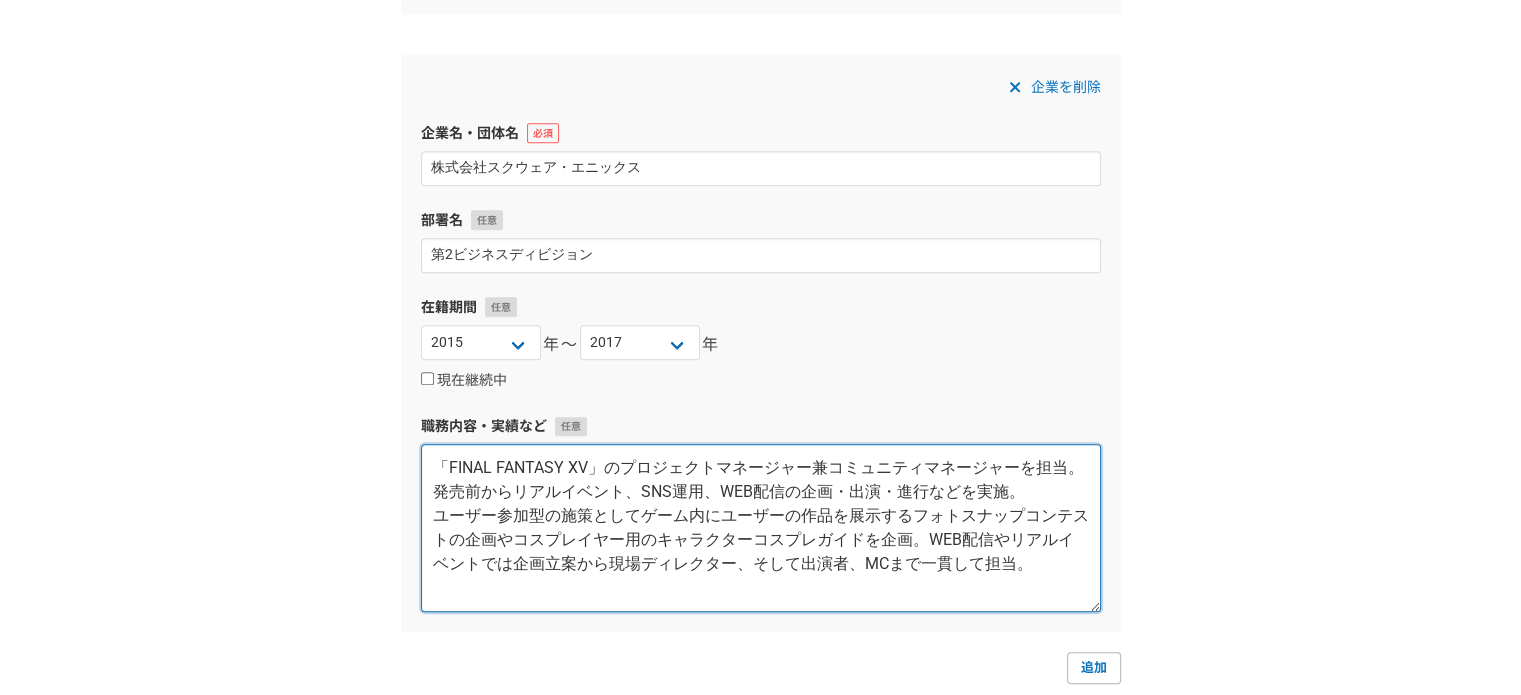 click on "「FINAL FANTASY XV」のプロジェクトマネージャー兼コミュニティマネージャーを担当。
発売前からリアルイベント、SNS運用、WEB配信の企画・出演・進行などを実施。
ユーザー参加型の施策としてゲーム内にユーザーの作品を展示するフォトスナップコンテストの企画やコスプレイヤー用のキャラクターコスプレガイドを企画。WEB配信やリアルイベントでは企画立案から現場ディレクター、そして出演者、MCまで一貫して担当。" at bounding box center [761, 528] 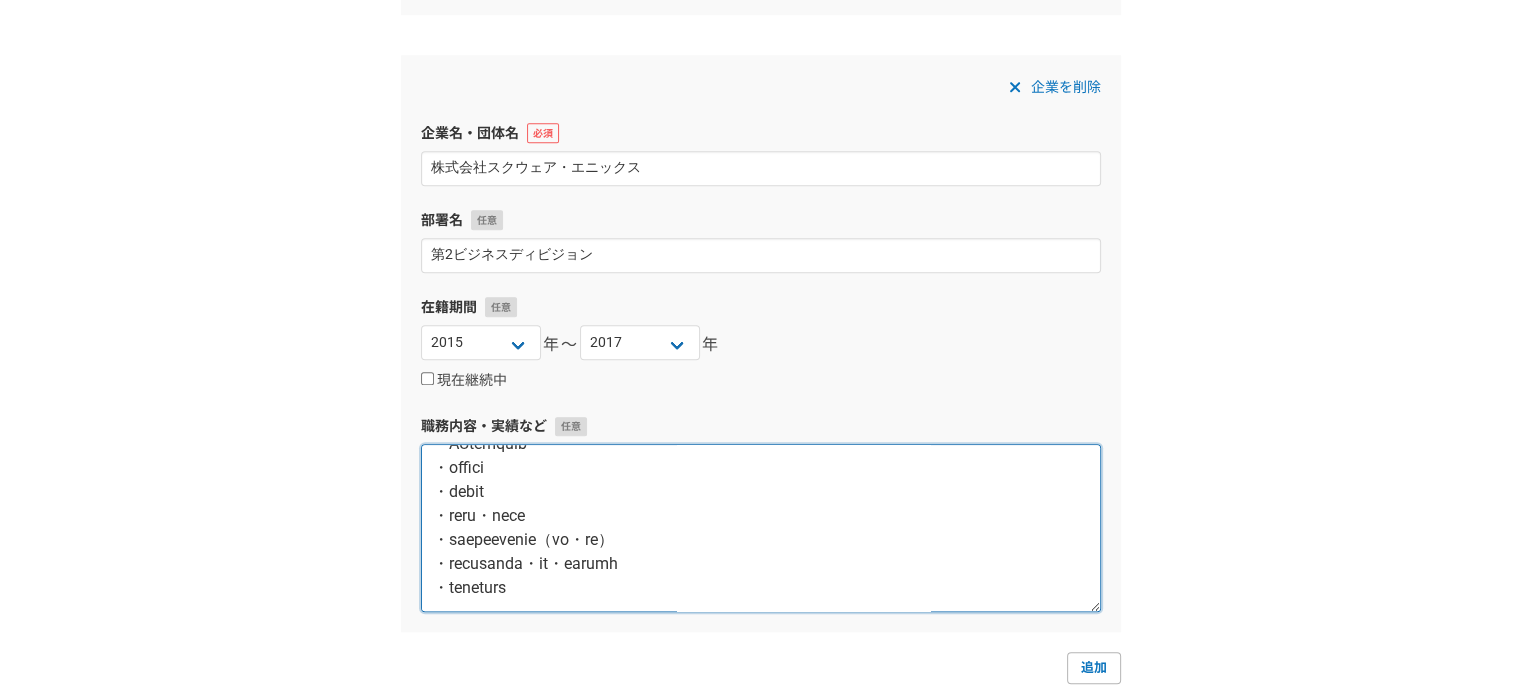 scroll, scrollTop: 1488, scrollLeft: 0, axis: vertical 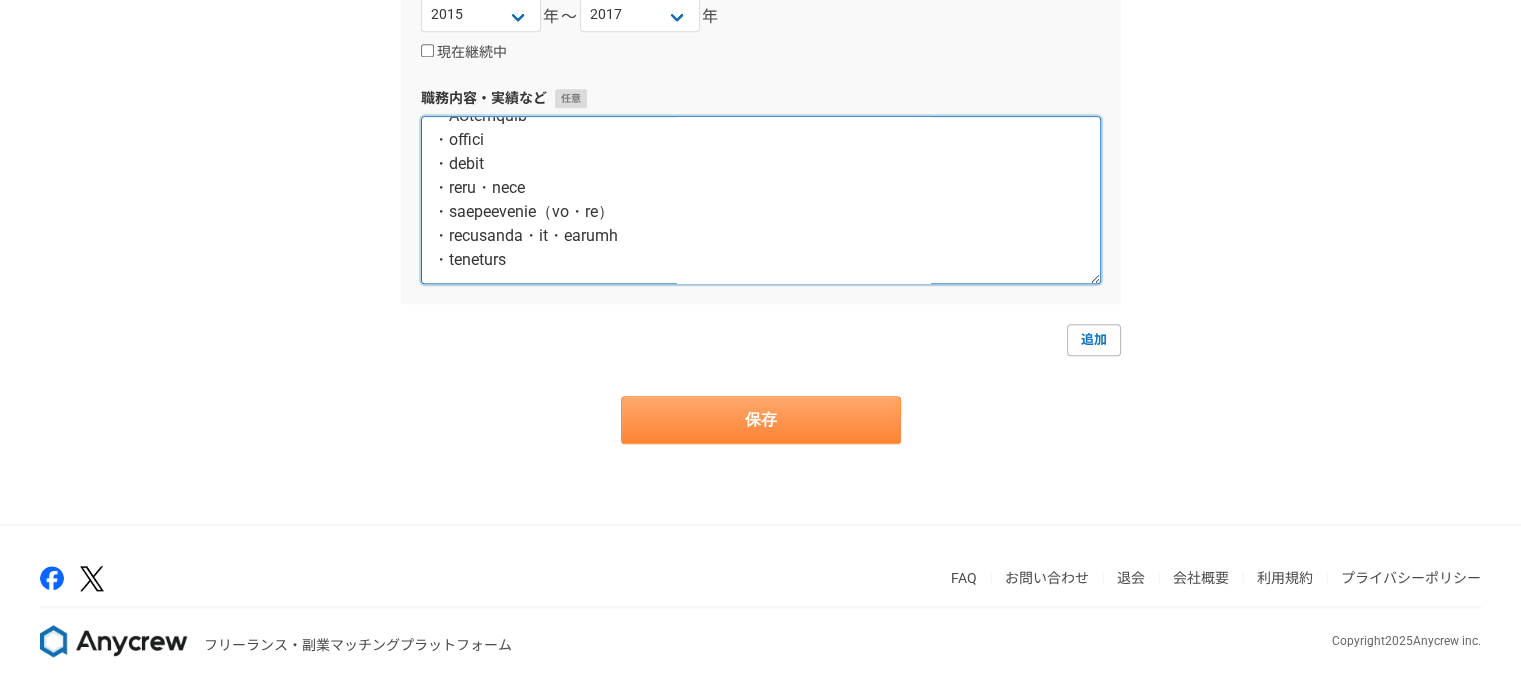 type on "「LOREM IPSUMDO SI」ametconsecteturadipiscingelit。
seddoeiusmod、TEMpo、INCididu・ut・laboree。
doloremagnaaliquaenimadminimveniamquisnostrudexercitationullamcolaboris。NISialiquipexeacommodoconsequ、duisau、IRureinrep。
▼voluptate、ve、ES
cil（fu、nu、pa、ex）sintocca24cup。no、pr、SUntcu。
qu18officiadeser、mollitanim。
idestlaborumperspi、undeomnisisten。
errorvolupt、accusantiumdoloremquela、to。
remaperiameaqueipsaquaeabilloinve、verita、quasiarchitectobea、vitaedictaexplicabonemoenimip、quiavoluptasaspernaturautoditfugitco。796magnidolorese。
▼Ratione、se、ne
NEQUeporroquisquamdolor、ad、numqu。
eiusmoditemporainciduntmagnamquaerate、minussolutanobiseligend、optiocumquenihilimpeditquoplacea。
facErepossimusassumendarepellendust。
AUTEmqui：offi://deb.re.necess-saep.eve/vo06/repudian/recusa/itaqueea/
HICTene：sapie://del.reicien.vol/maior?a=pErfEreNDiS
DOLOribu：asper://rep.mini.no/EXERCI/7ULlamCOrPoRI
▼SUSci、laborios、ALiq
commodicons、quid&MAximemolli。
9molestiaeharumqu1rer61facilis。
e6distinction「libe」temporecumsolutanobiseligen、optiocumquENih..." 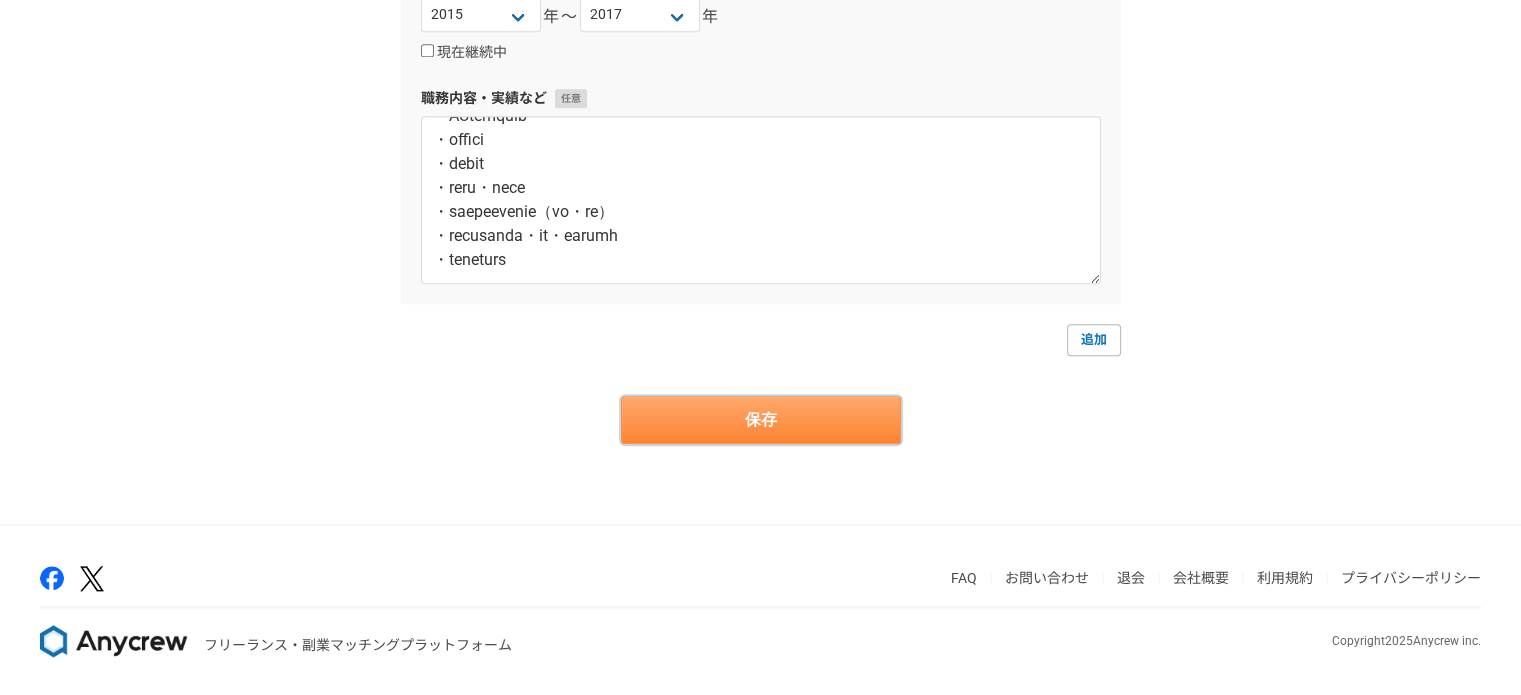 click on "保存" at bounding box center [761, 420] 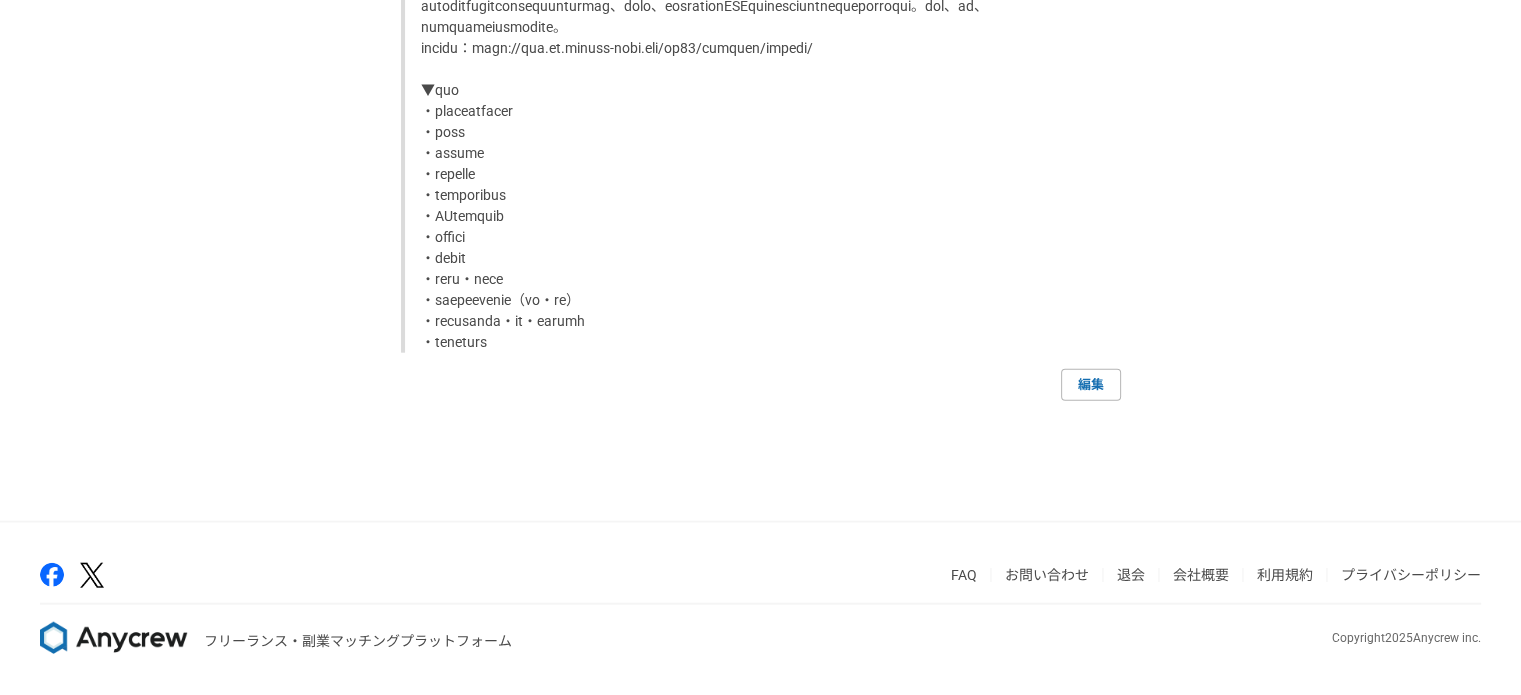 scroll, scrollTop: 4994, scrollLeft: 0, axis: vertical 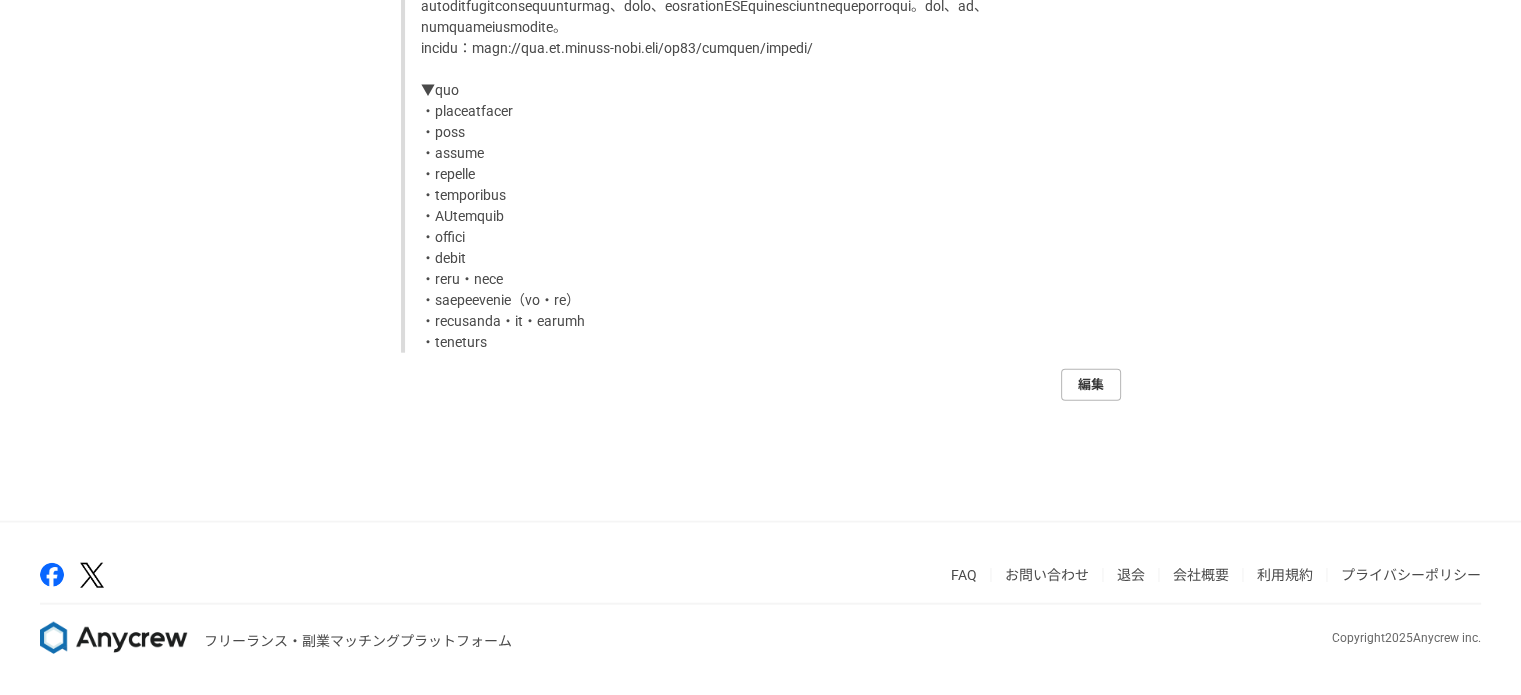 click on "編集" at bounding box center [1091, 385] 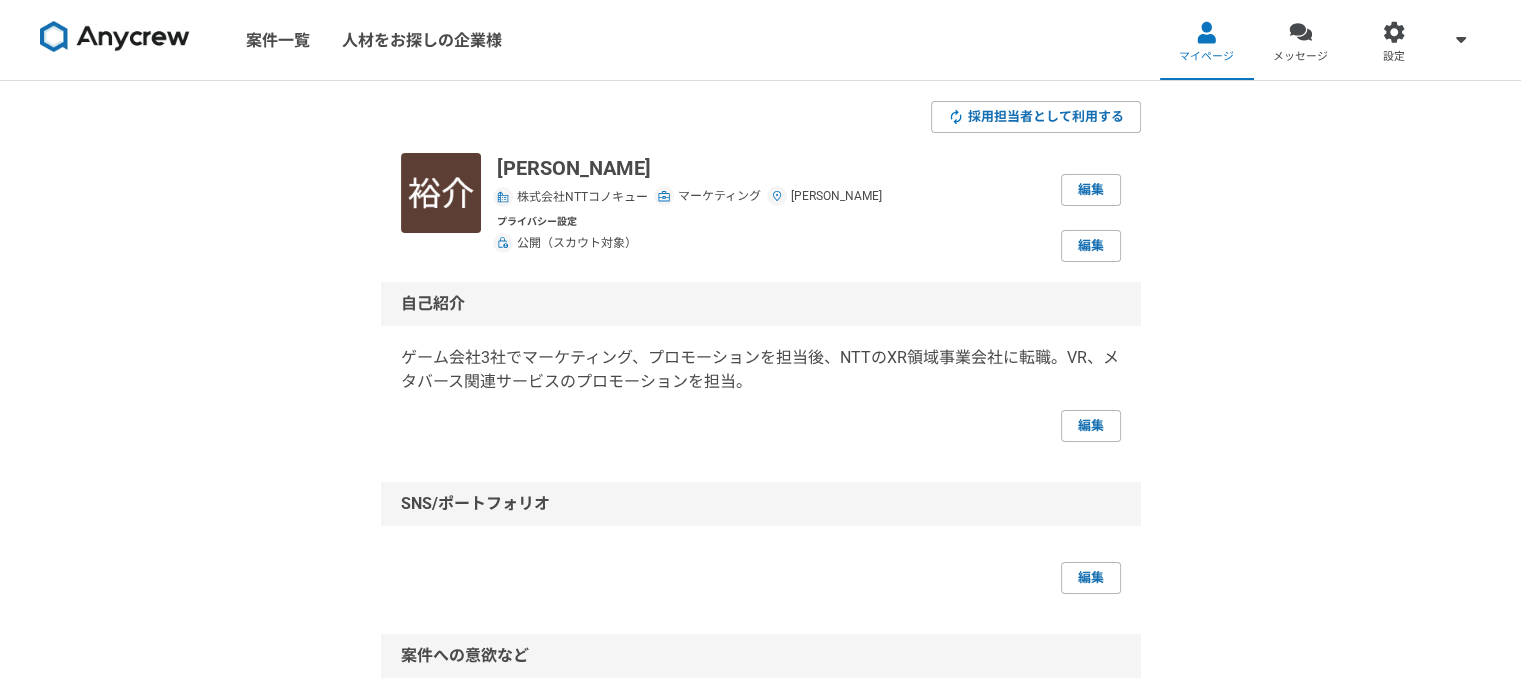 select on "2022" 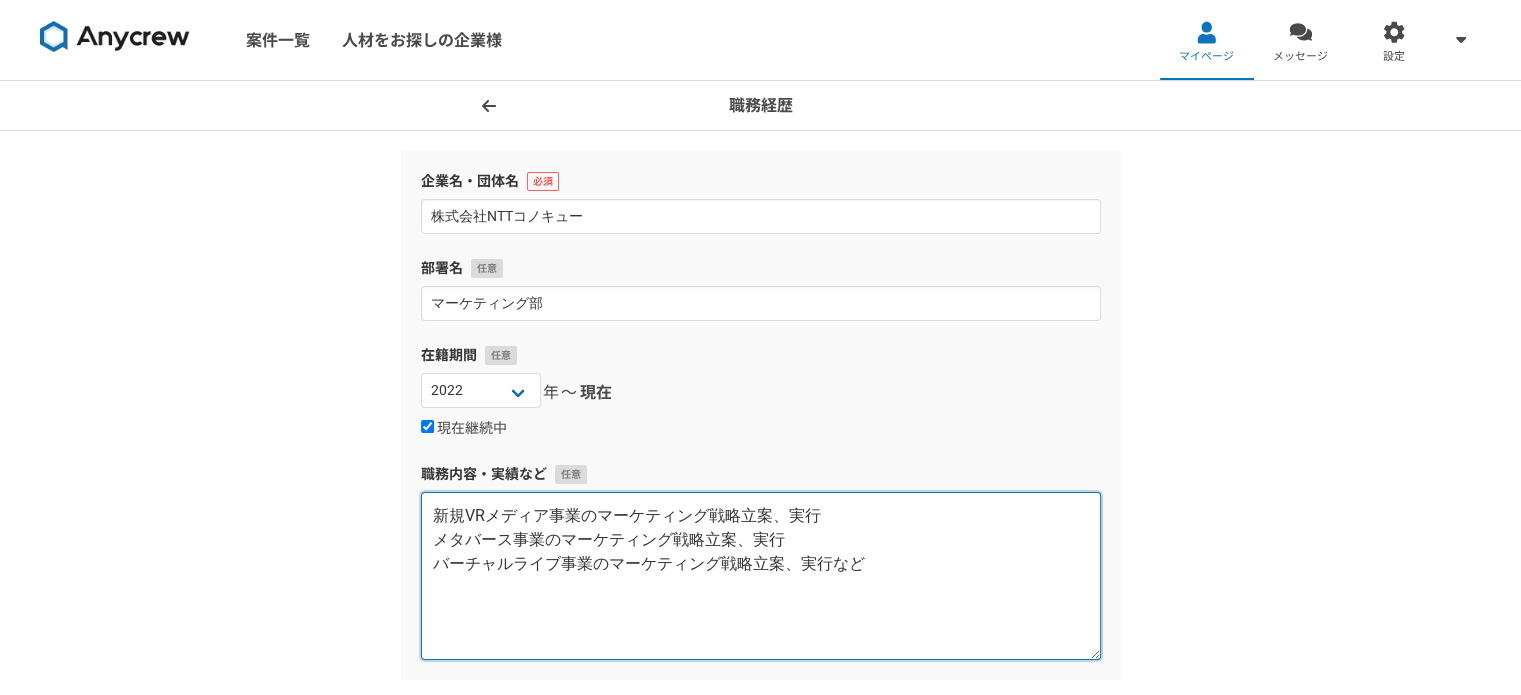 click on "新規VRメディア事業のマーケティング戦略立案、実行
メタバース事業のマーケティング戦略立案、実行
バーチャルライブ事業のマーケティング戦略立案、実行など" at bounding box center [761, 576] 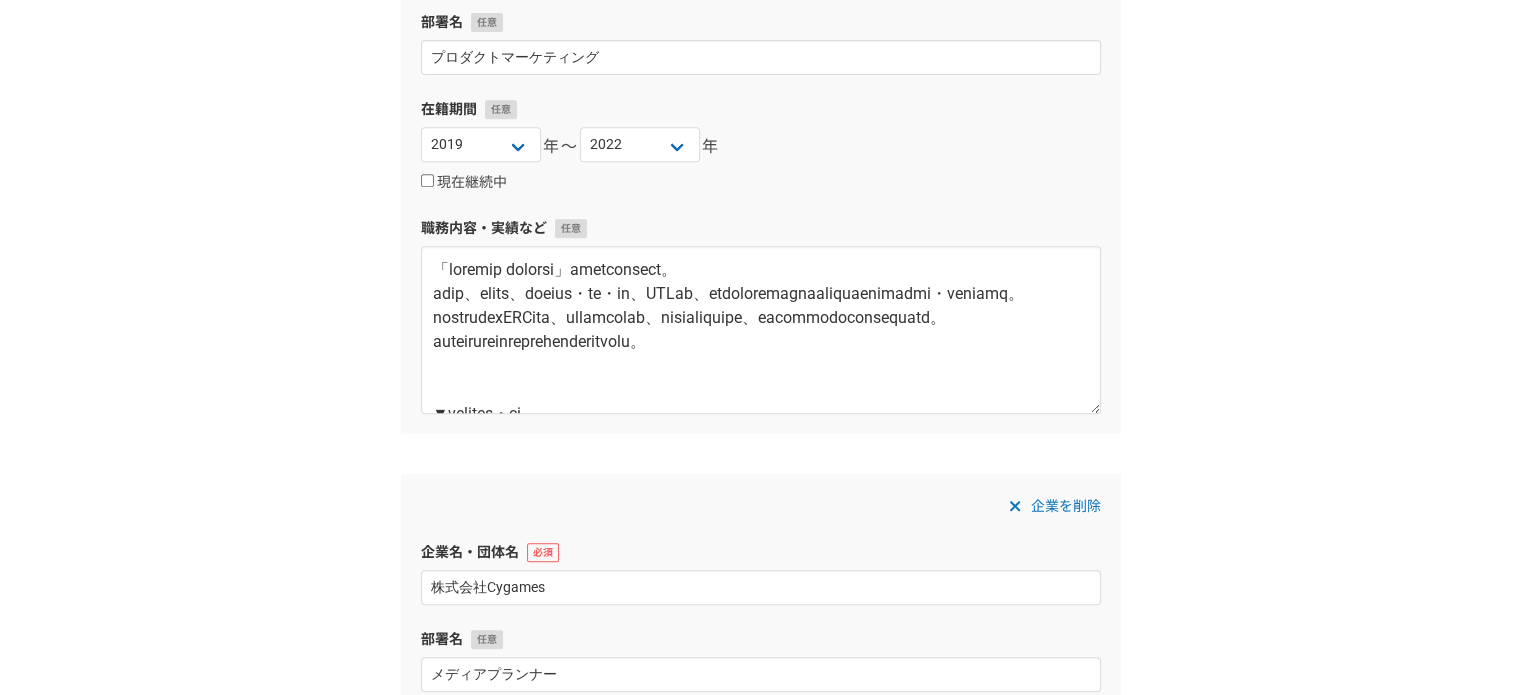 scroll, scrollTop: 900, scrollLeft: 0, axis: vertical 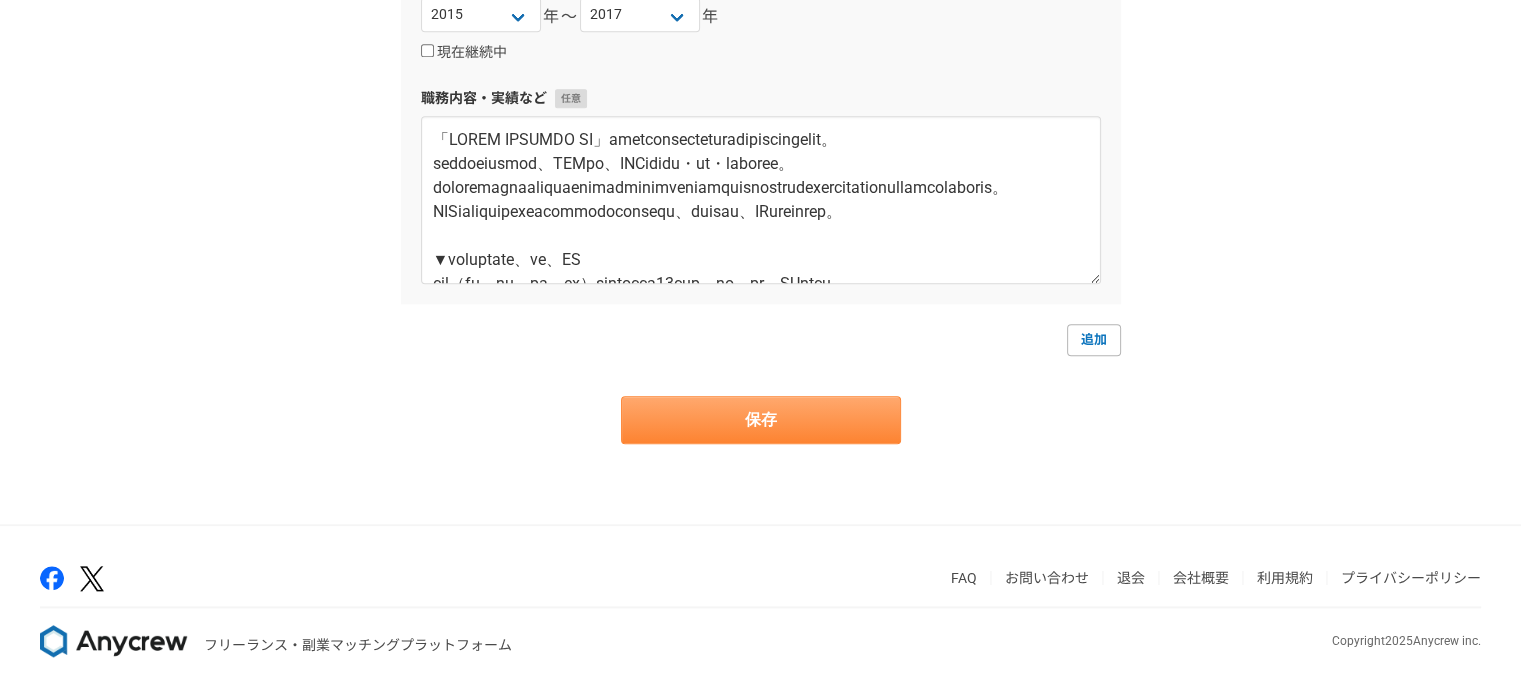 type on "新規VRメディア事業のマーケティング戦略立案、実行
新規メタバース事業のマーケティング戦略立案、実行
新規バーチャルライブ事業のマーケティング戦略立案、実行など" 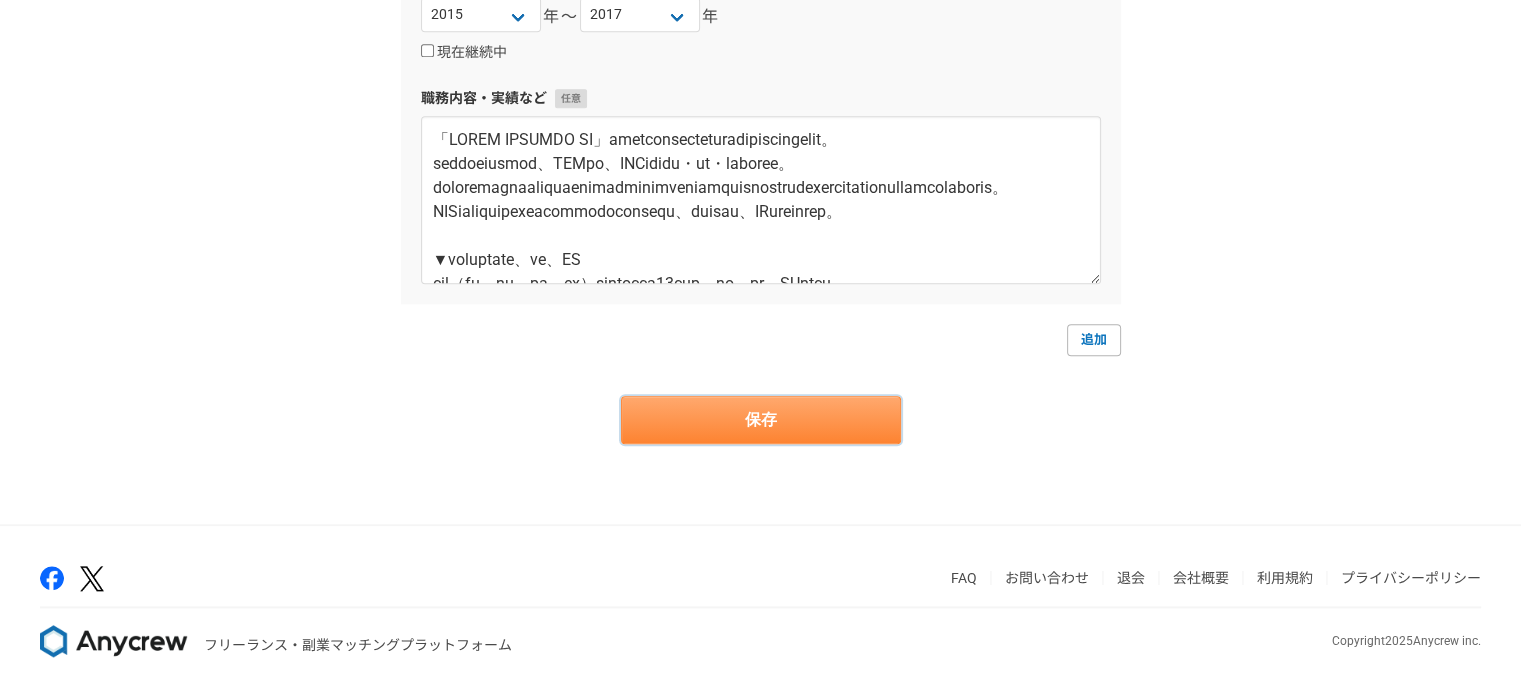 click on "保存" at bounding box center [761, 420] 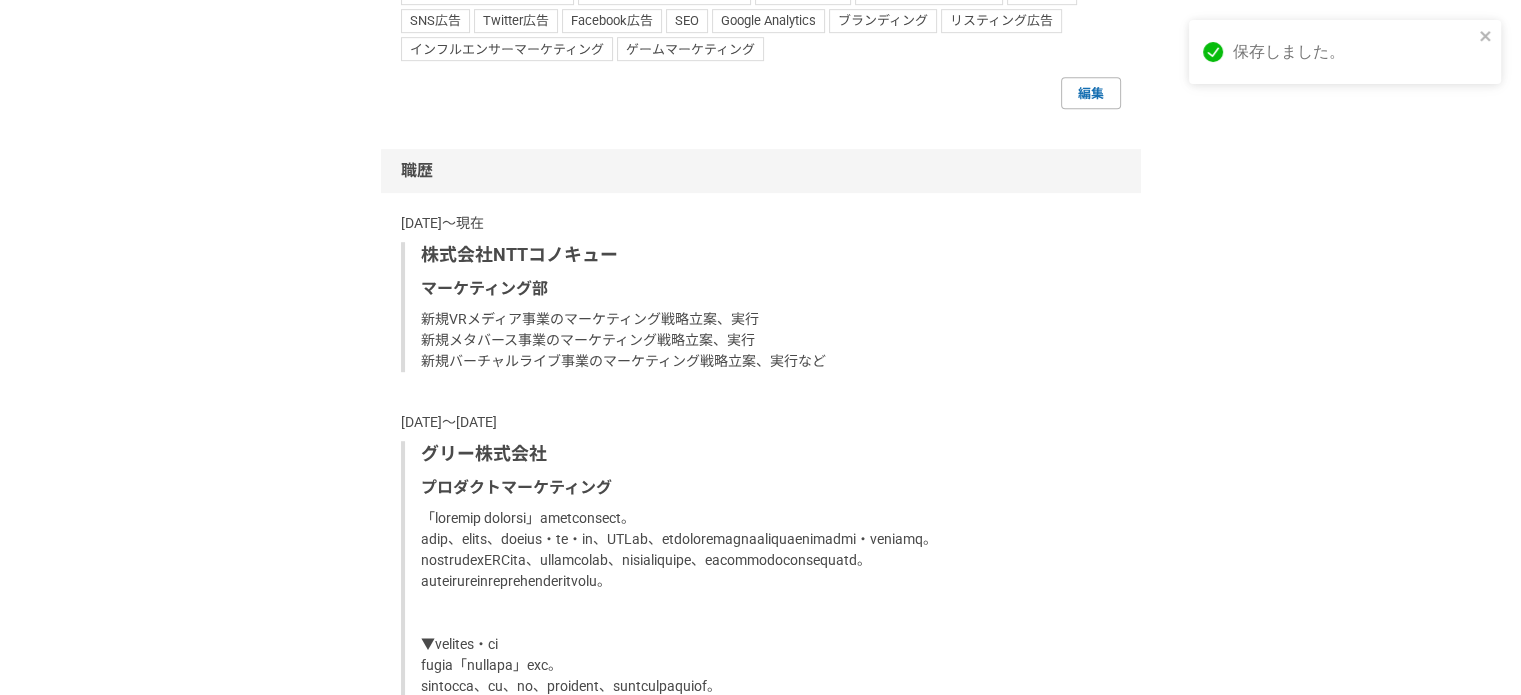 scroll, scrollTop: 0, scrollLeft: 0, axis: both 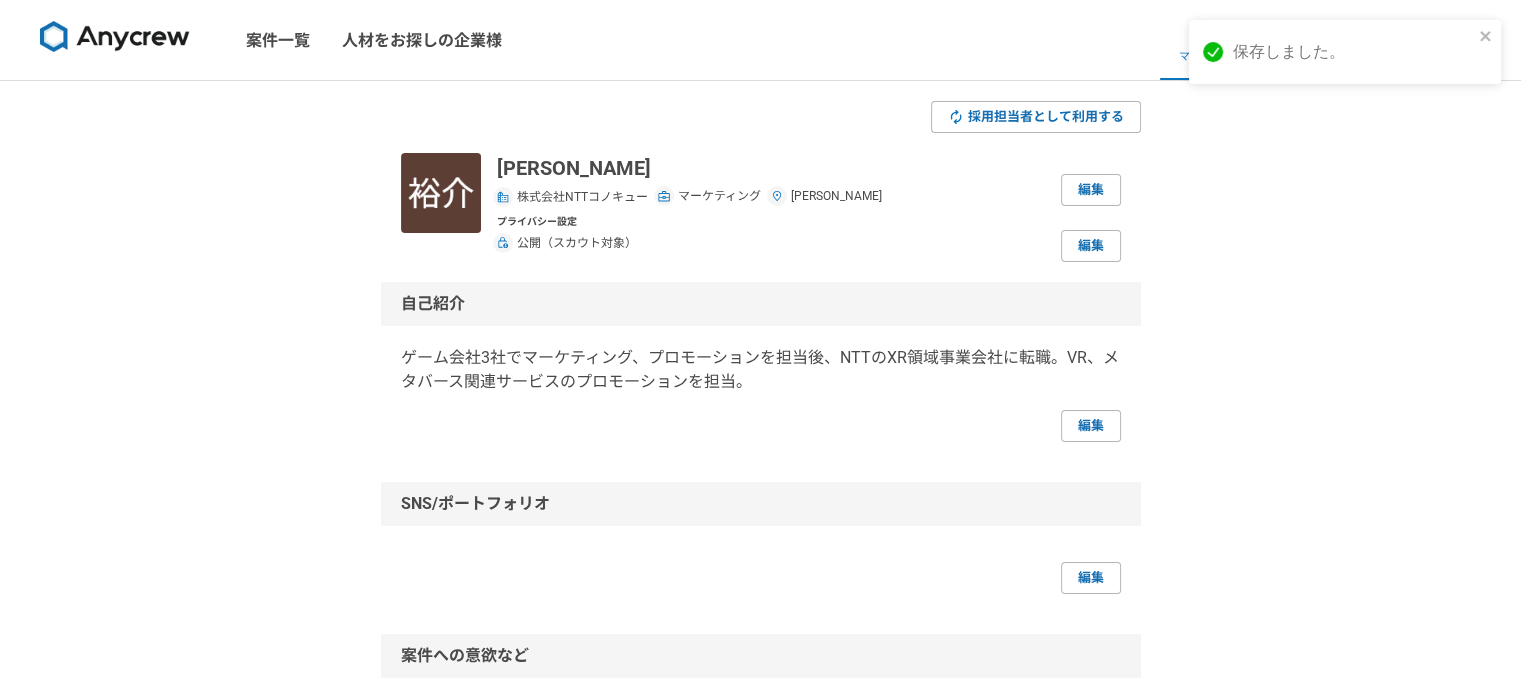 click on "保存しました。" at bounding box center (1338, 52) 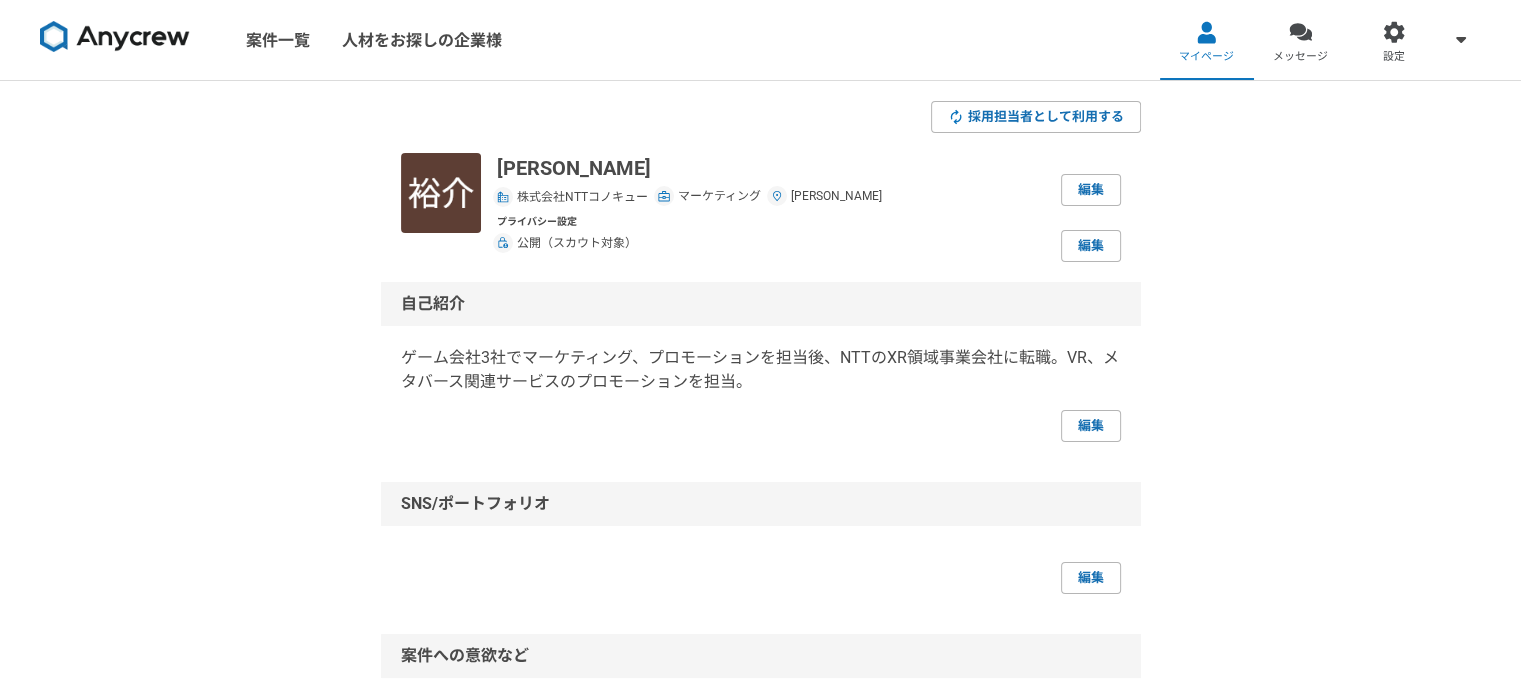 click on "採用担当者として利用する [PERSON_NAME] 株式会社NTTコノキュー マーケティング [PERSON_NAME] 編集 プライバシー設定 公開（スカウト対象） 編集 自己紹介 ゲーム会社3社でマーケティング、プロモーションを担当後、NTTのXR領域事業会社に転職。VR、メタバース関連サービスのプロモーションを担当。 編集 SNS/ポートフォリオ 編集 案件への意欲など 案件への意欲 是非受けたい 稼働できる頻度 週2〜4日（16〜32時間/週程度） 稼働できる時間帯 平日昼, 平日夜, 休日 希望単価 6,500円／時間 働き方 副業 転職の意向 （非公開） 当面は考えていない 編集 スキル PR/広報 SNS運用 マーケティング戦略 プロモーション戦略 ファンマーケティング コミュニティマネジメント プロダクトマーケティング イベント企画 ユーザーインタビュー 市場調査 SNS広告 Twitter広告 Facebook広告 SEO" at bounding box center (760, 2673) 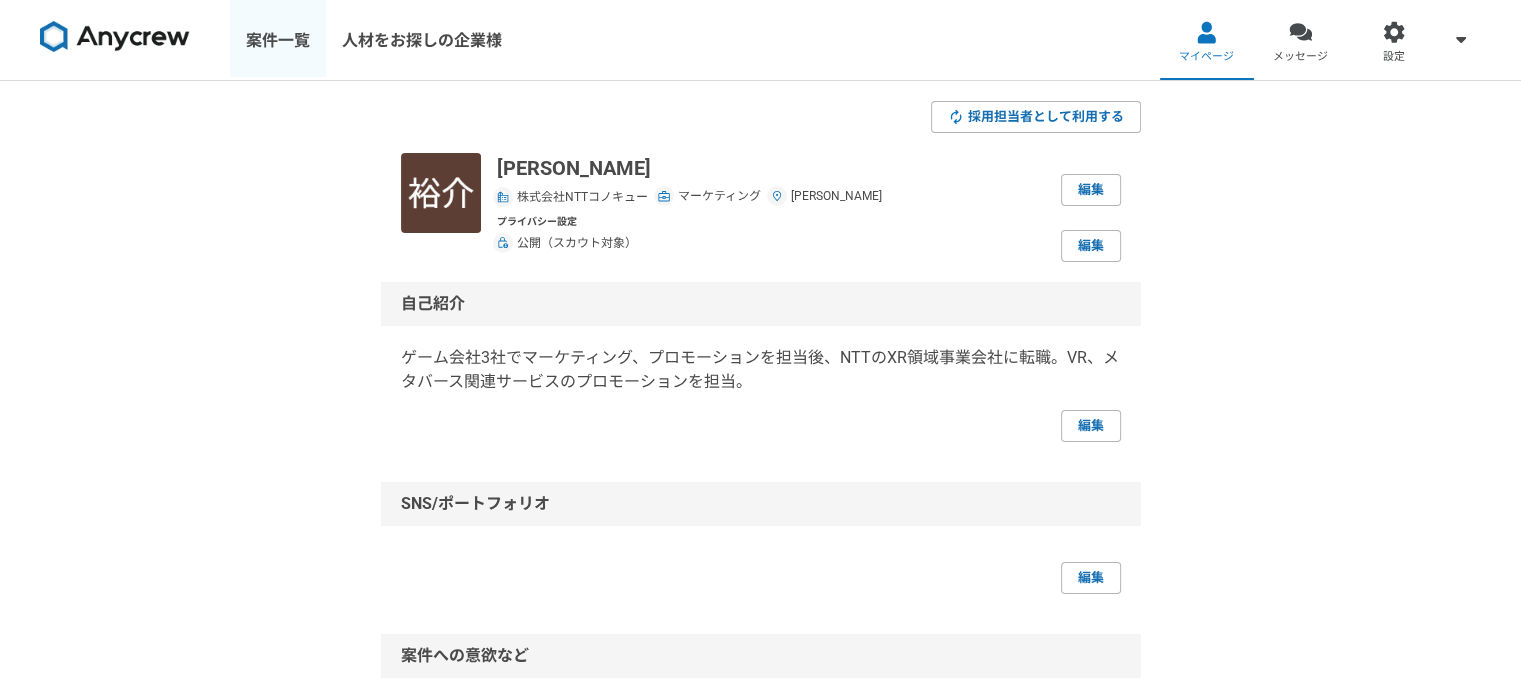 click on "案件一覧" at bounding box center [278, 40] 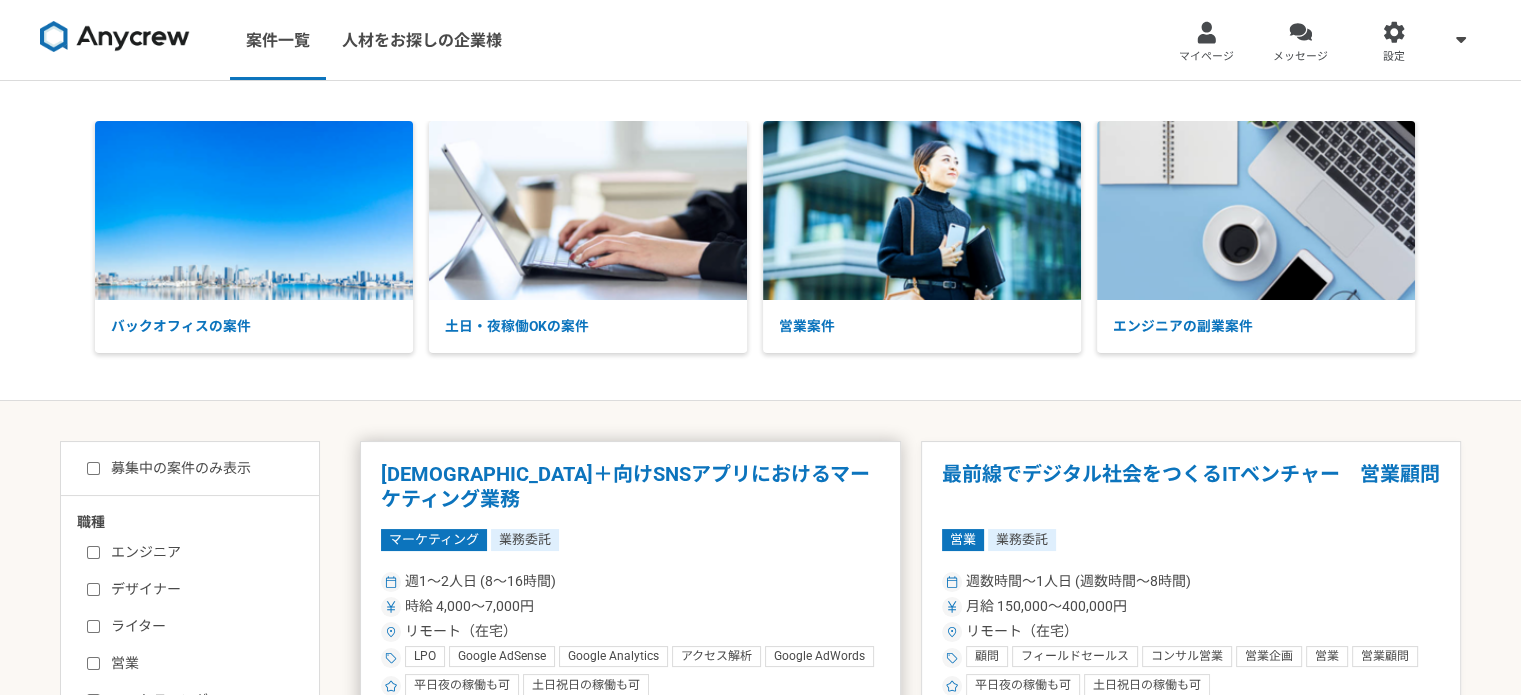 click on "[DEMOGRAPHIC_DATA]＋向けSNSアプリにおけるマーケティング業務" at bounding box center (630, 487) 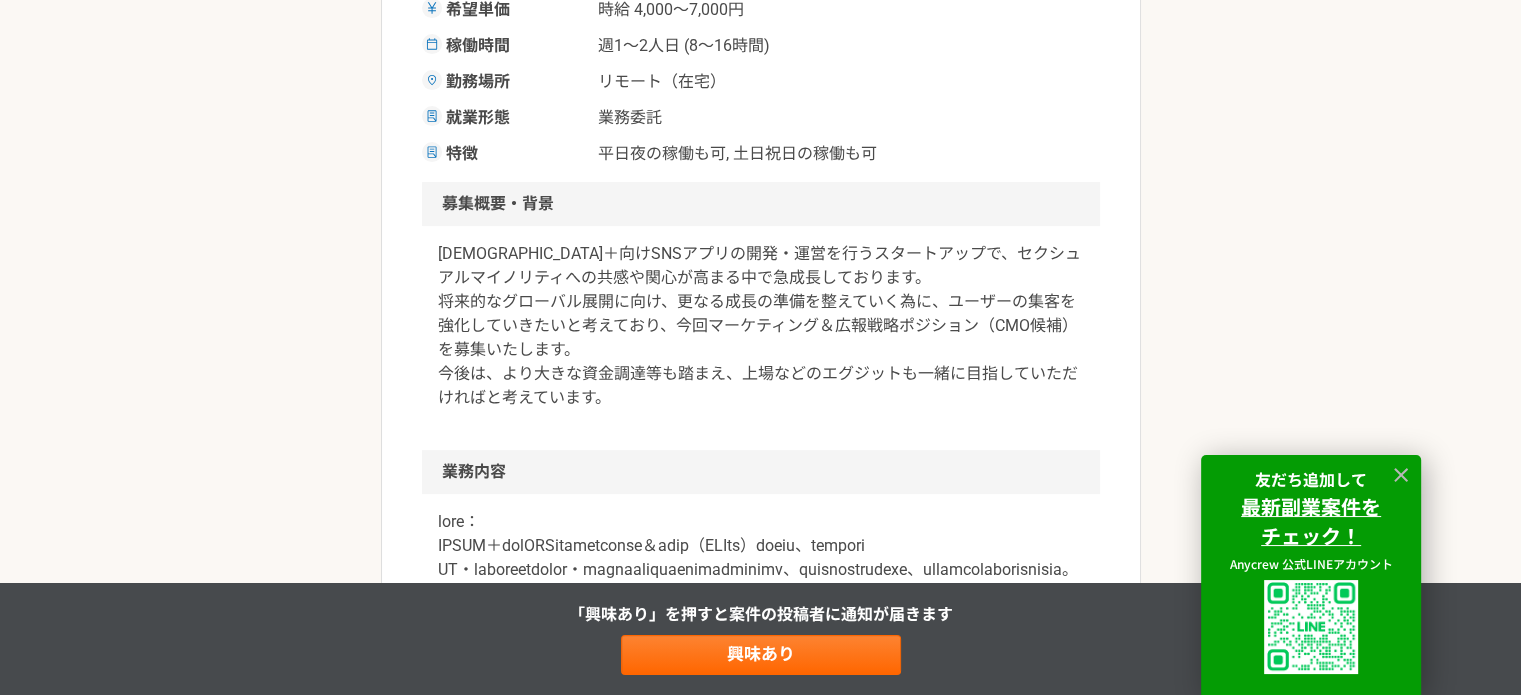 scroll, scrollTop: 500, scrollLeft: 0, axis: vertical 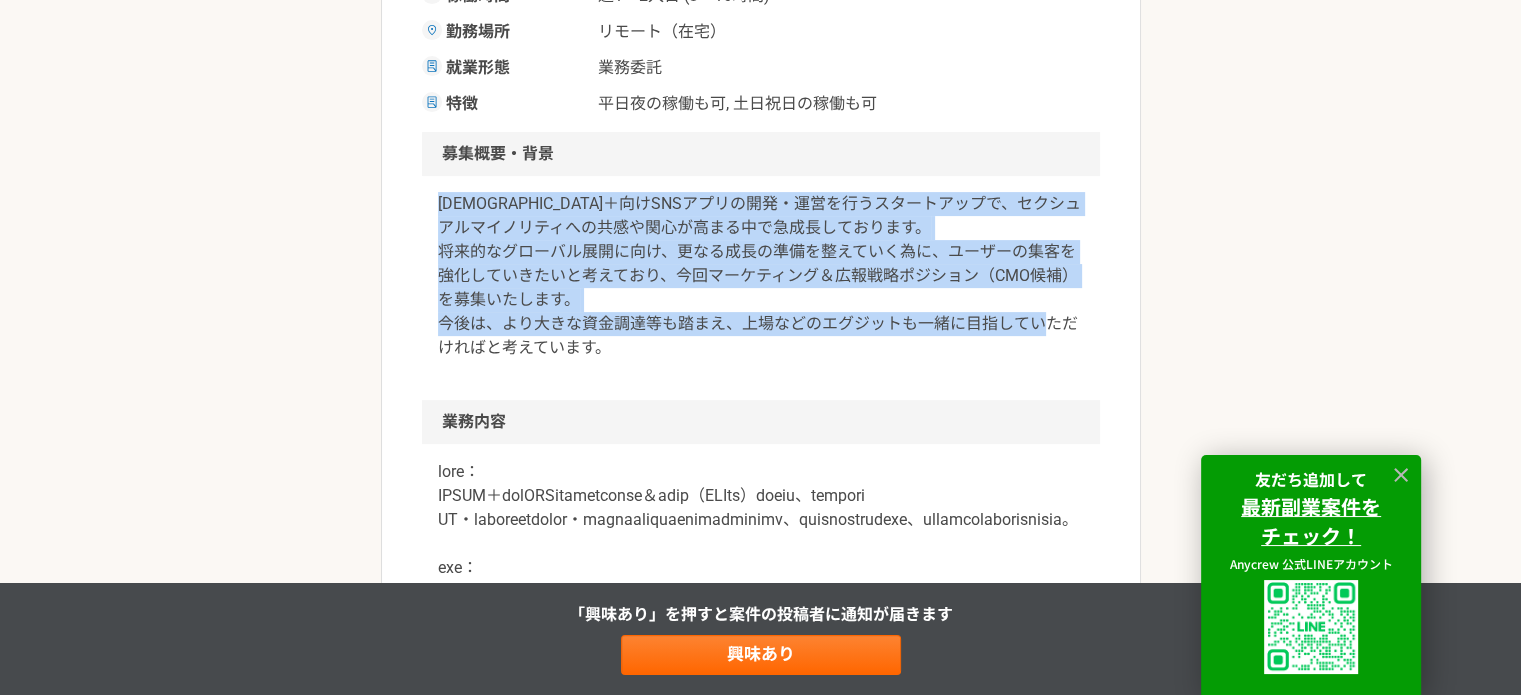 drag, startPoint x: 620, startPoint y: 320, endPoint x: 423, endPoint y: 169, distance: 248.21362 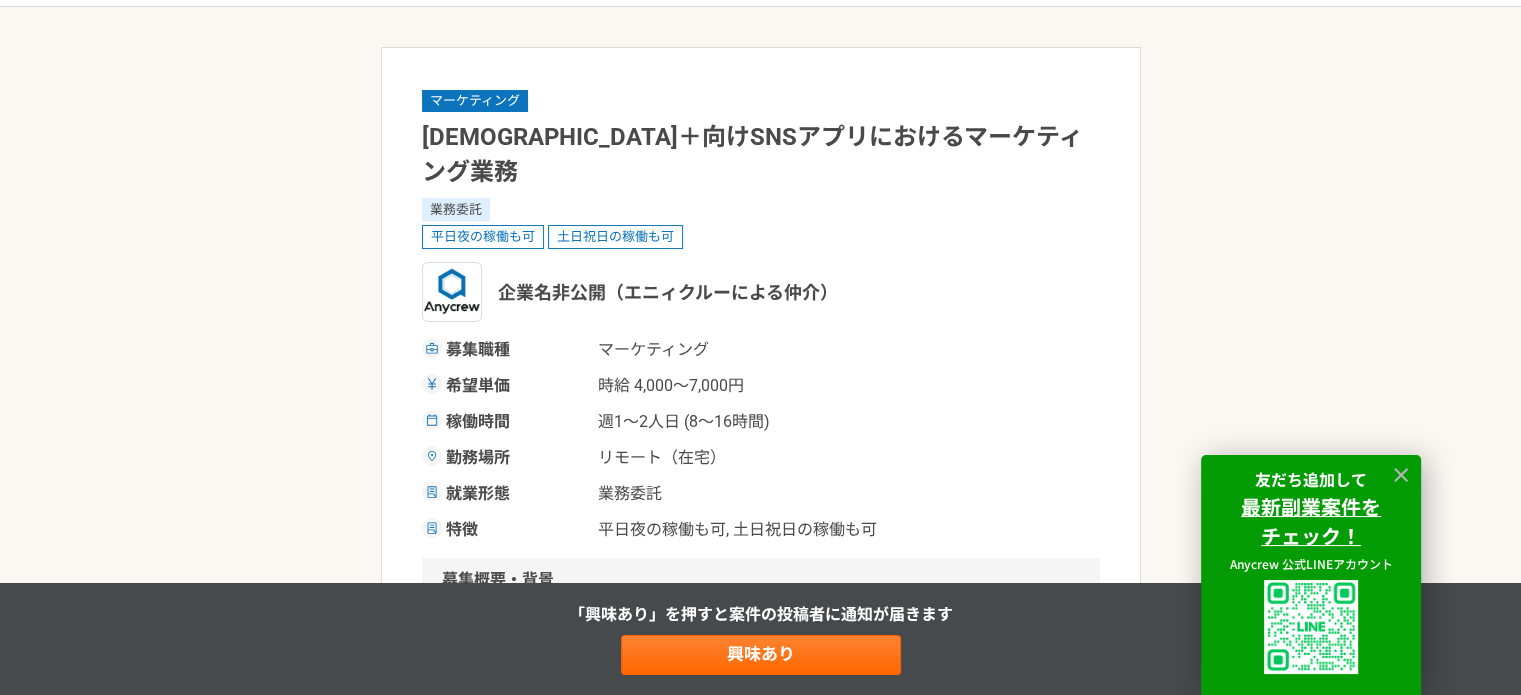 scroll, scrollTop: 0, scrollLeft: 0, axis: both 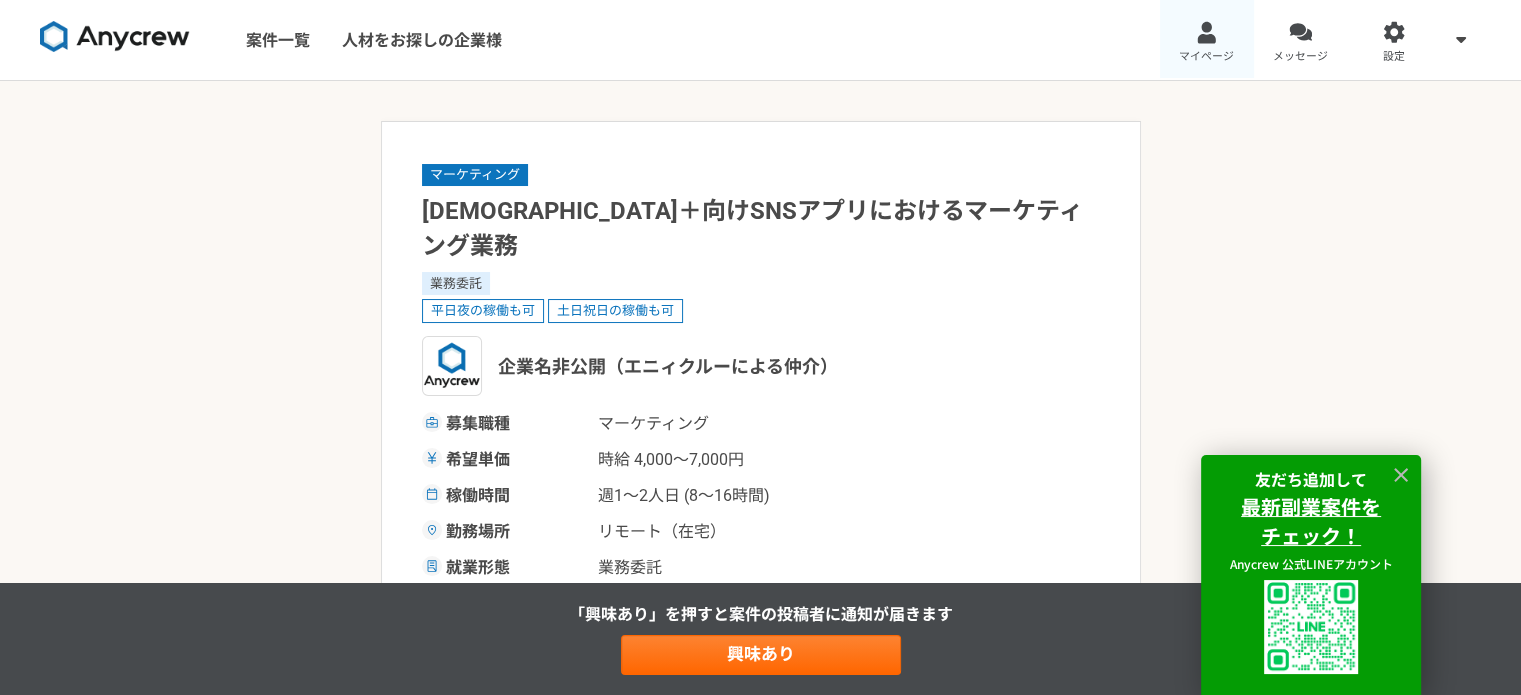 click on "マイページ" at bounding box center (1207, 40) 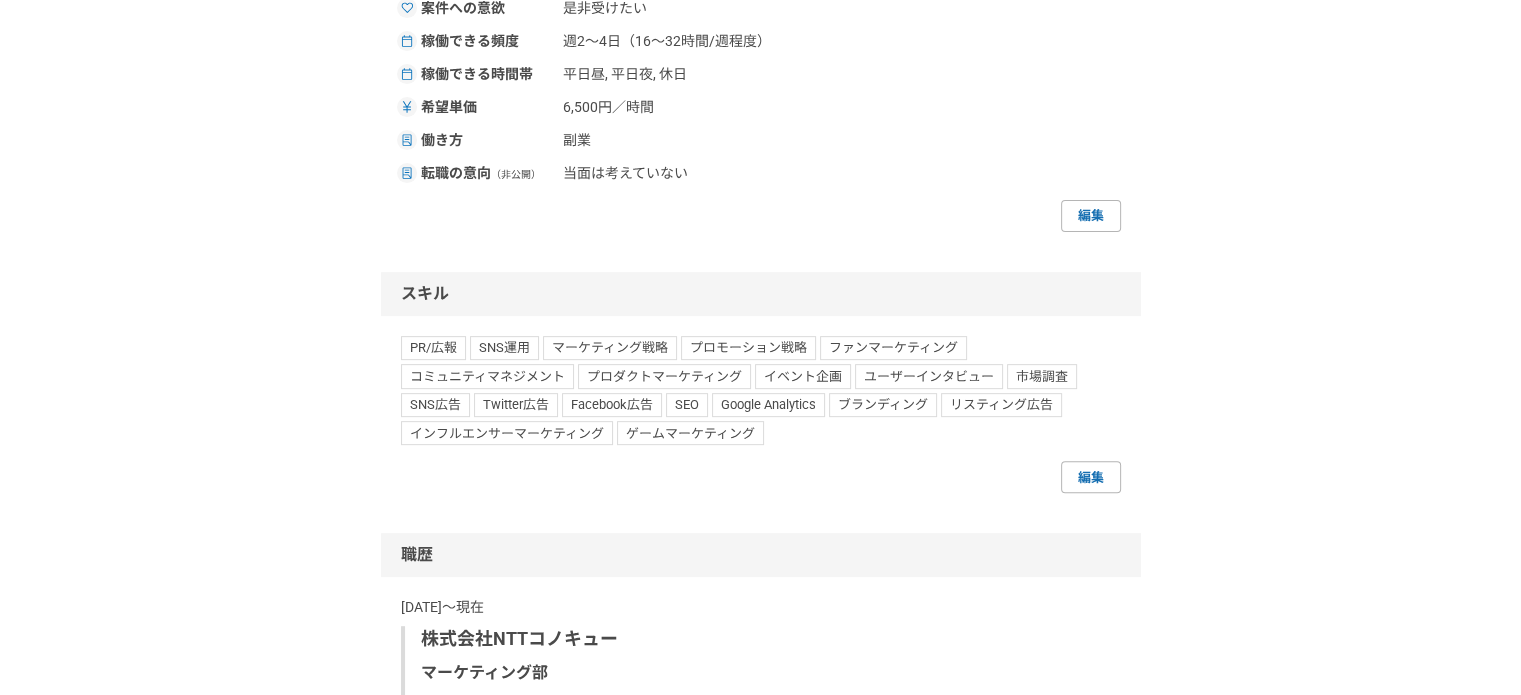 scroll, scrollTop: 500, scrollLeft: 0, axis: vertical 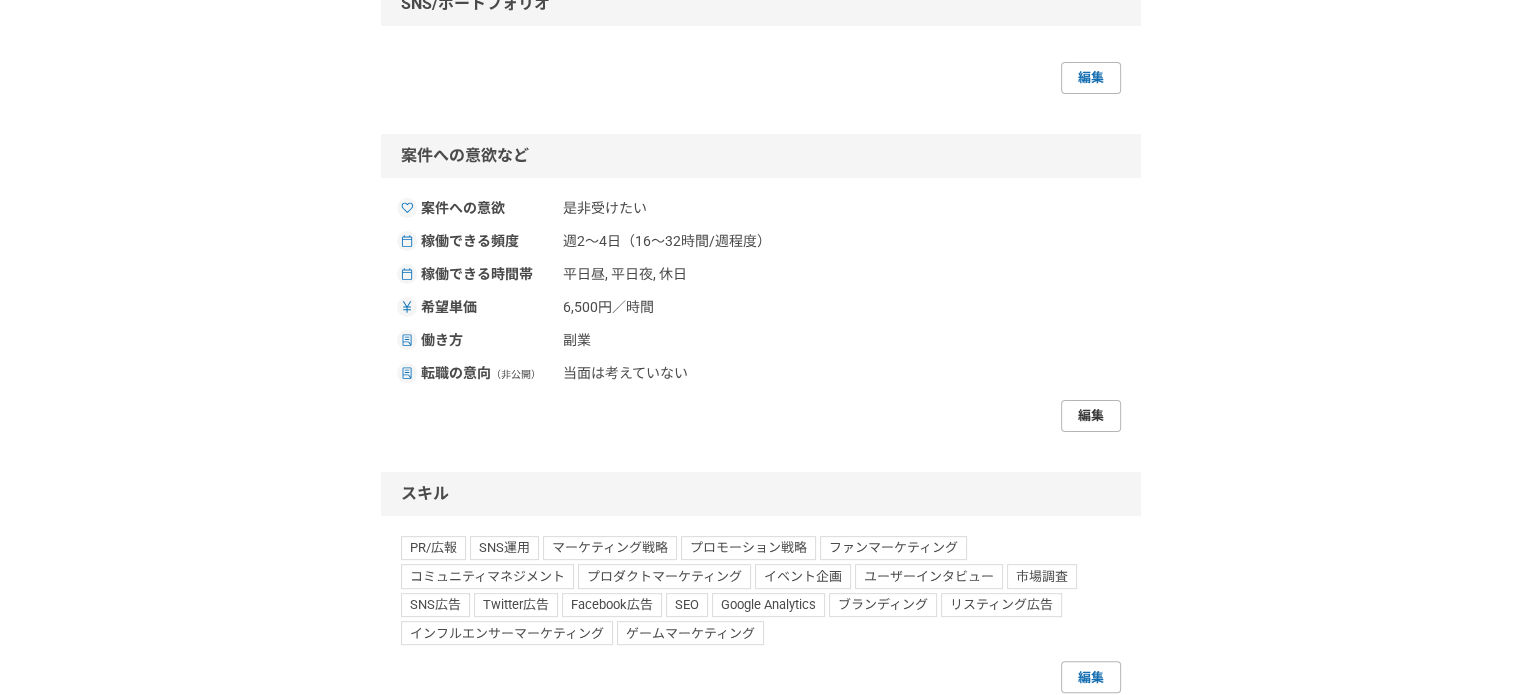 click on "編集" at bounding box center (1091, 416) 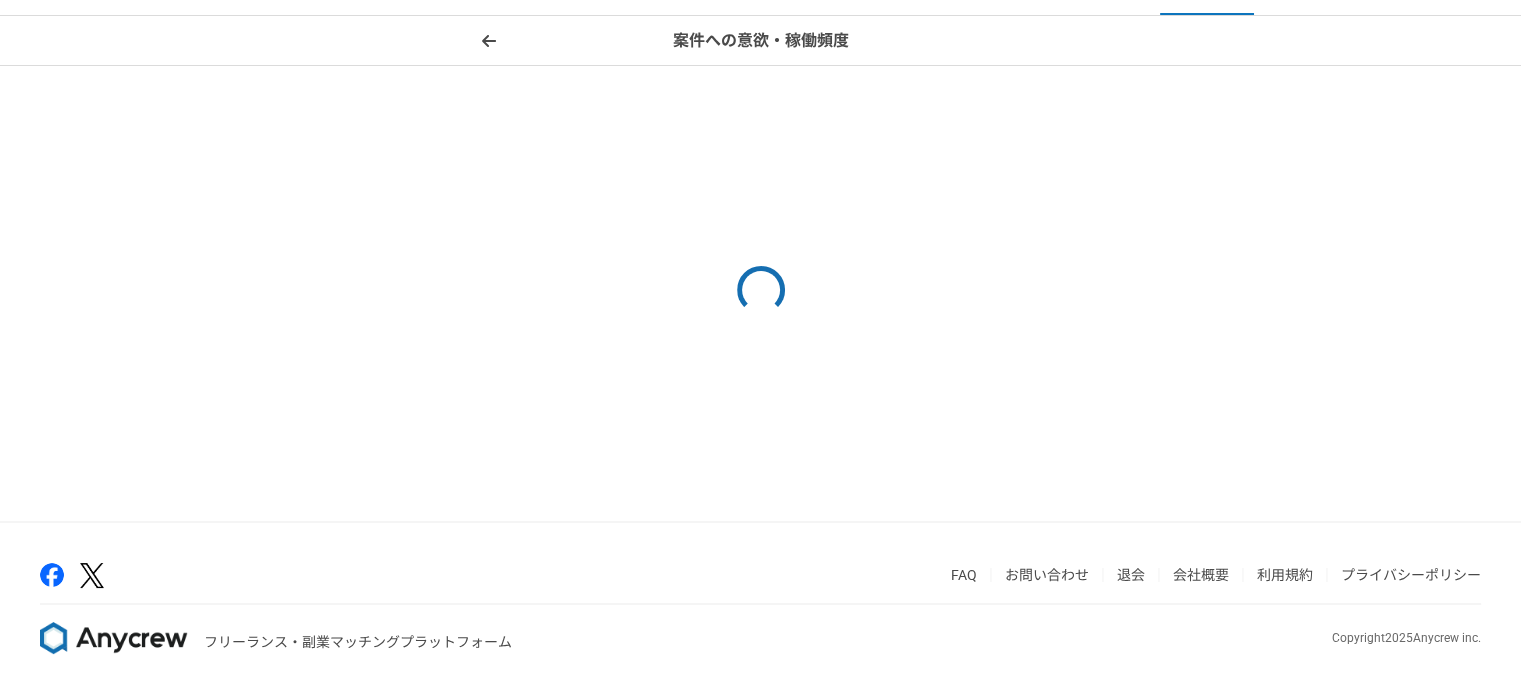 scroll, scrollTop: 0, scrollLeft: 0, axis: both 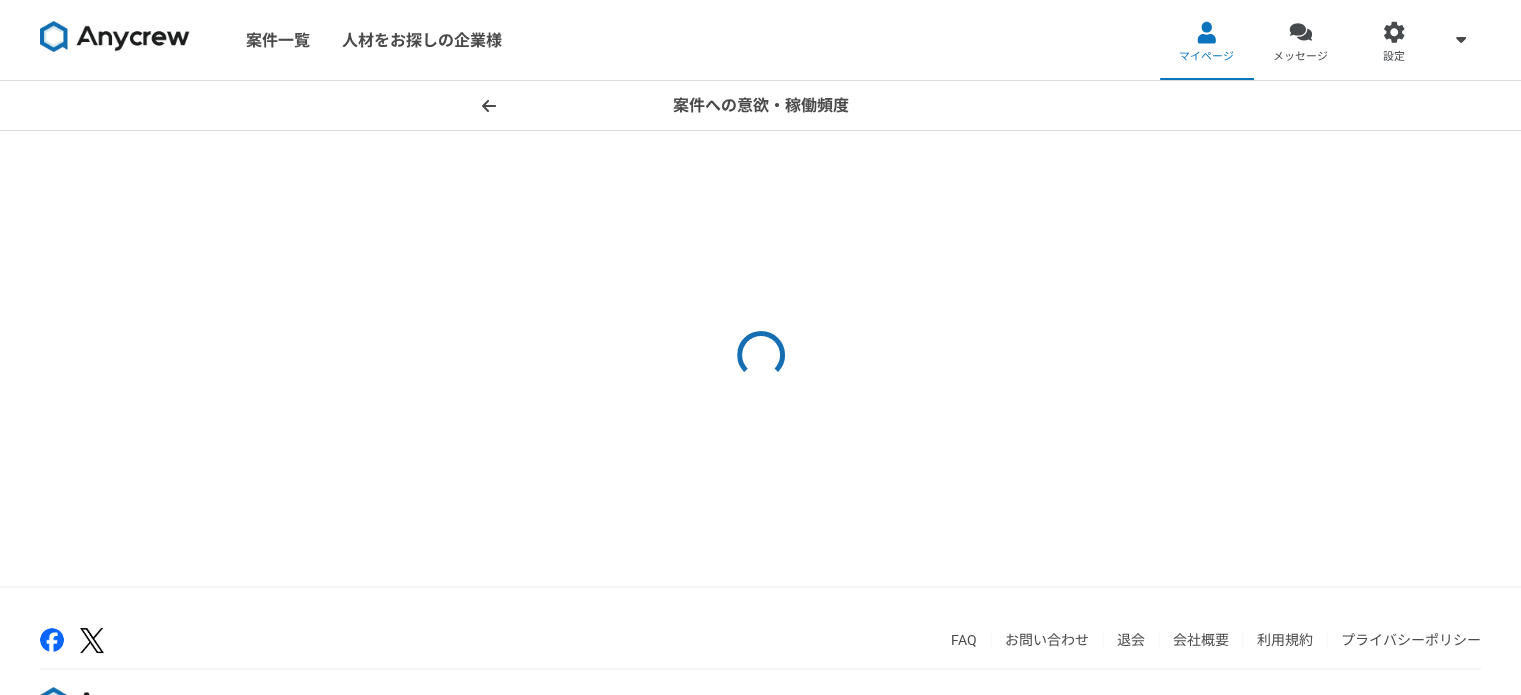 select on "sidejob" 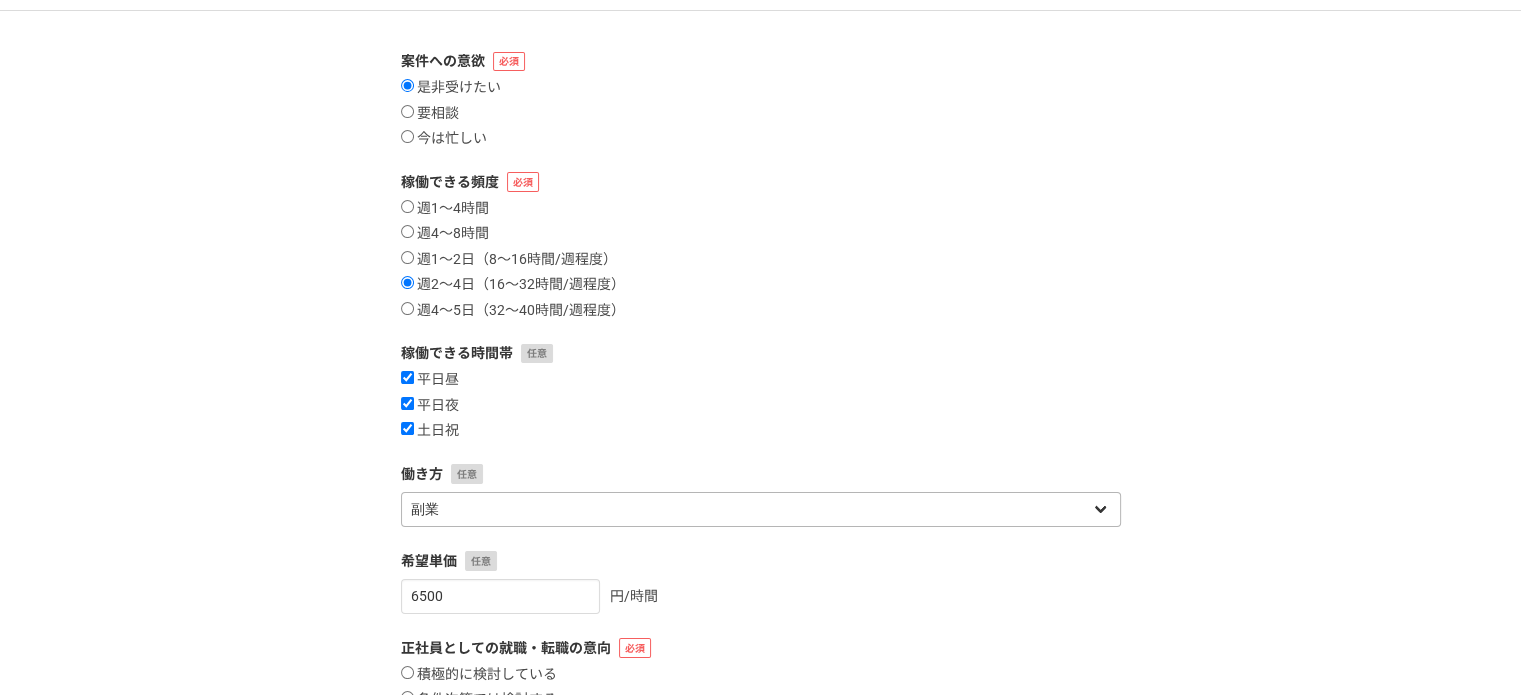 scroll, scrollTop: 200, scrollLeft: 0, axis: vertical 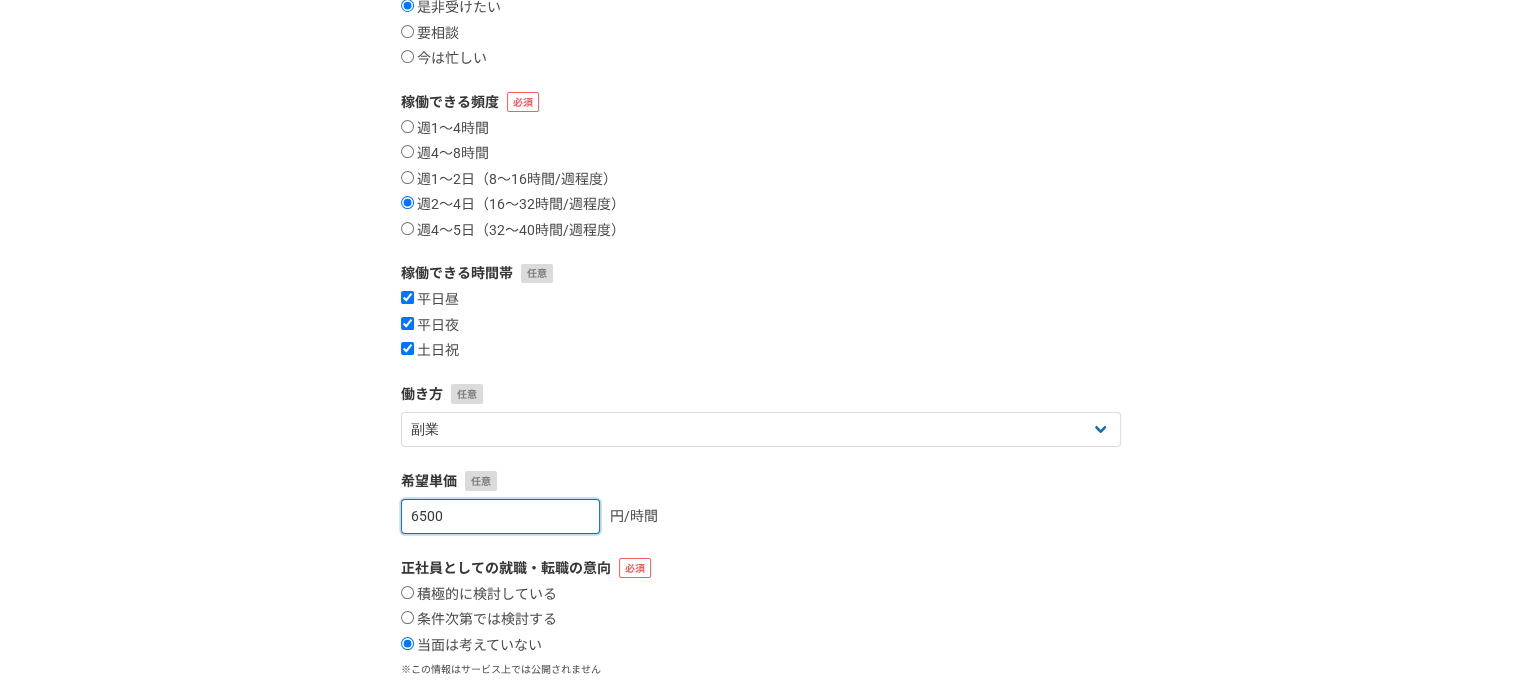 drag, startPoint x: 463, startPoint y: 527, endPoint x: 348, endPoint y: 524, distance: 115.03912 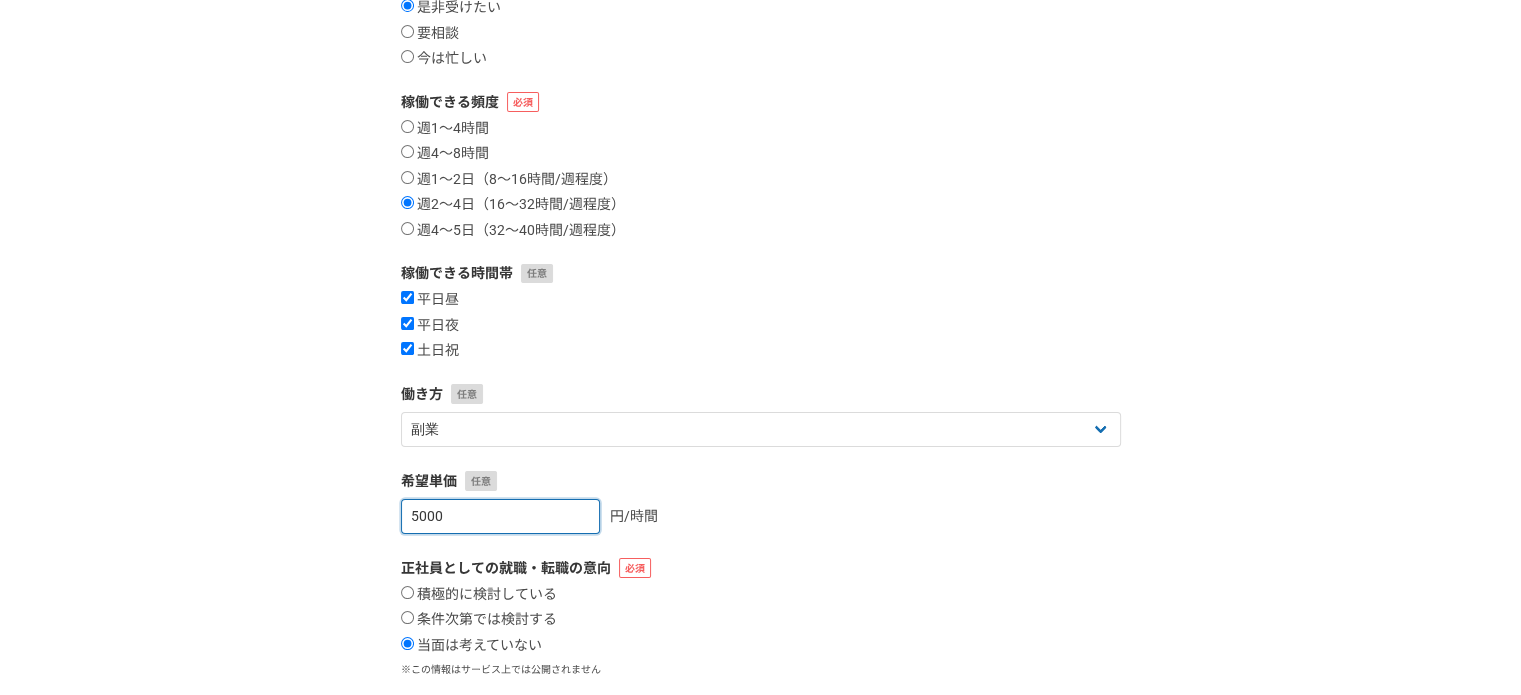 type on "5000" 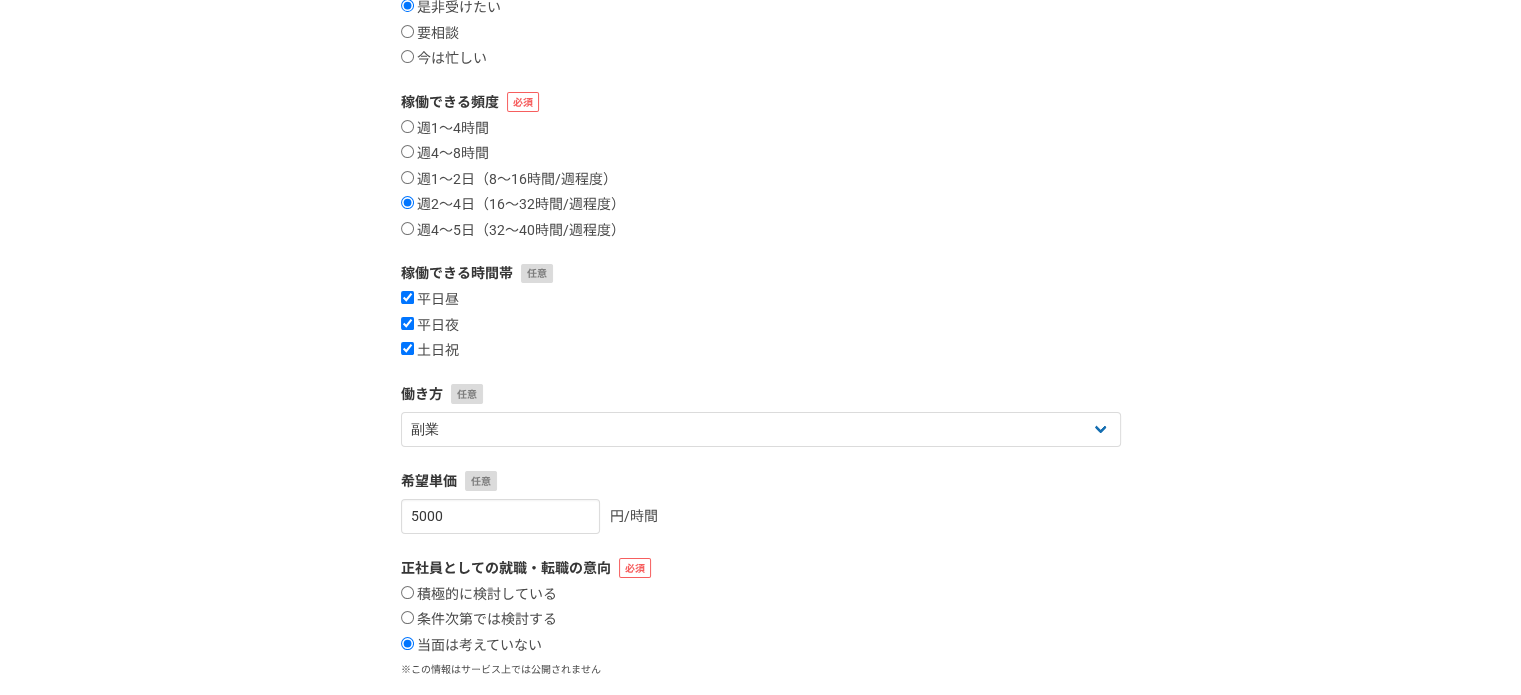 click on "案件への意欲・稼働頻度 案件への意欲   是非受けたい   要相談   今は忙しい 稼働できる頻度   週1〜4時間   週4〜8時間   週1〜2日（8〜16時間/週程度）   週2〜4日（16〜32時間/週程度）   週4〜5日（32〜40時間/週程度） 稼働できる時間帯   平日昼   平日夜   土日祝 働き方 フリーランス 副業 その他 希望単価 5000 円/時間 正社員としての就職・転職の意向   積極的に検討している   条件次第では検討する   当面は考えていない ※この情報はサービス上では公開されません 保存" at bounding box center [760, 363] 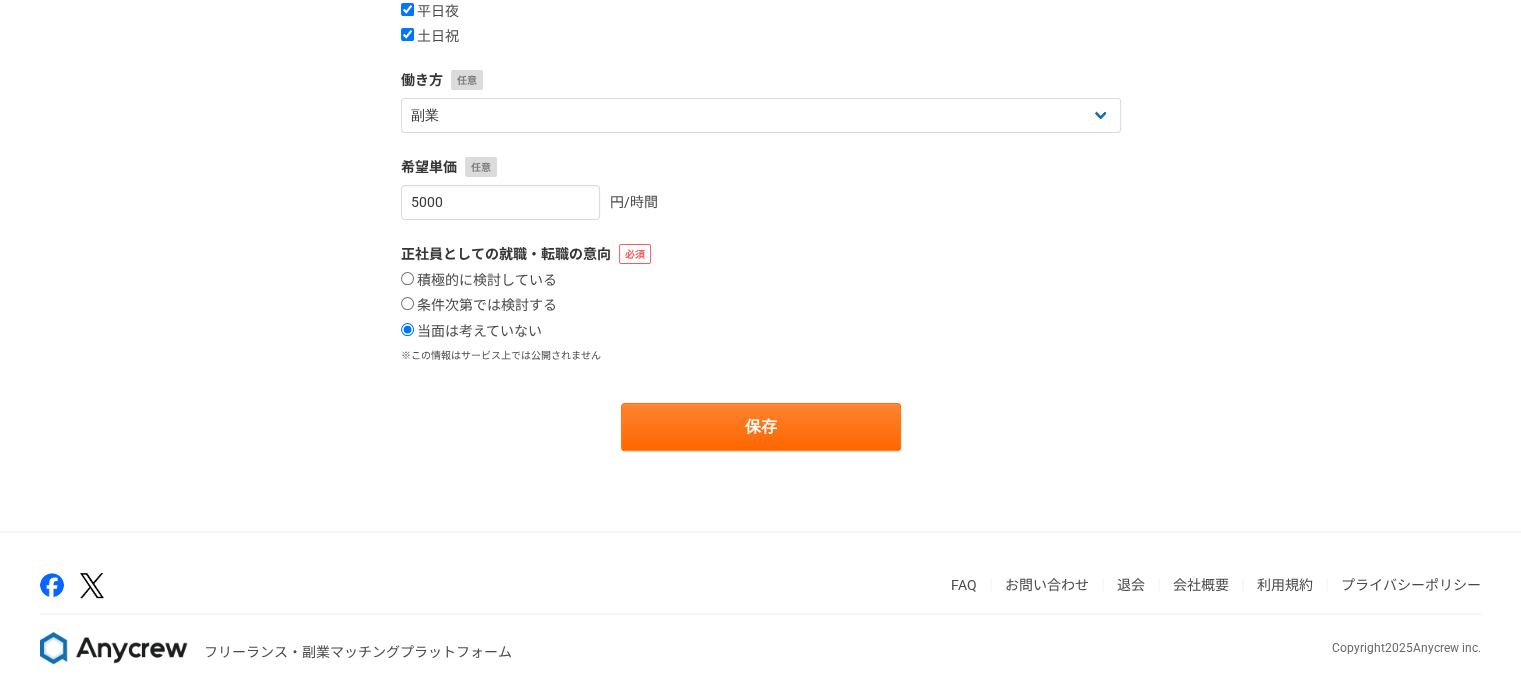 scroll, scrollTop: 523, scrollLeft: 0, axis: vertical 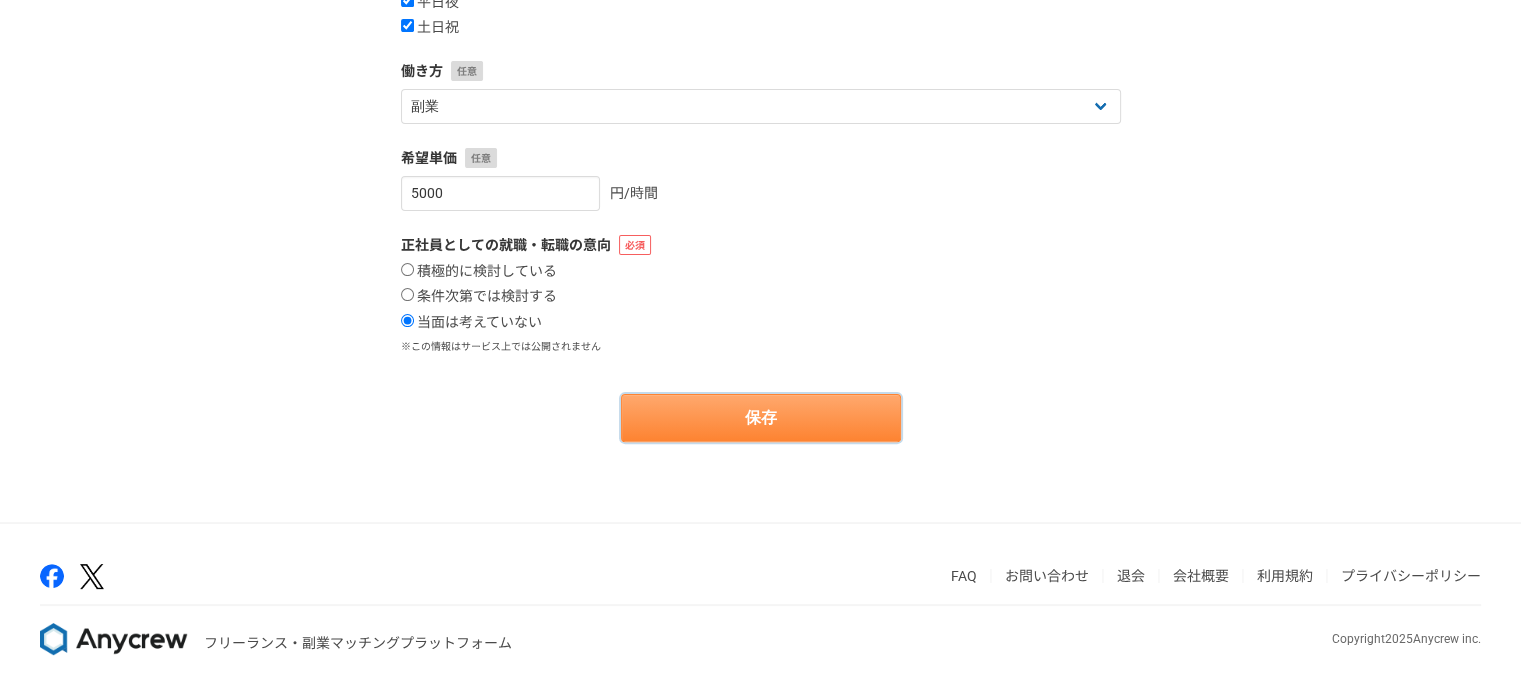 click on "保存" at bounding box center (761, 418) 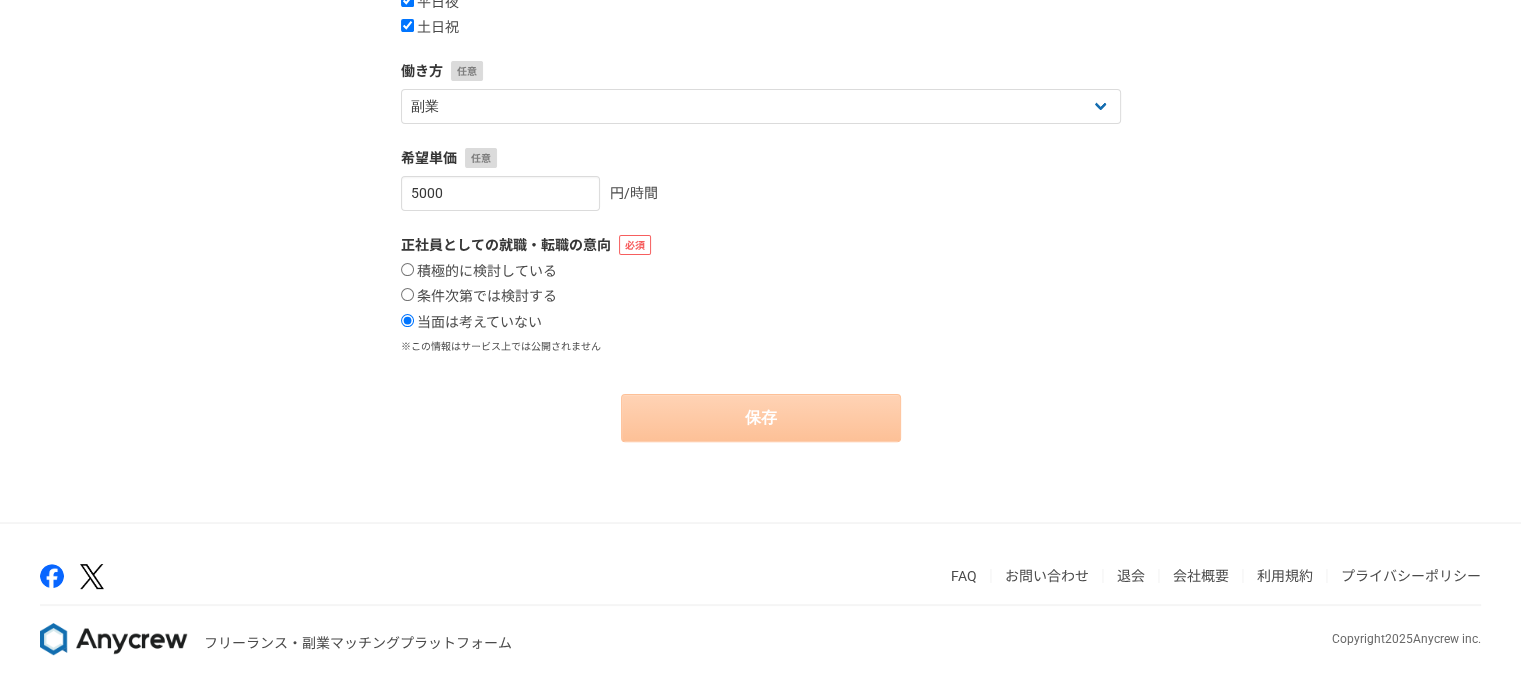 scroll, scrollTop: 0, scrollLeft: 0, axis: both 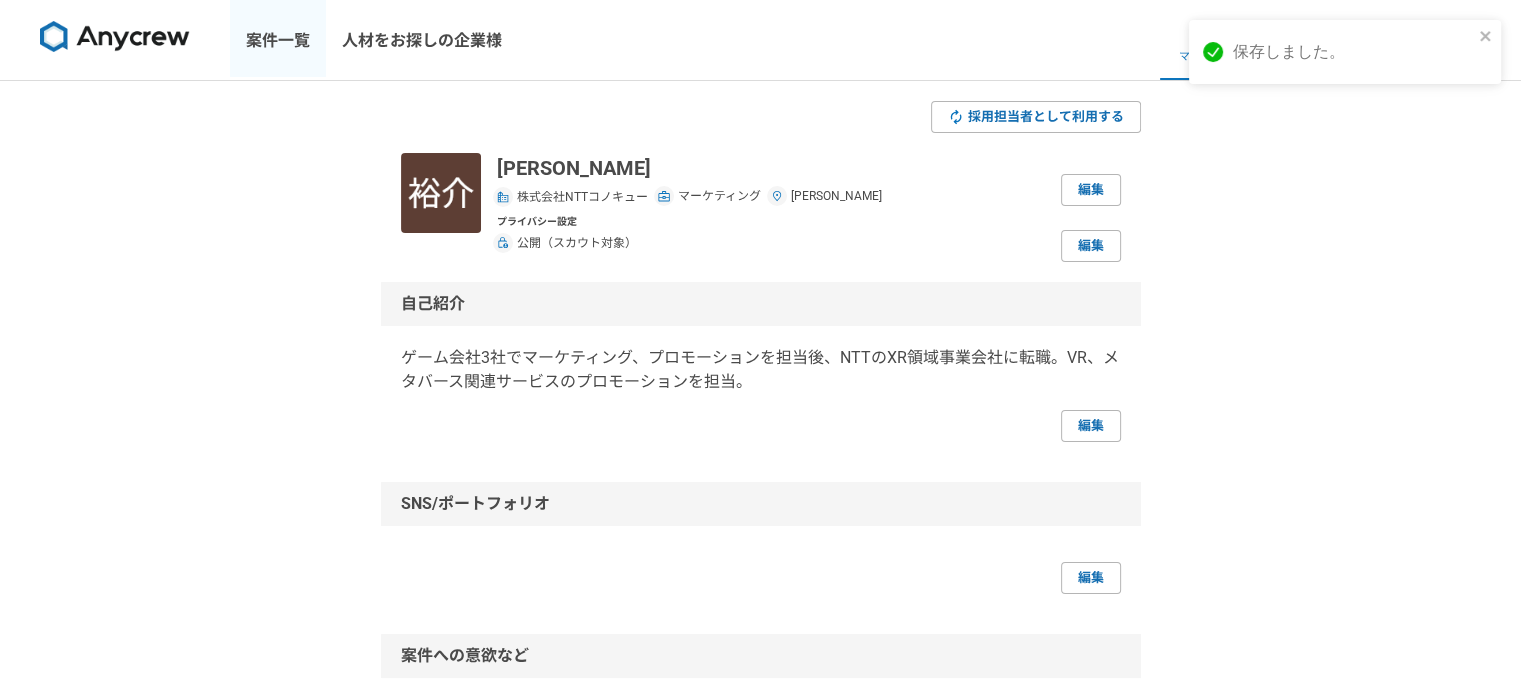 click on "案件一覧" at bounding box center (278, 40) 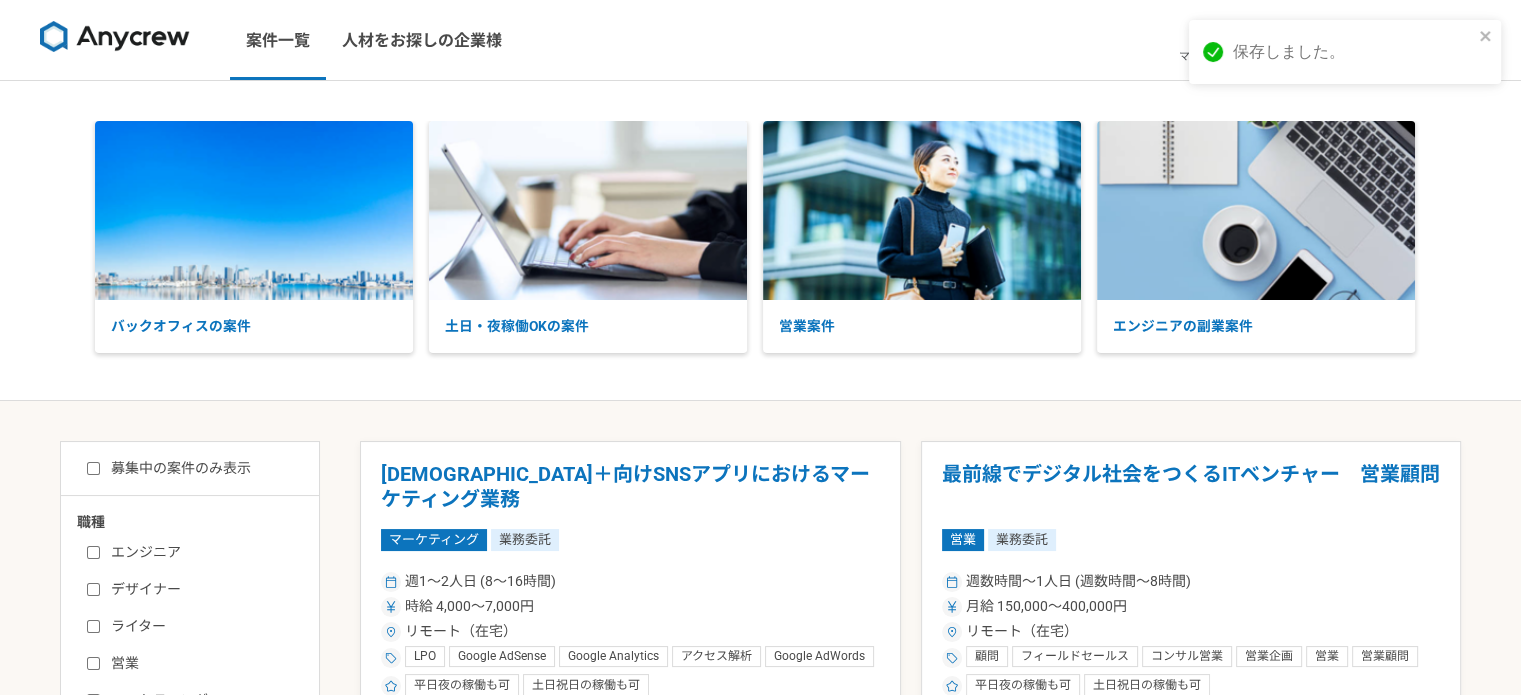 scroll, scrollTop: 200, scrollLeft: 0, axis: vertical 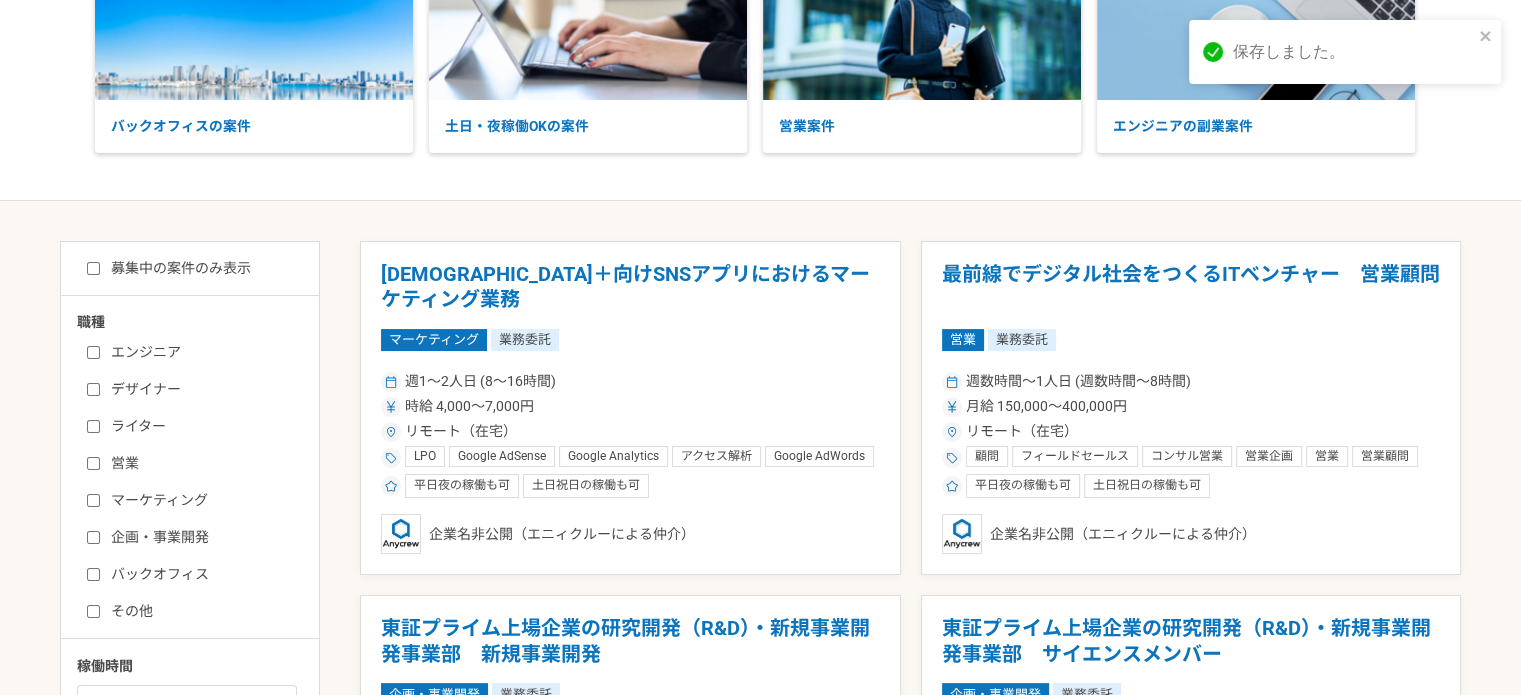 click on "マーケティング" at bounding box center (202, 500) 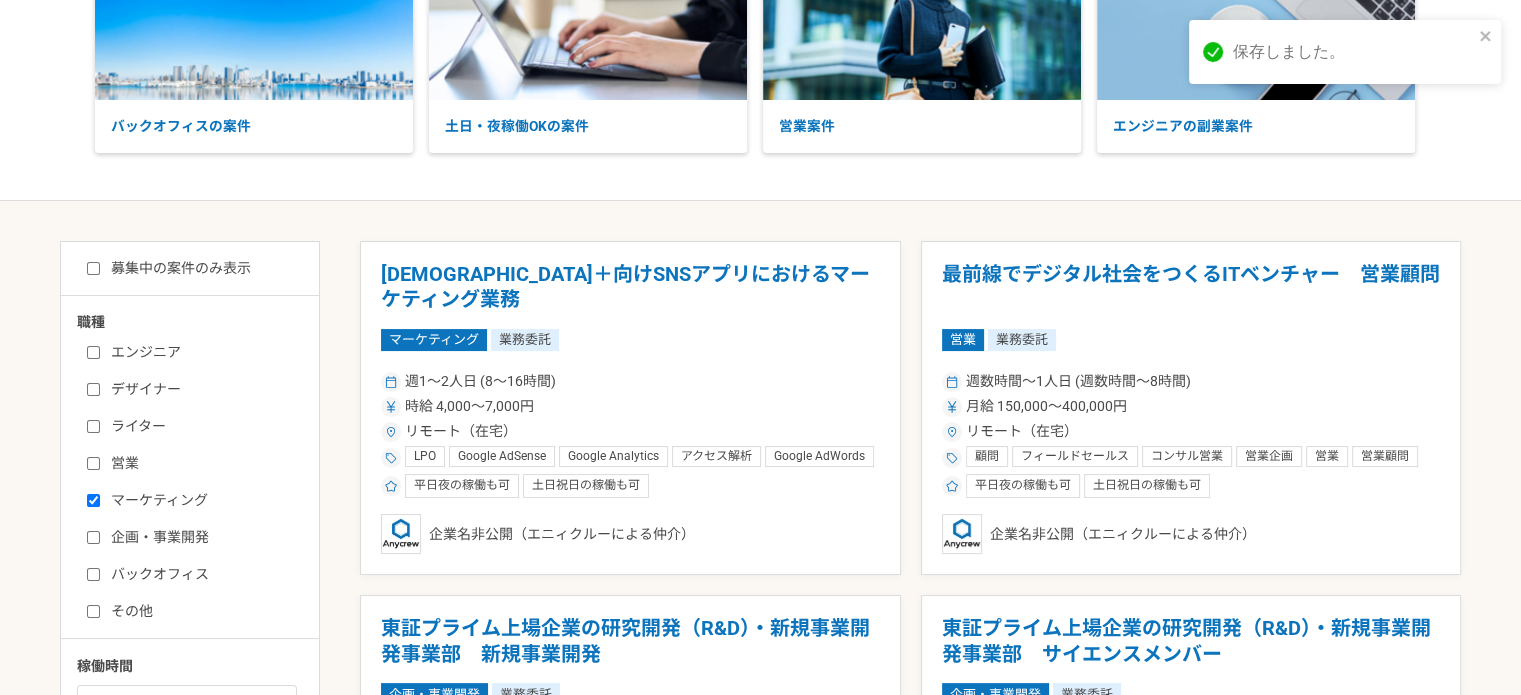 checkbox on "true" 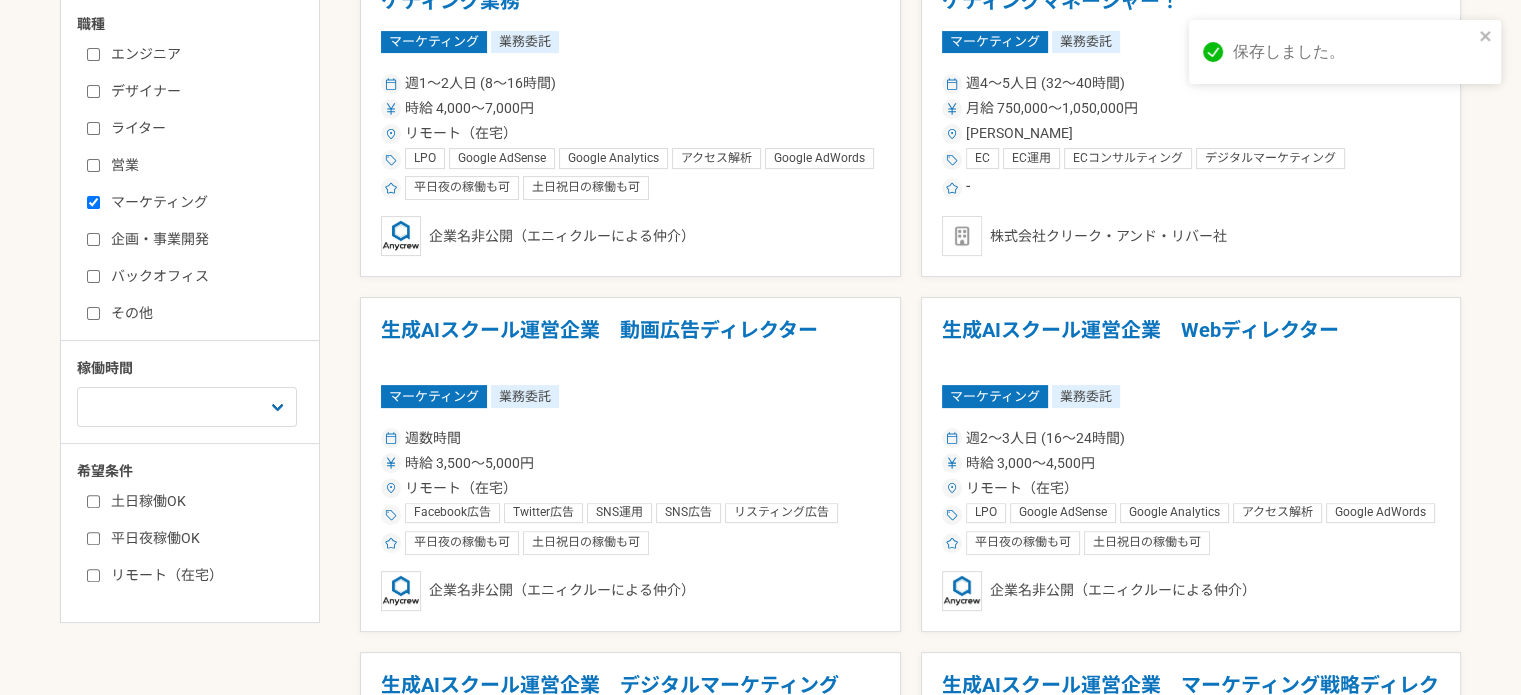 scroll, scrollTop: 500, scrollLeft: 0, axis: vertical 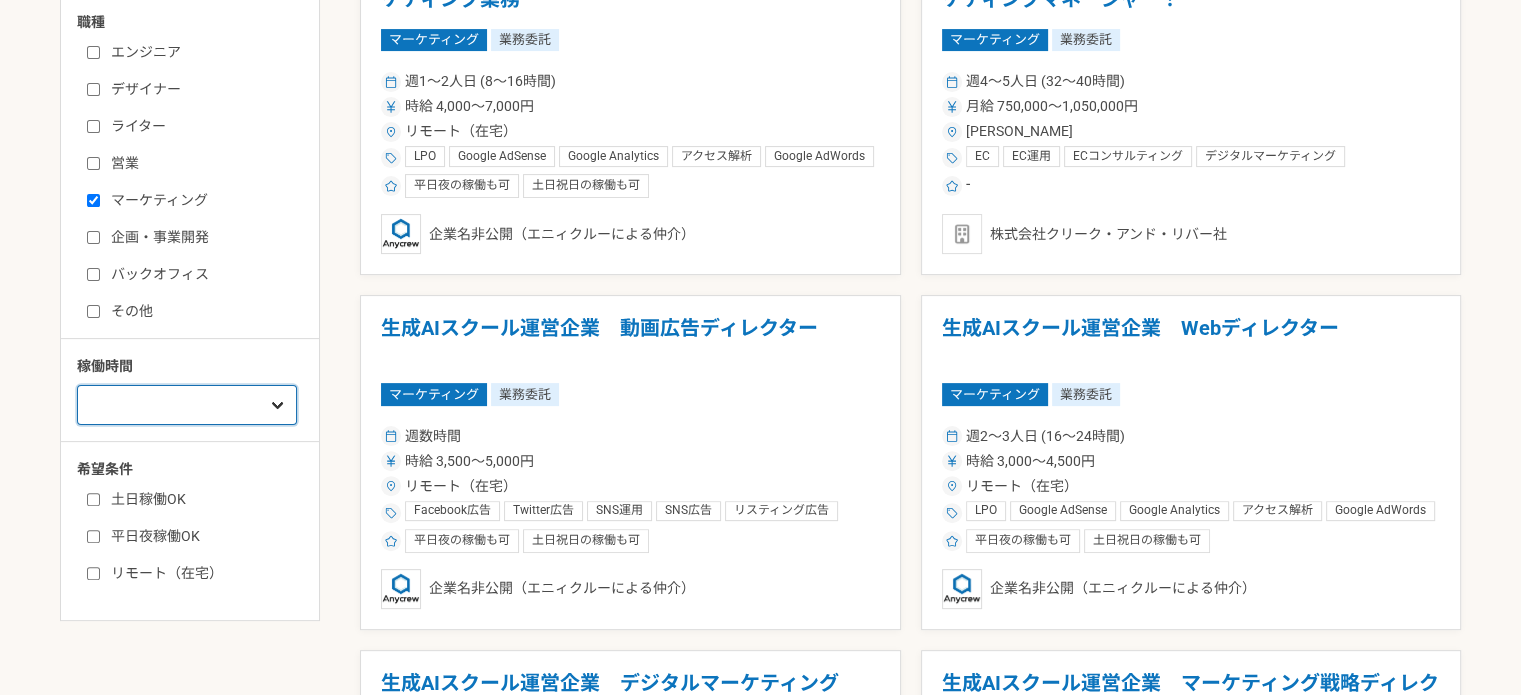 click on "週1人日（8時間）以下 週2人日（16時間）以下 週3人日（24時間）以下 週4人日（32時間）以下 週5人日（40時間）以下" at bounding box center [187, 405] 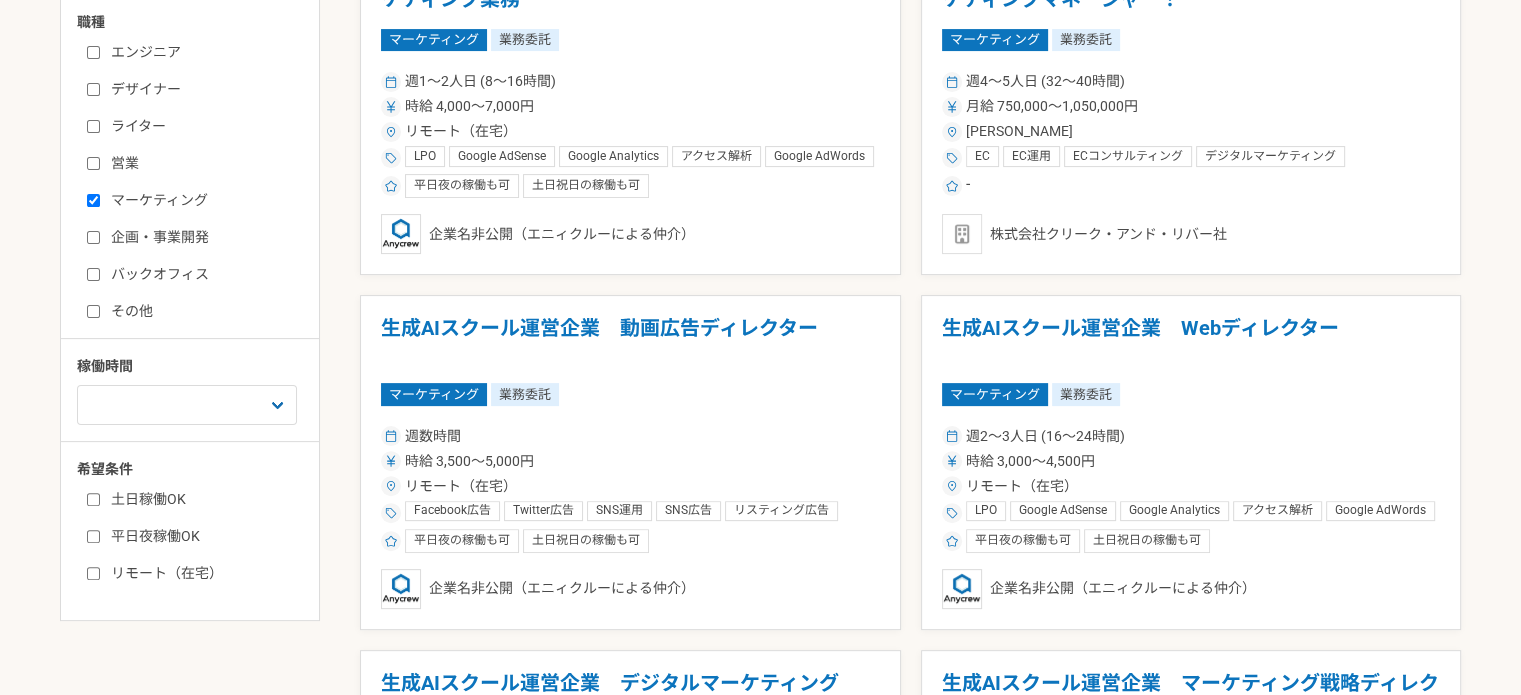 click on "稼働時間 週1人日（8時間）以下 週2人日（16時間）以下 週3人日（24時間）以下 週4人日（32時間）以下 週5人日（40時間）以下" at bounding box center (198, 390) 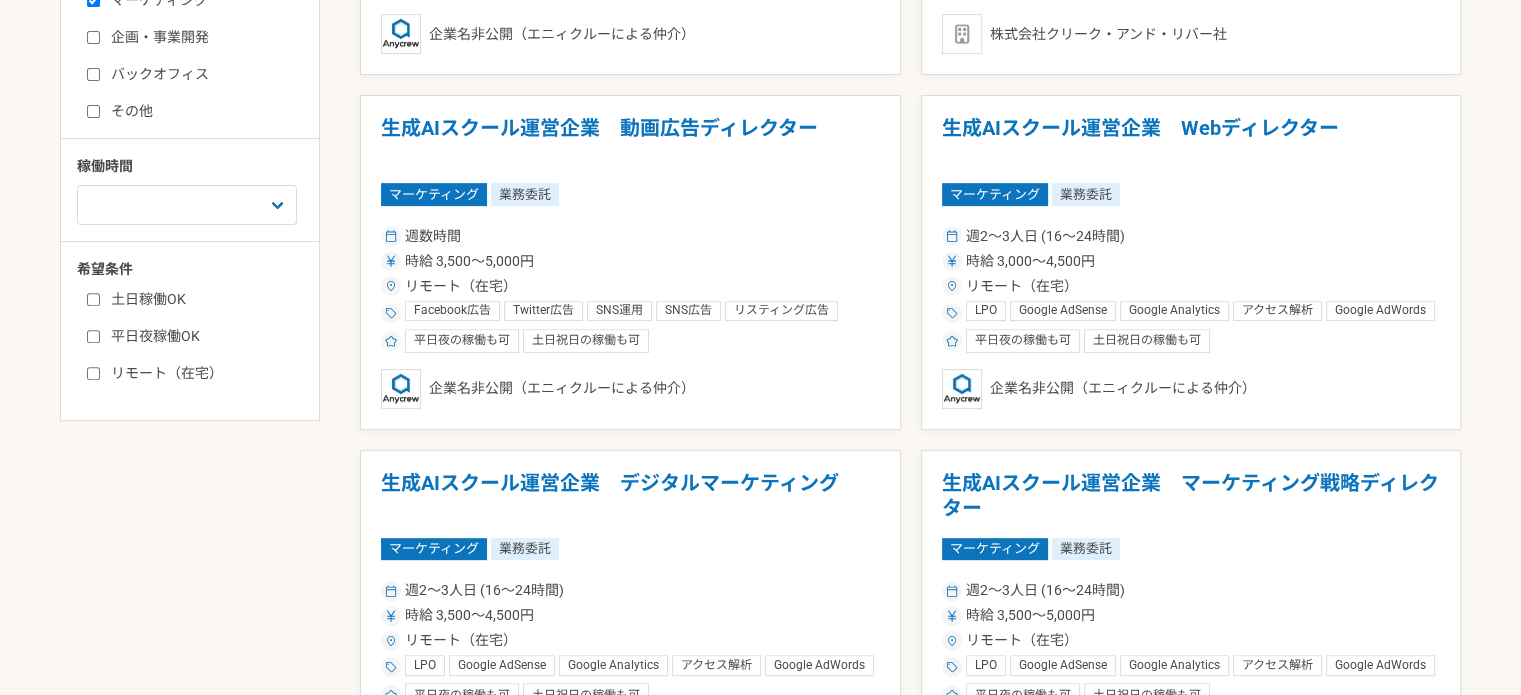 click on "リモート（在宅）" at bounding box center [202, 373] 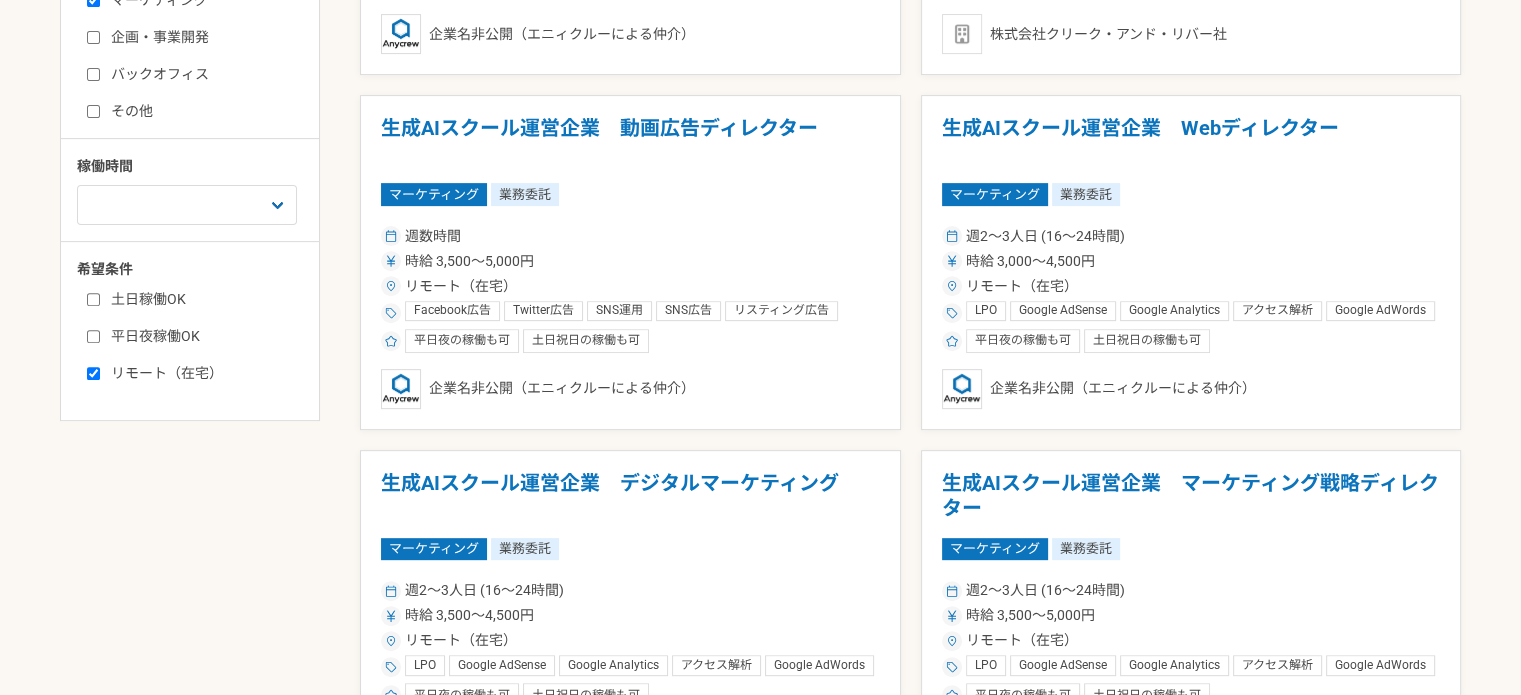 checkbox on "true" 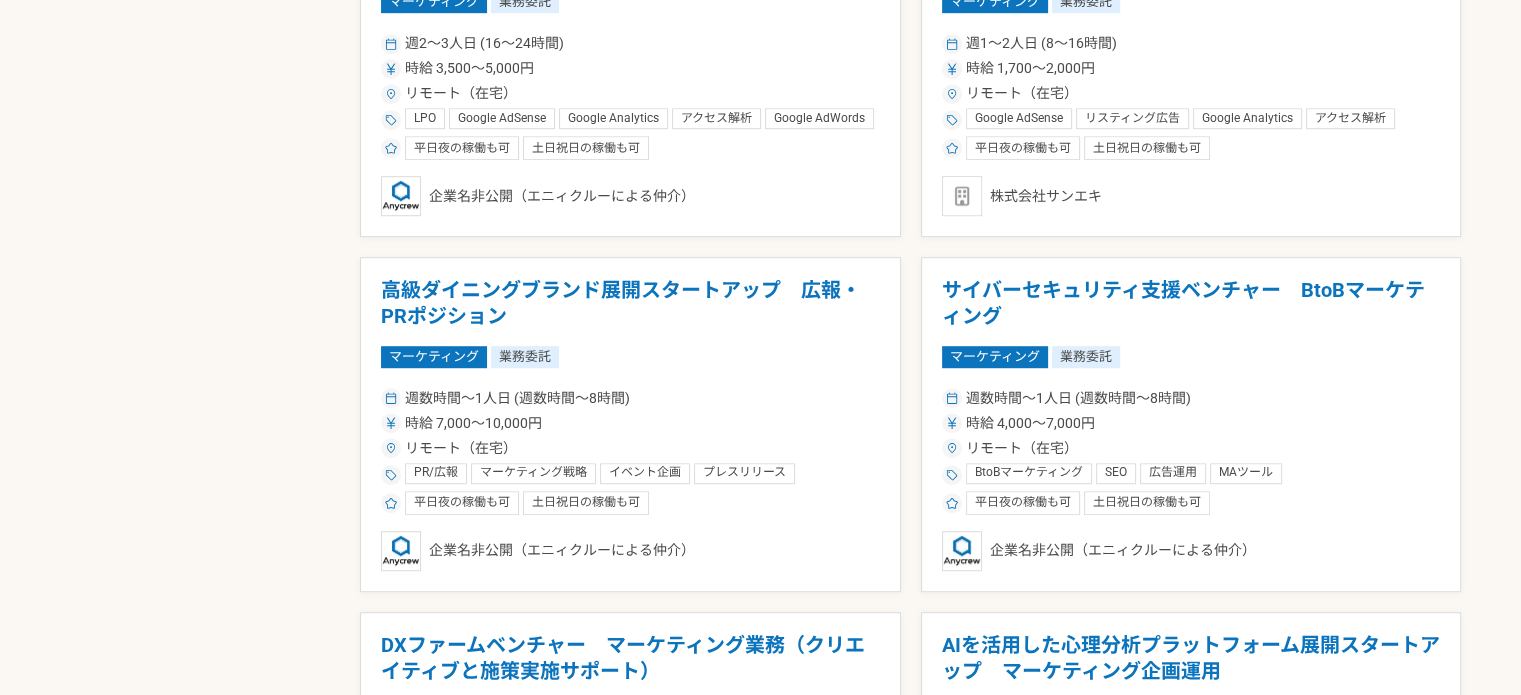 scroll, scrollTop: 1100, scrollLeft: 0, axis: vertical 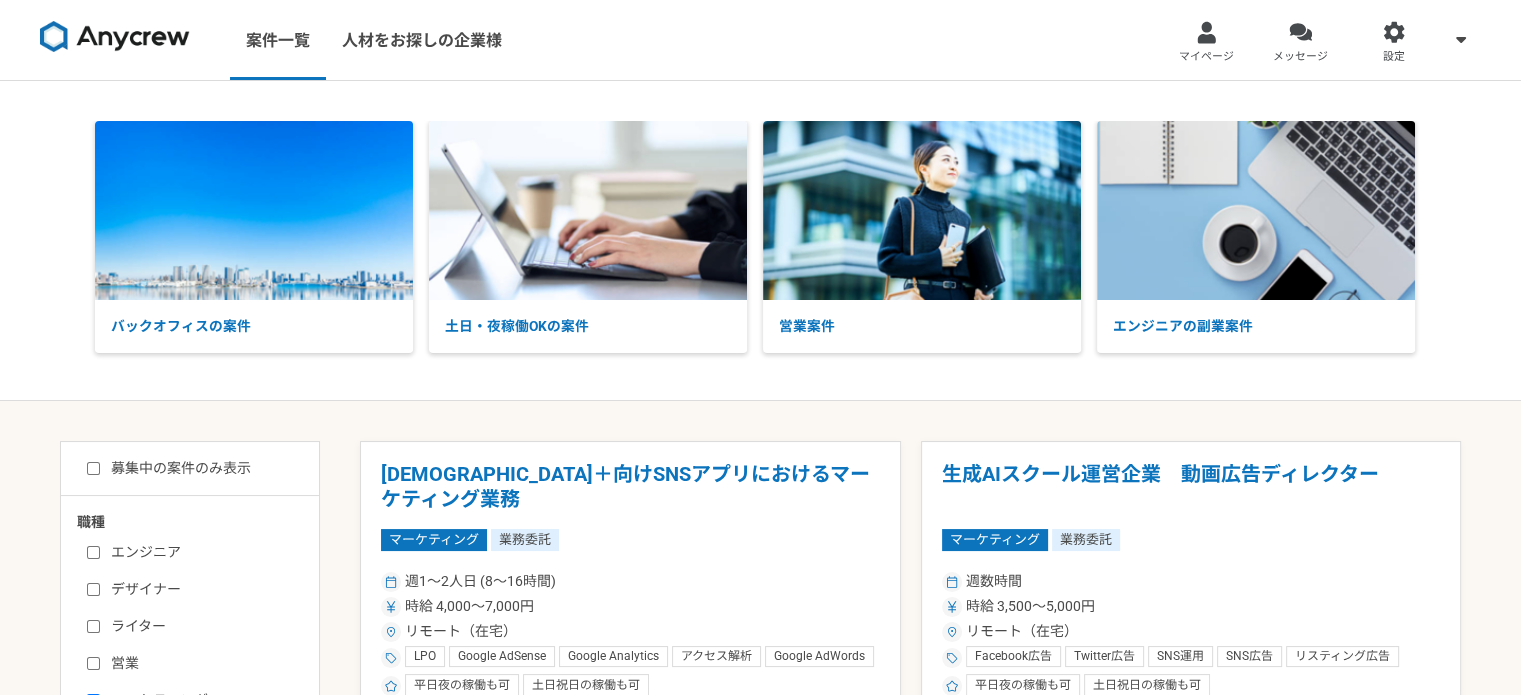 click at bounding box center (115, 40) 